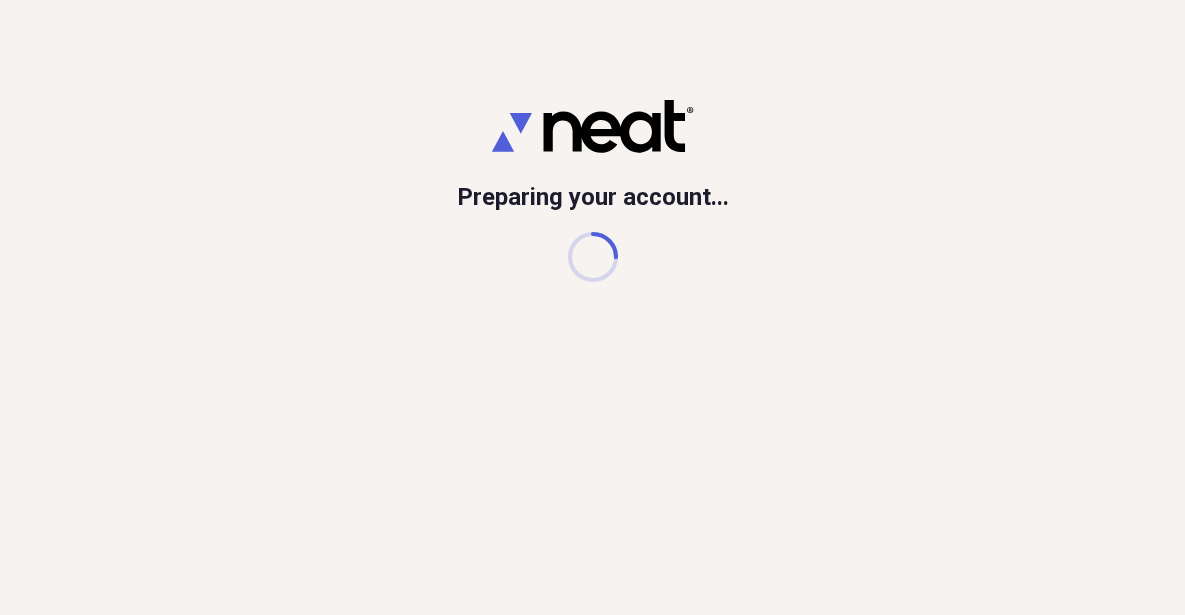 scroll, scrollTop: 0, scrollLeft: 0, axis: both 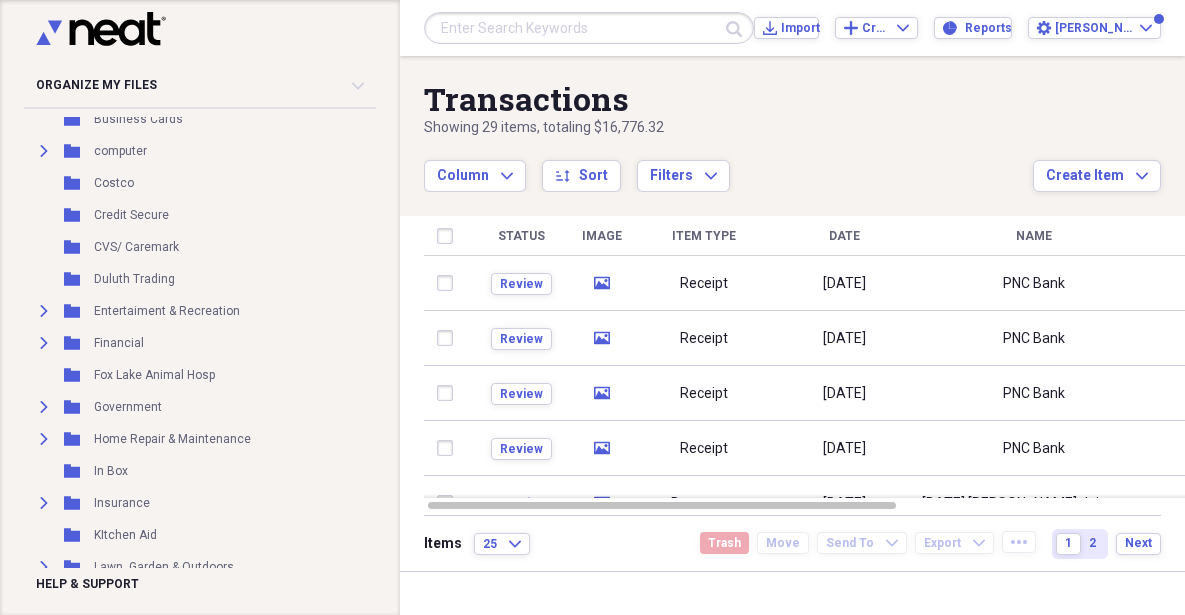 click on "Expand" 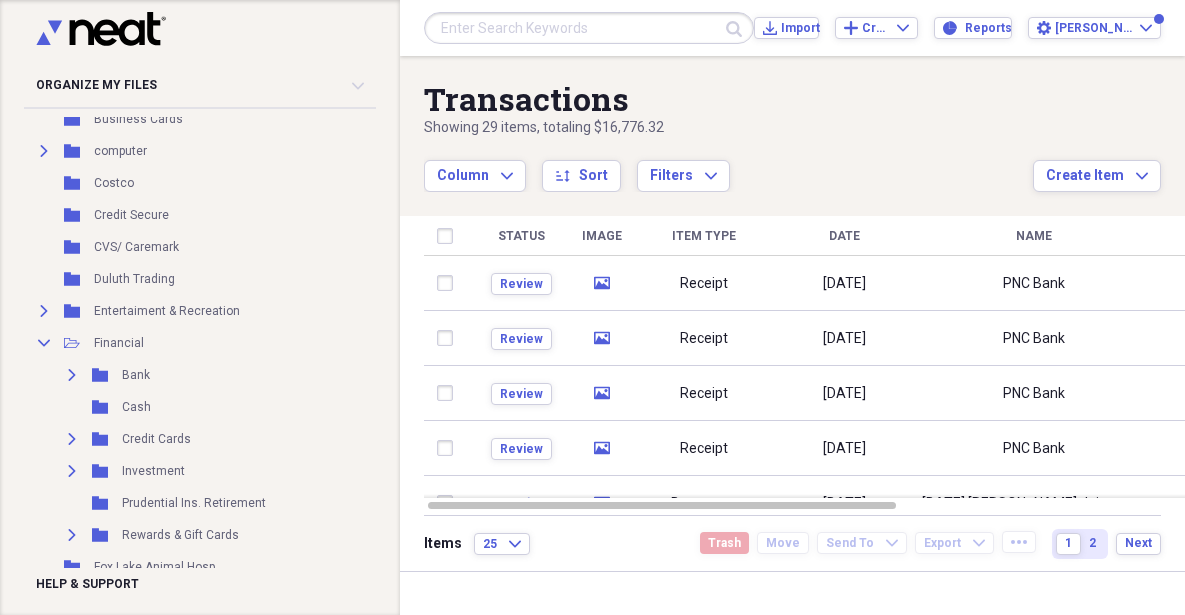 click on "Expand" 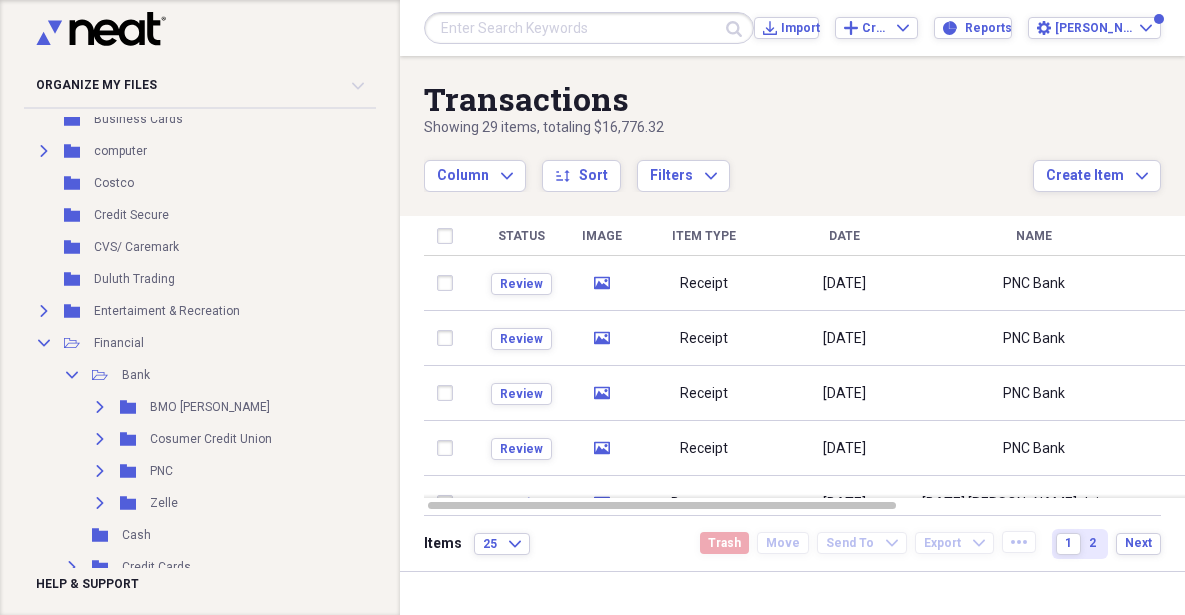click on "Expand" 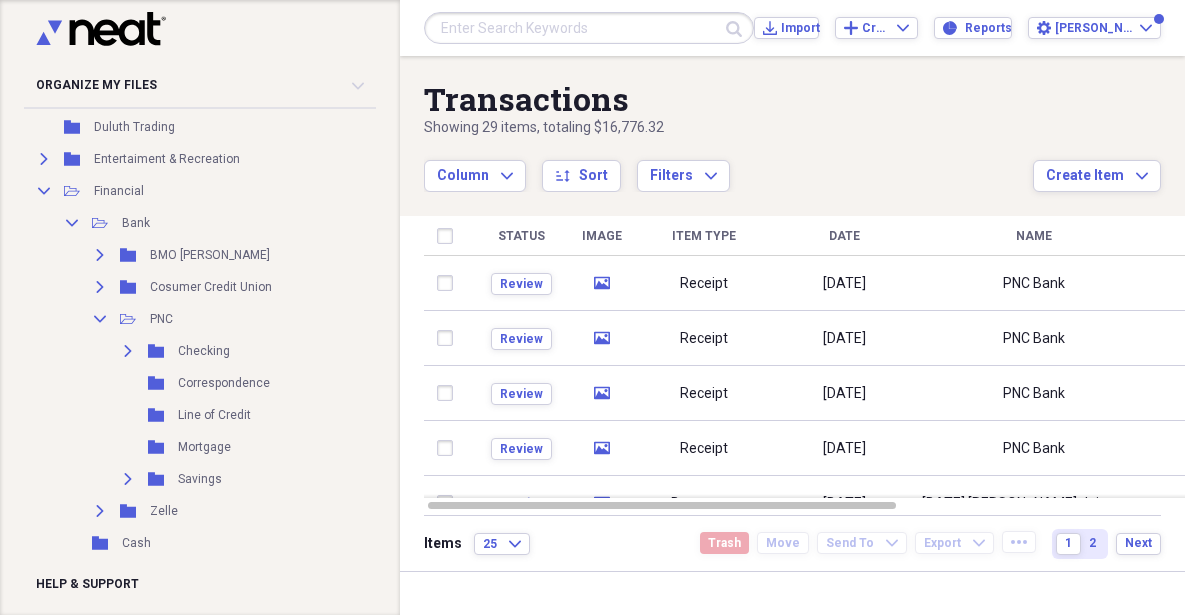 scroll, scrollTop: 526, scrollLeft: 0, axis: vertical 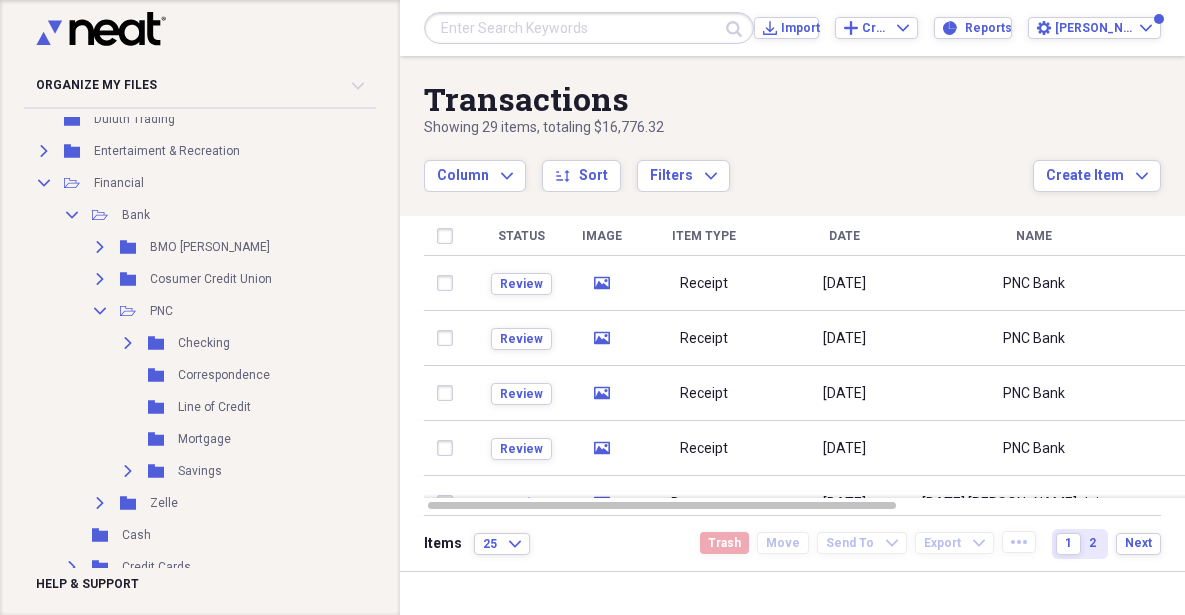 click on "Expand" 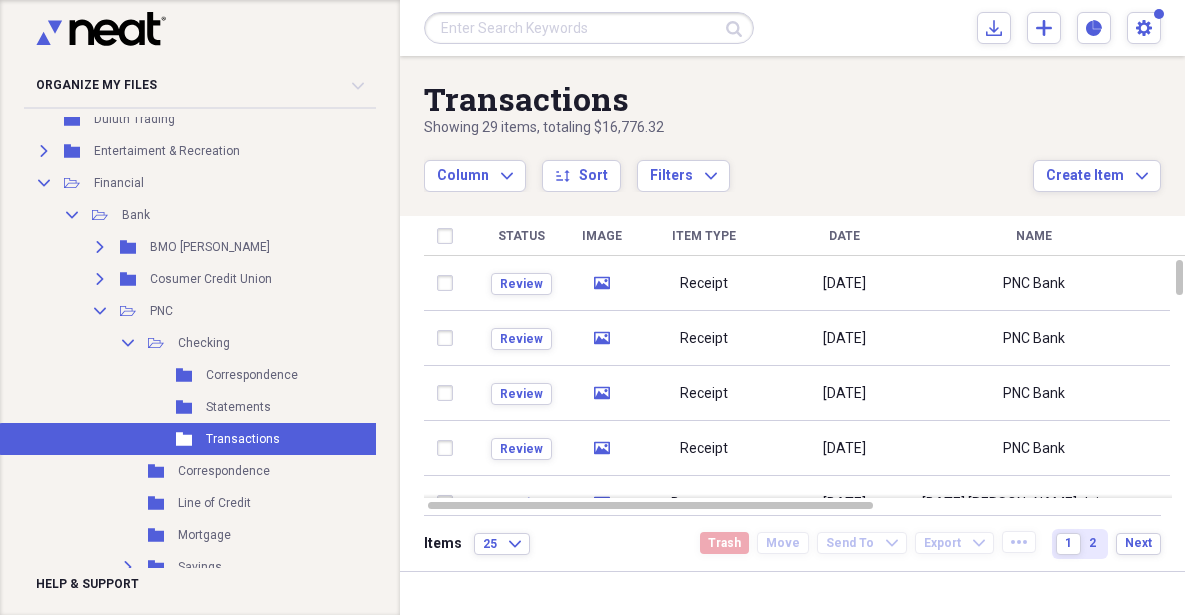 click on "media" 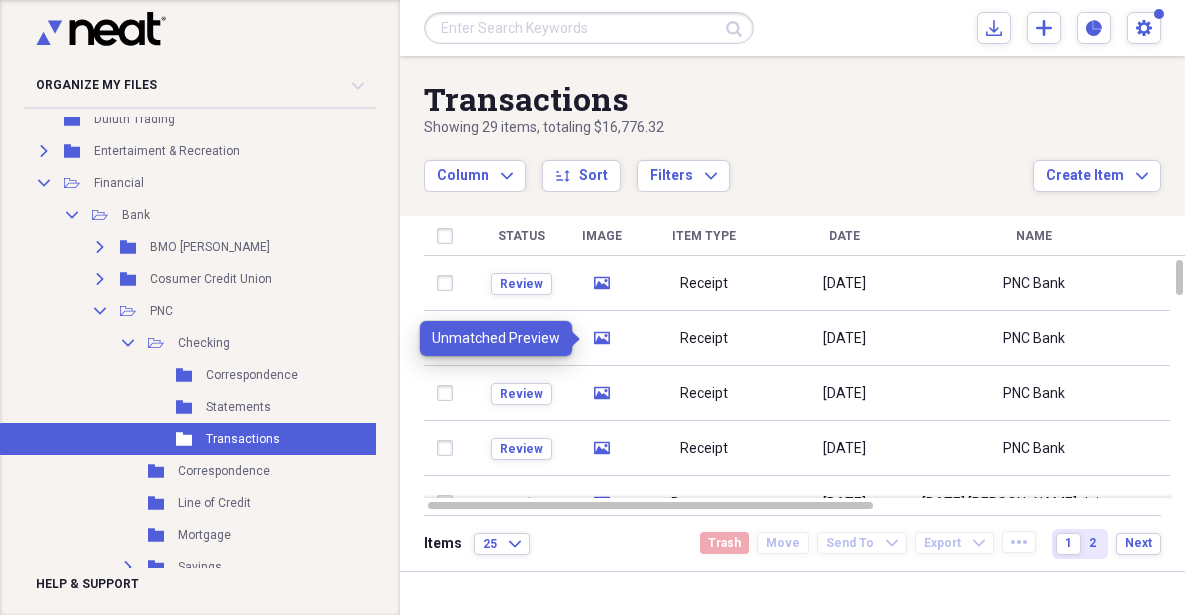 click 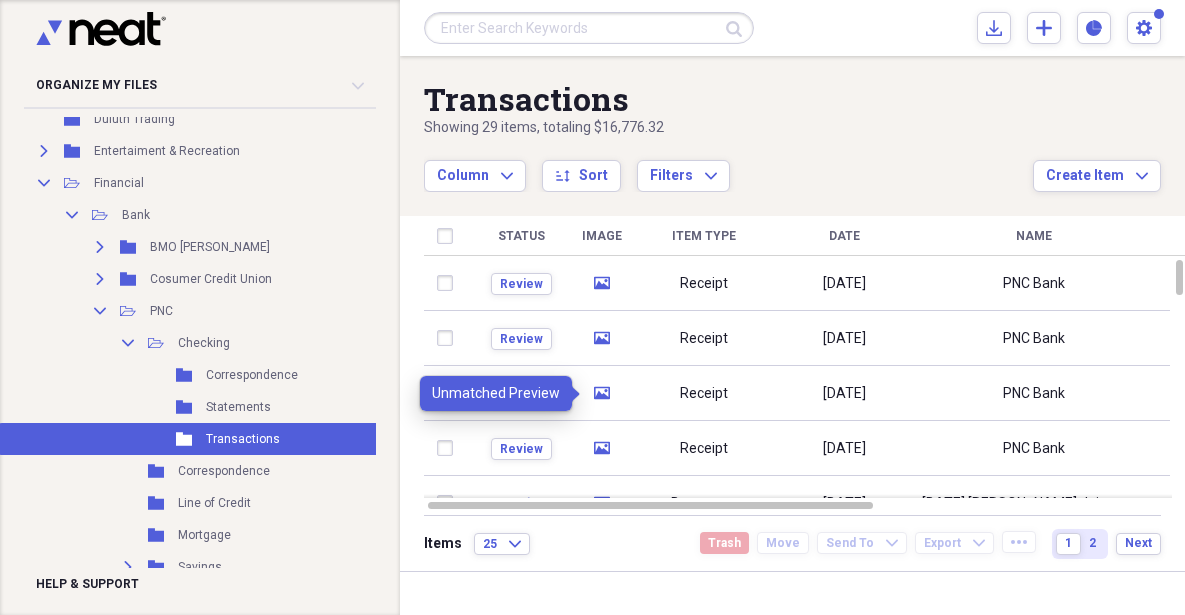 click 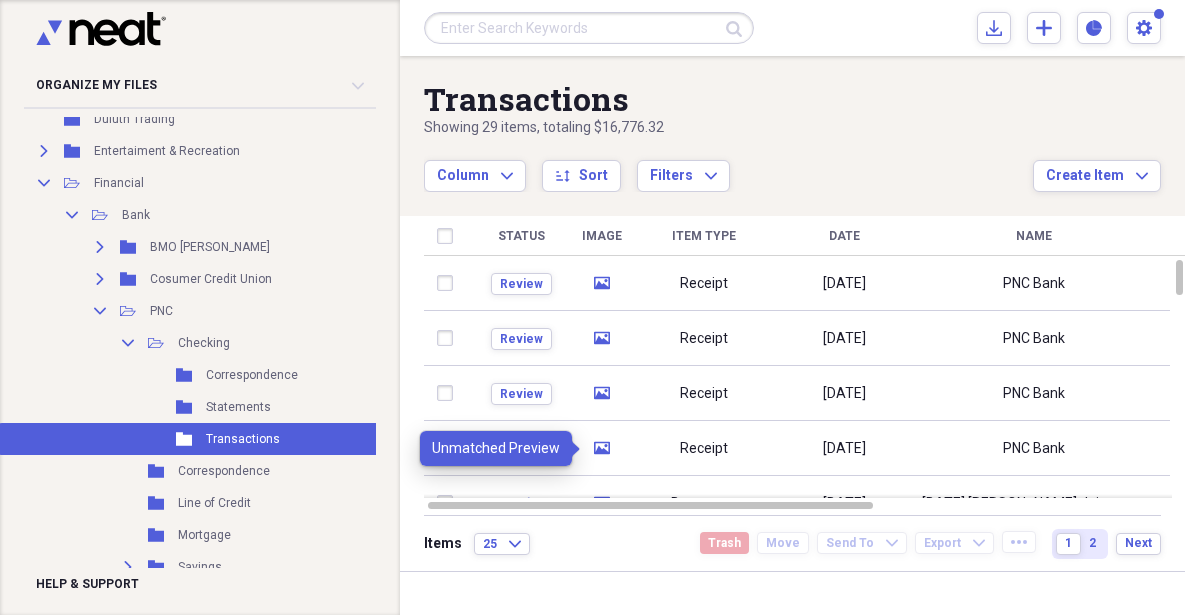 click on "media" 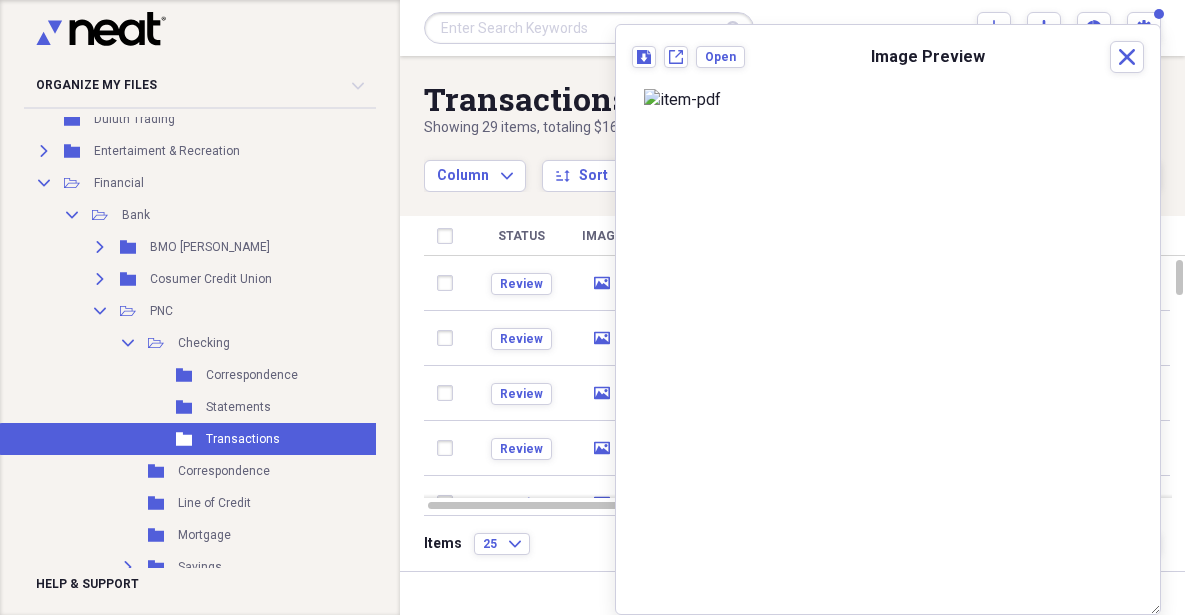 click at bounding box center (449, 448) 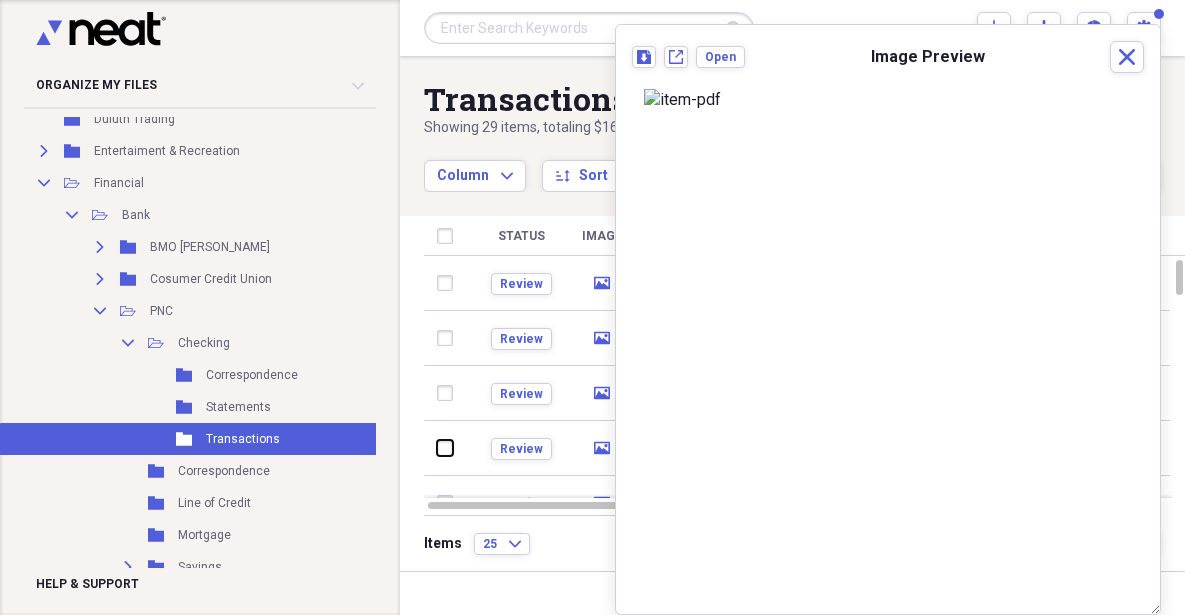 click at bounding box center (437, 448) 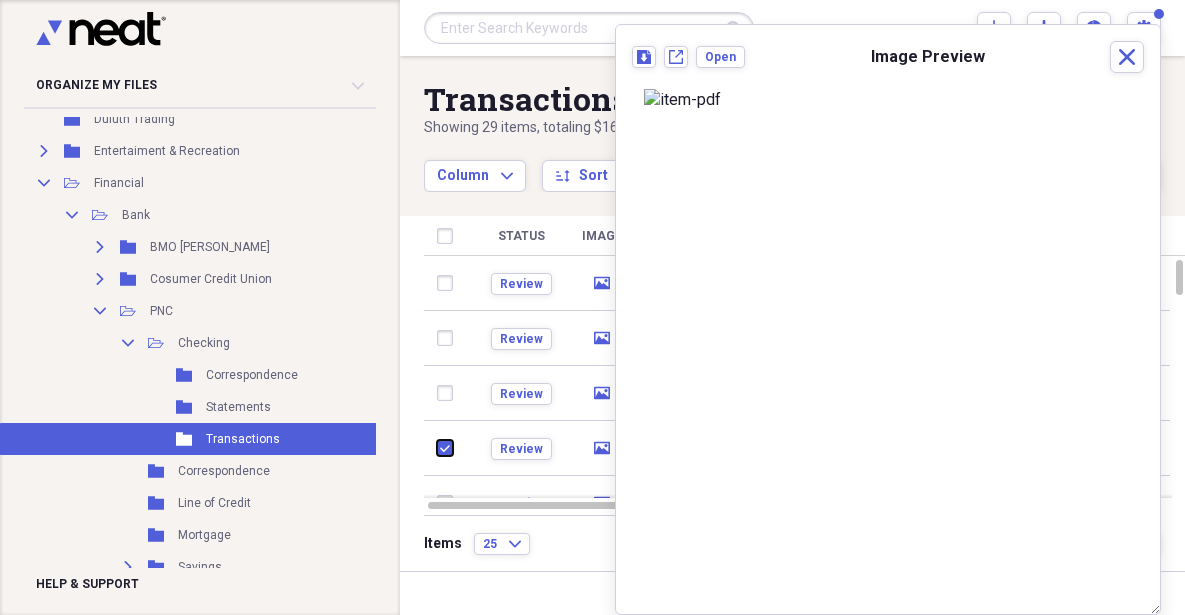 checkbox on "true" 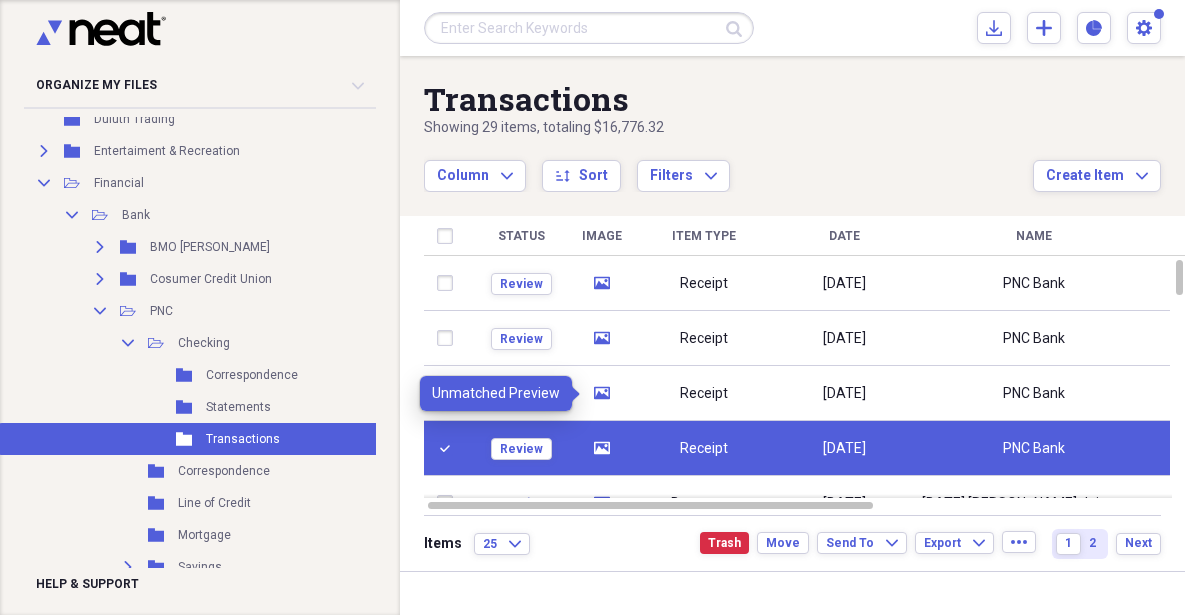 click on "media" 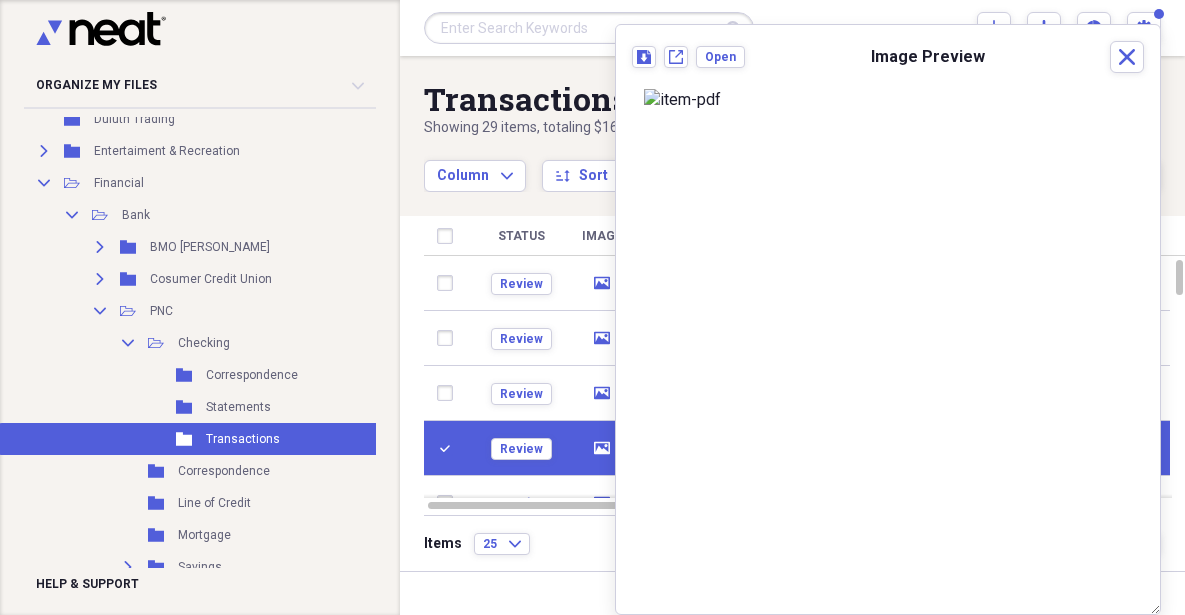 click at bounding box center (449, 393) 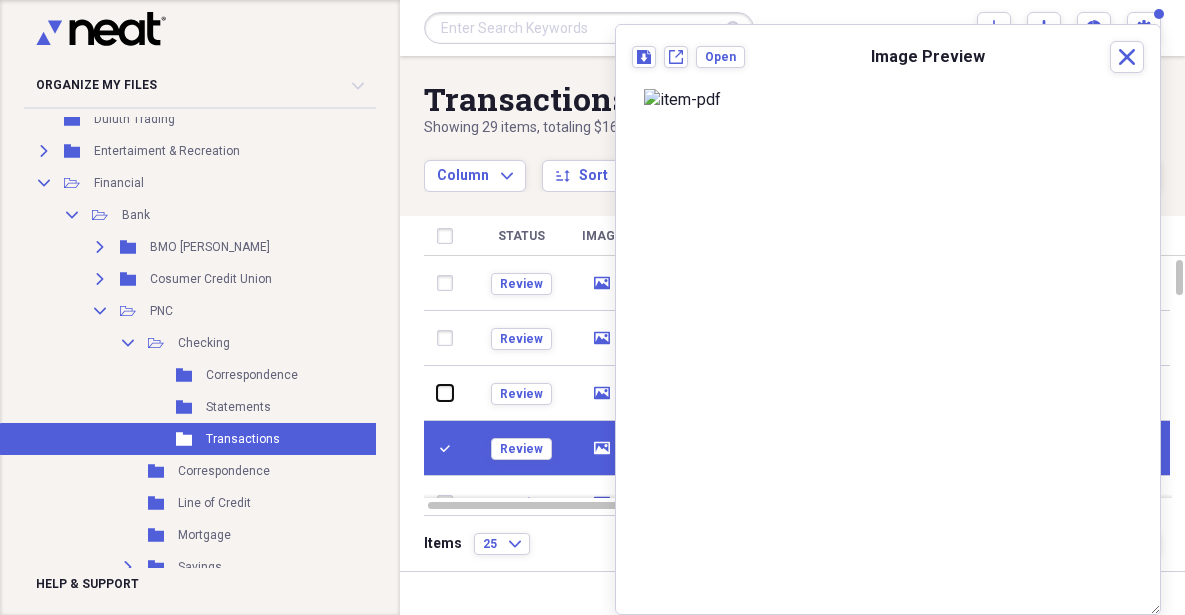 click at bounding box center (437, 393) 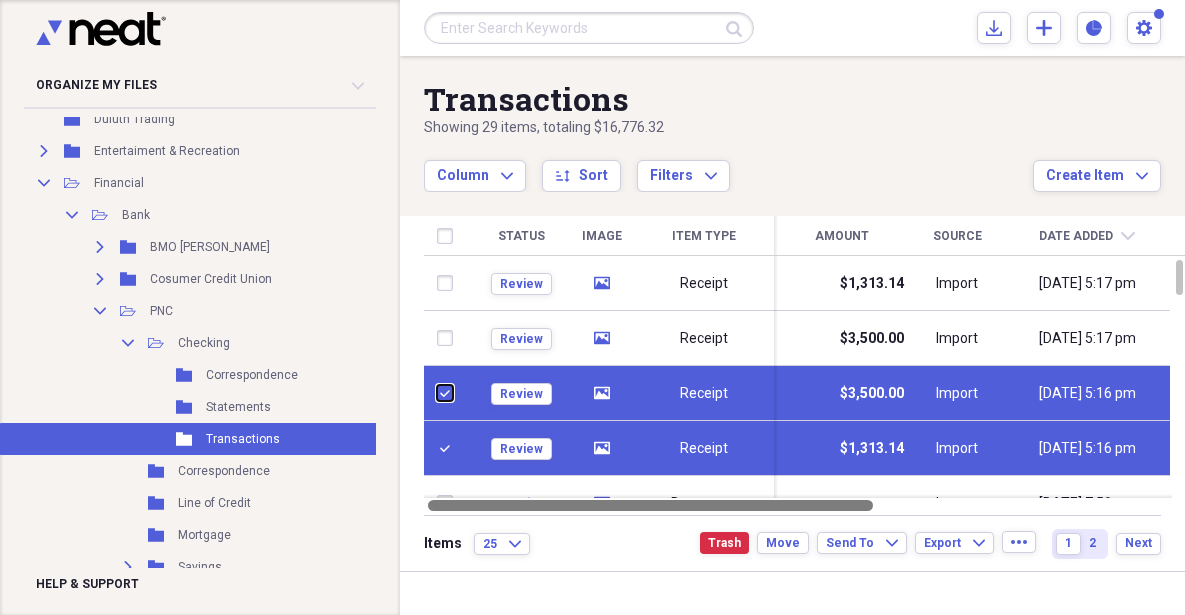 click at bounding box center (805, 505) 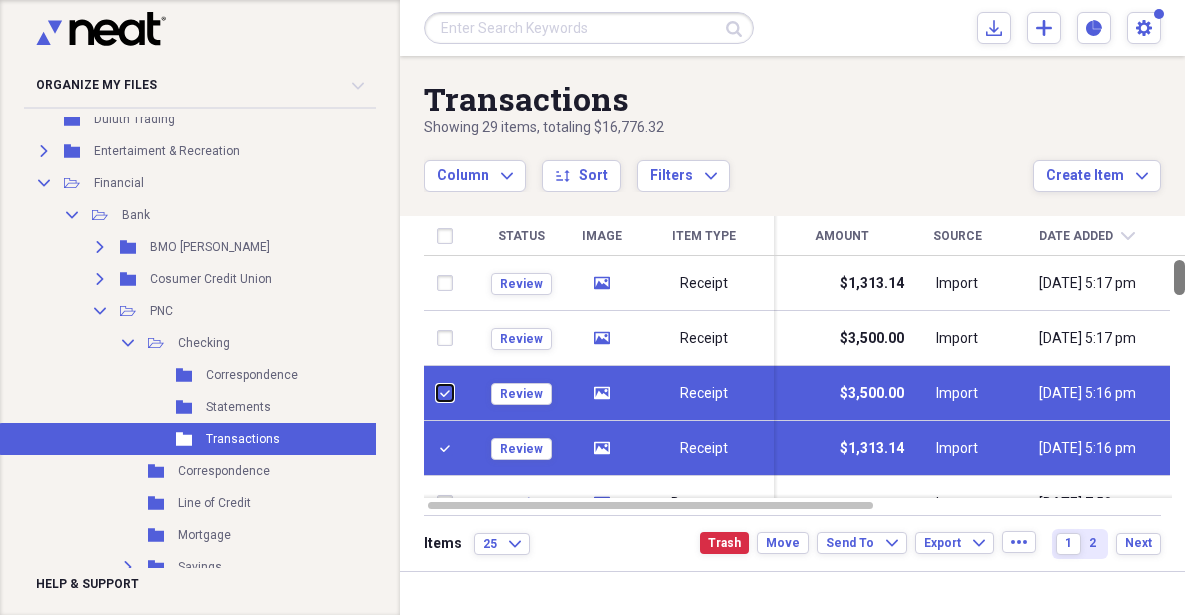 drag, startPoint x: 1178, startPoint y: 277, endPoint x: 1175, endPoint y: 243, distance: 34.132095 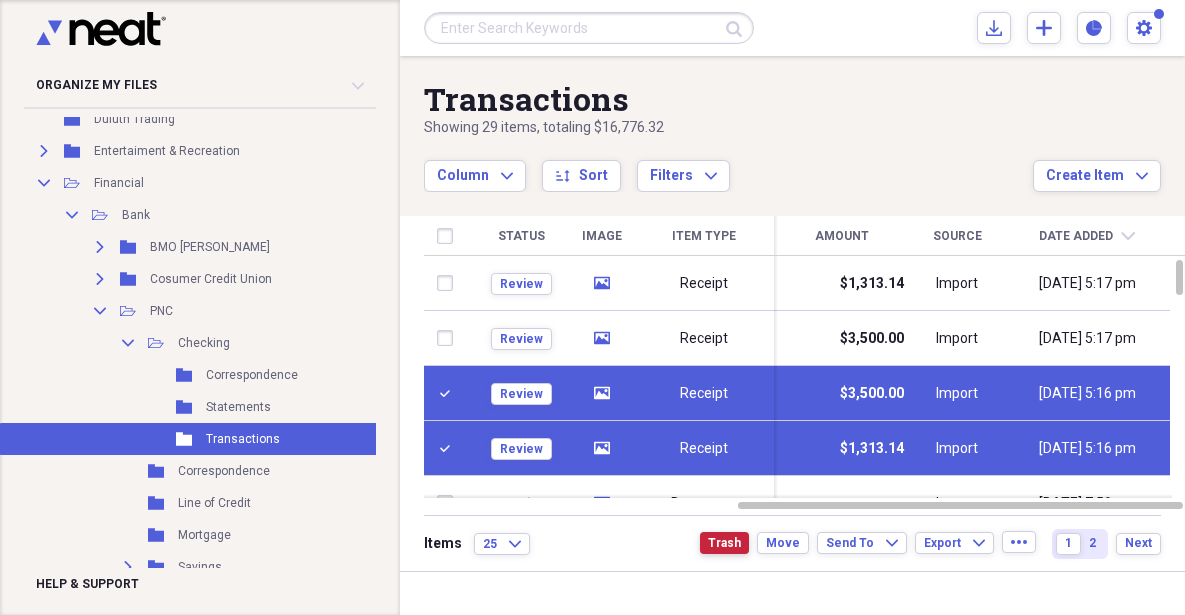 click on "Trash" at bounding box center [724, 543] 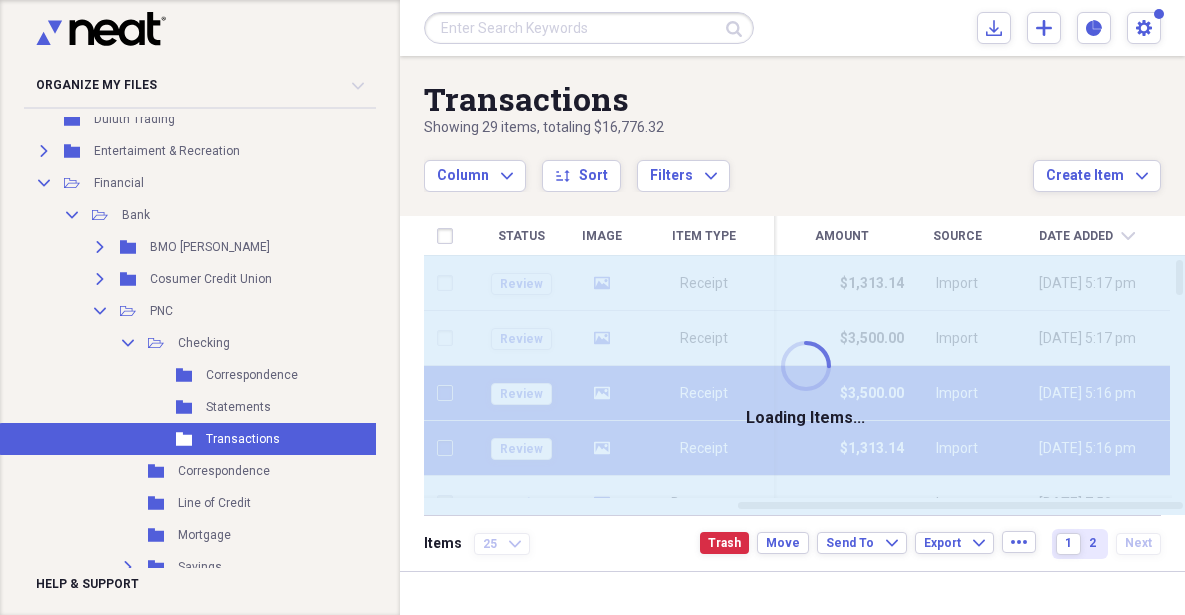 checkbox on "false" 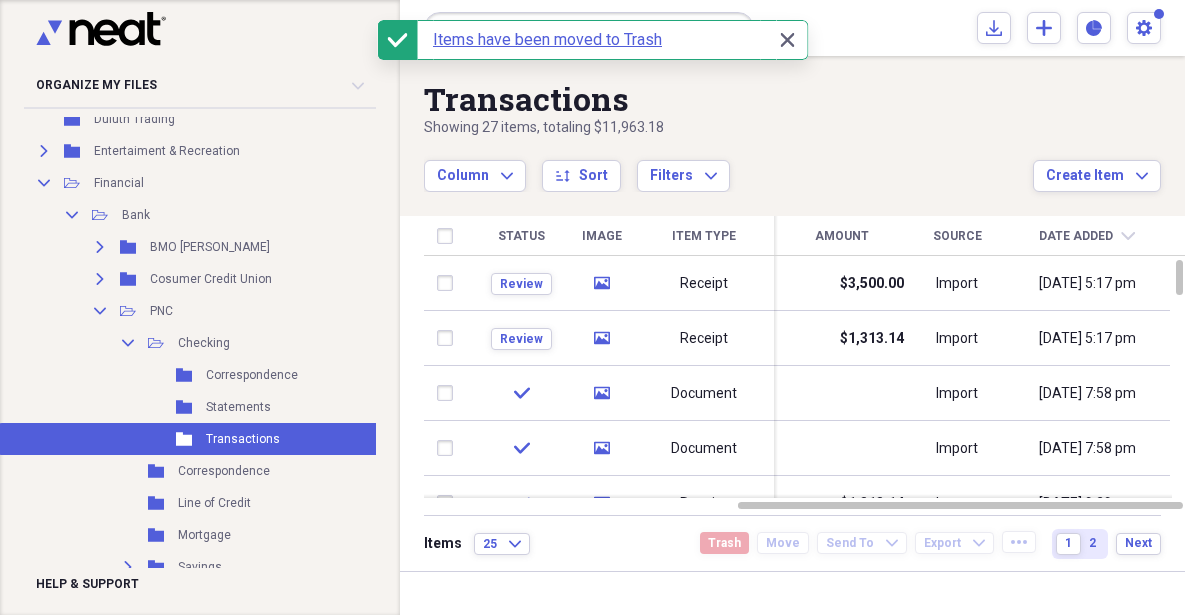 click at bounding box center [842, 393] 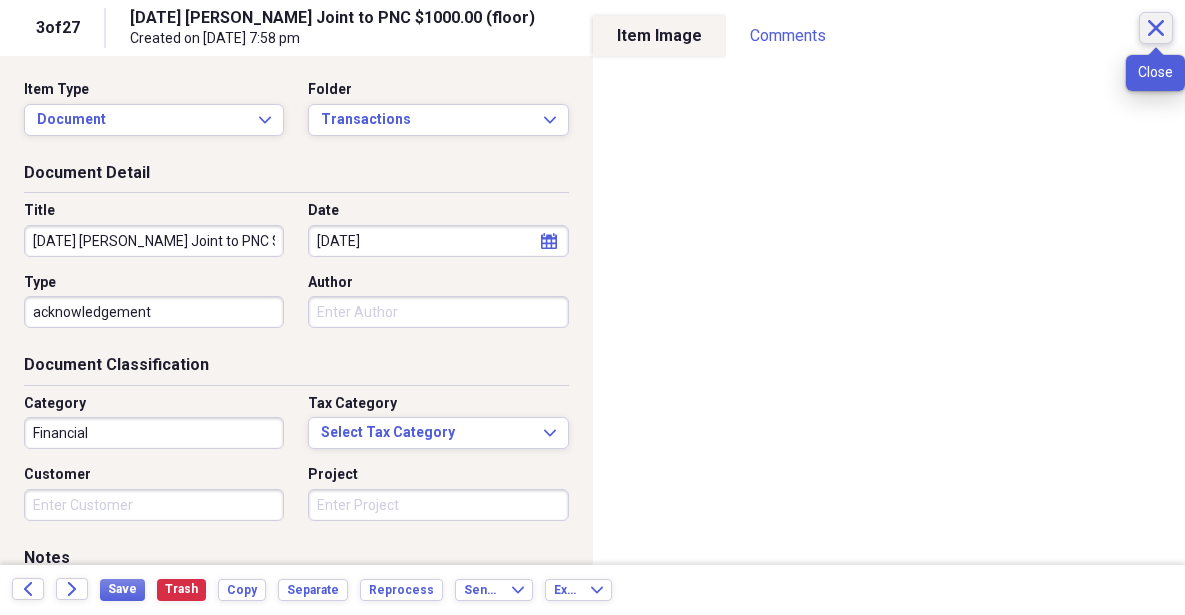click on "Close" at bounding box center [1156, 28] 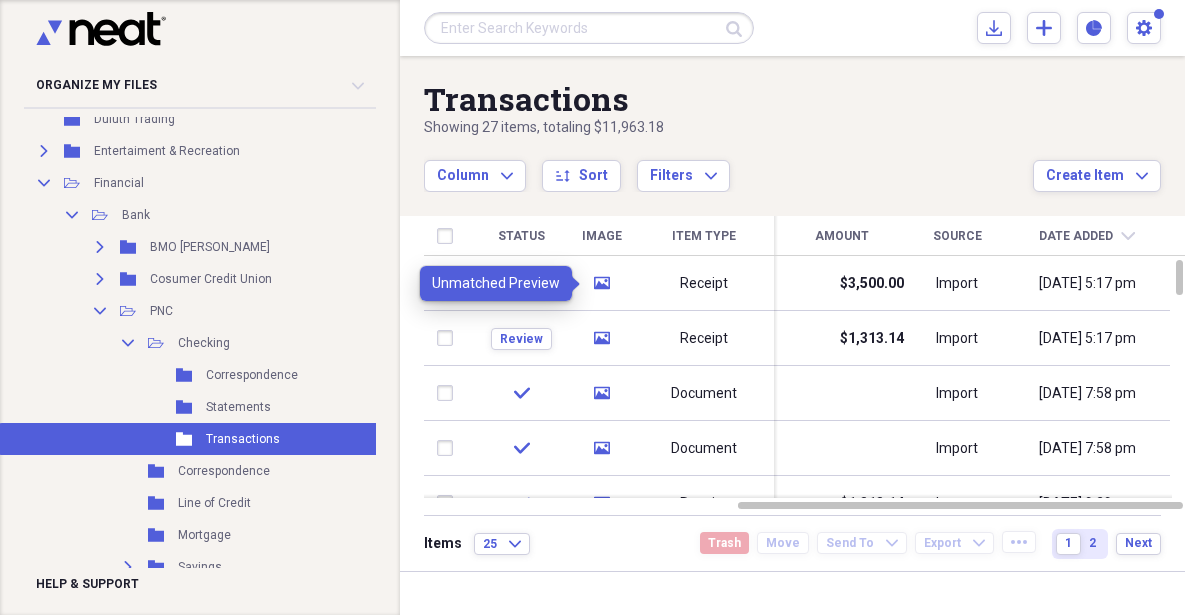 click 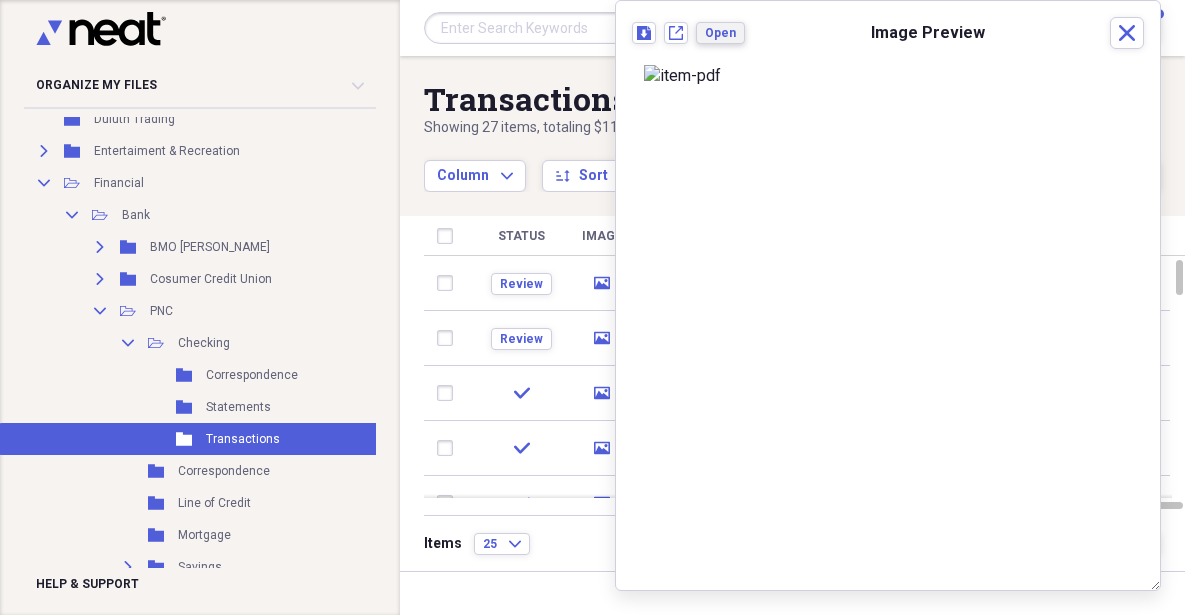 click on "Open" at bounding box center [720, 33] 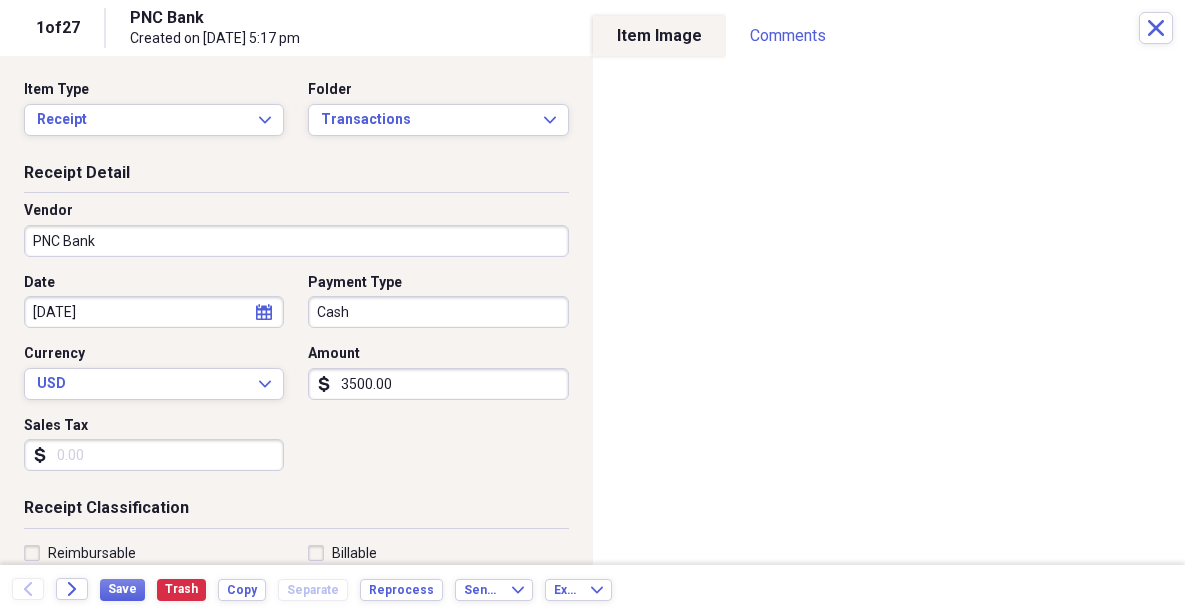 click on "Item Image" at bounding box center (659, 36) 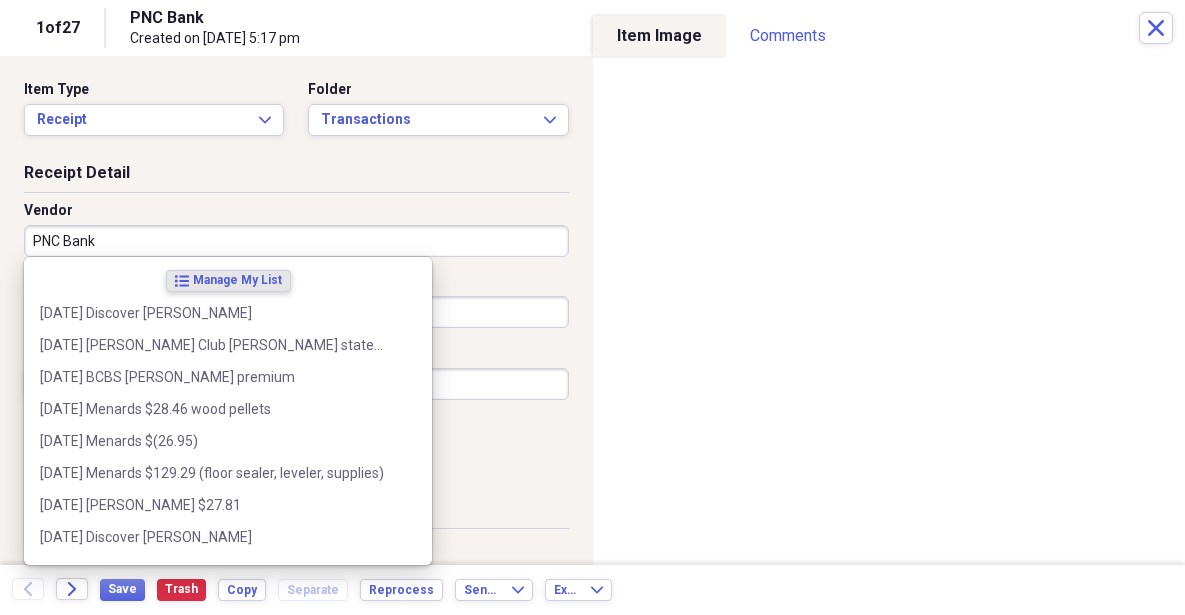 click on "PNC Bank" at bounding box center [296, 241] 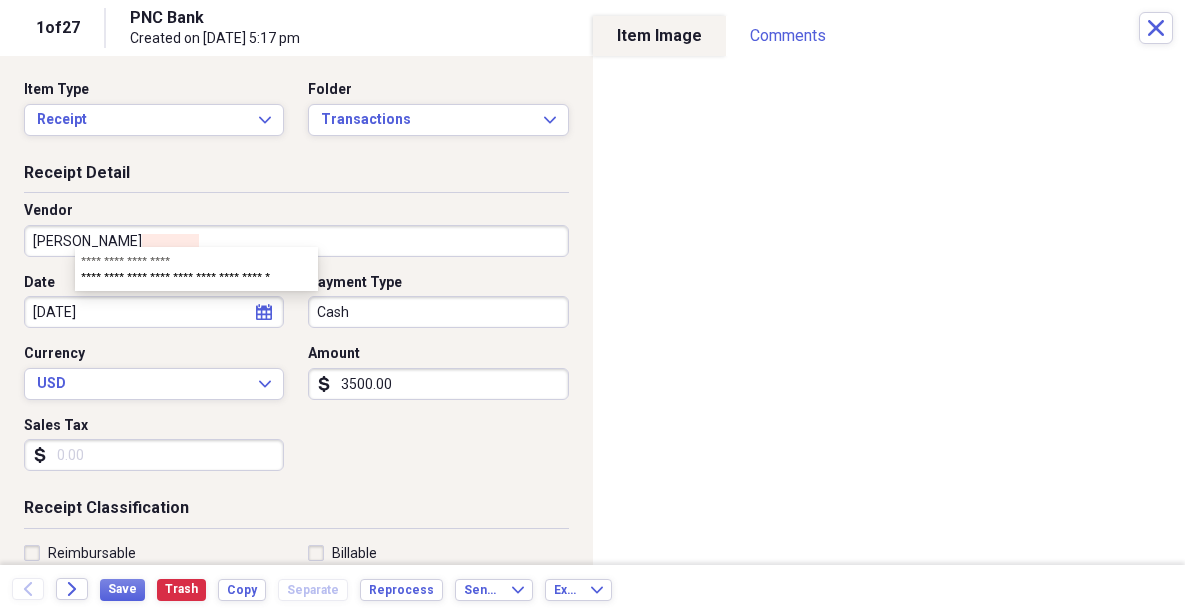 type on "[PERSON_NAME]" 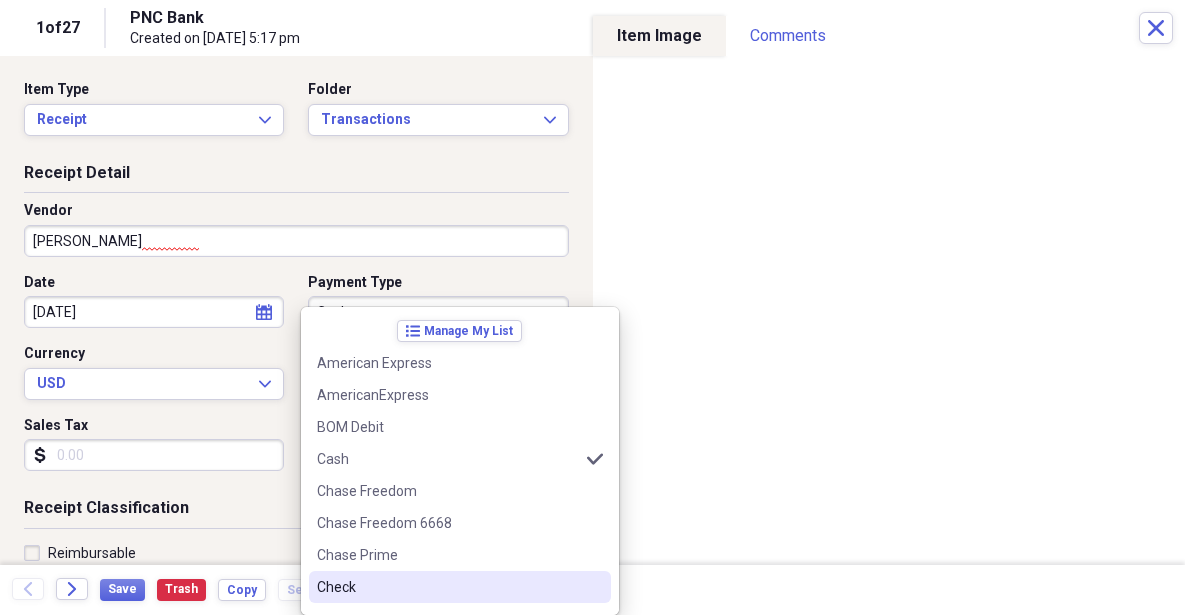 click on "Check" at bounding box center [448, 587] 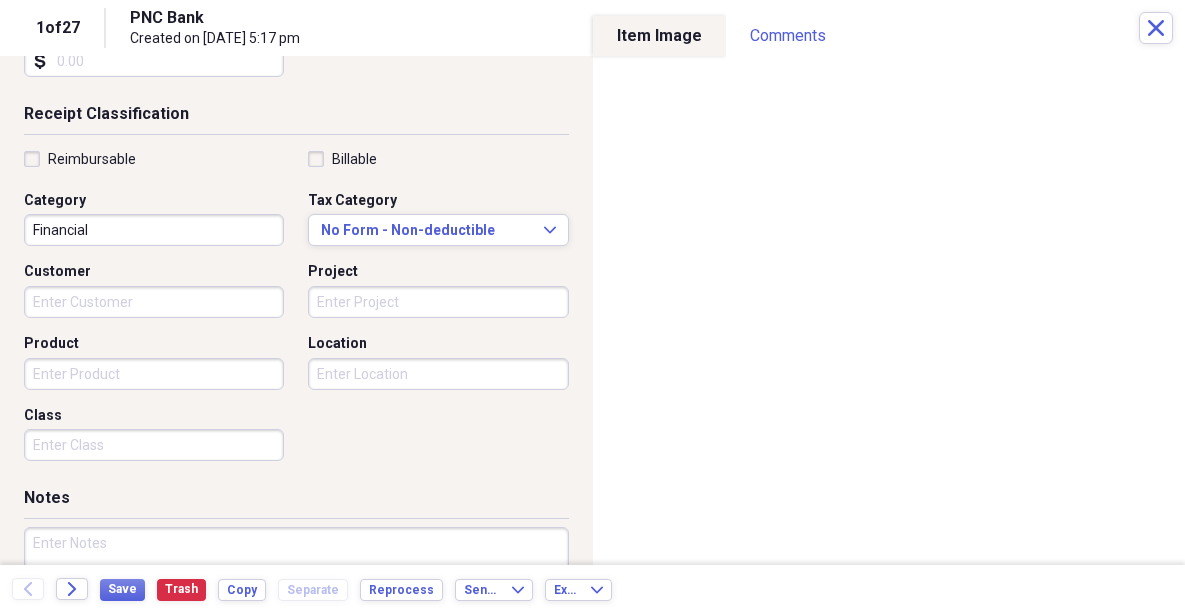 scroll, scrollTop: 377, scrollLeft: 0, axis: vertical 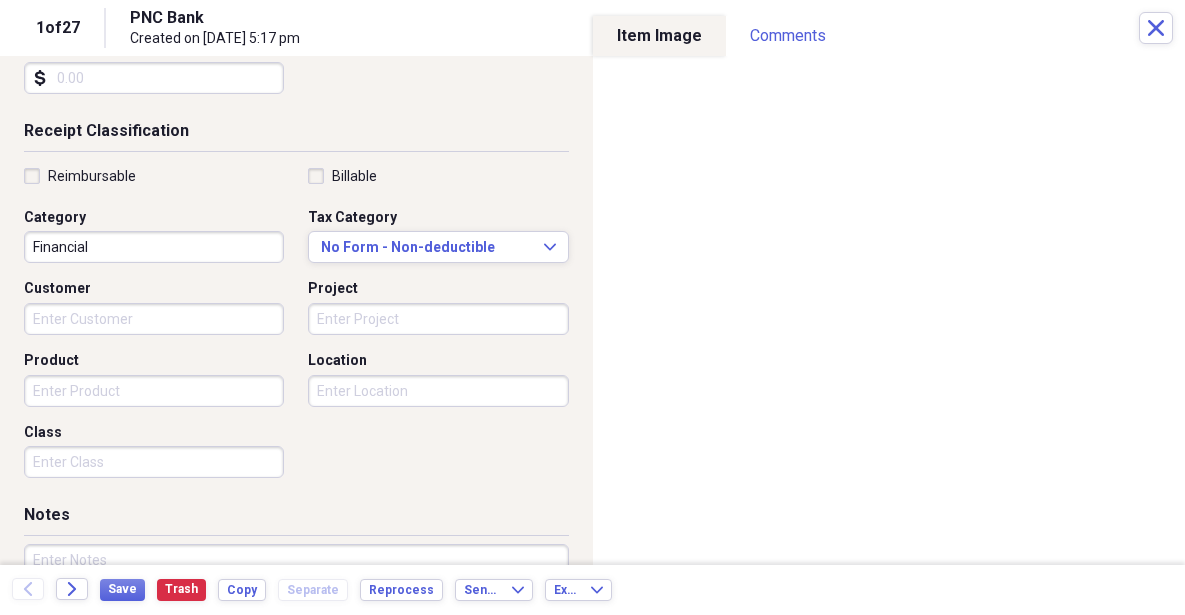 click on "Financial" at bounding box center [154, 247] 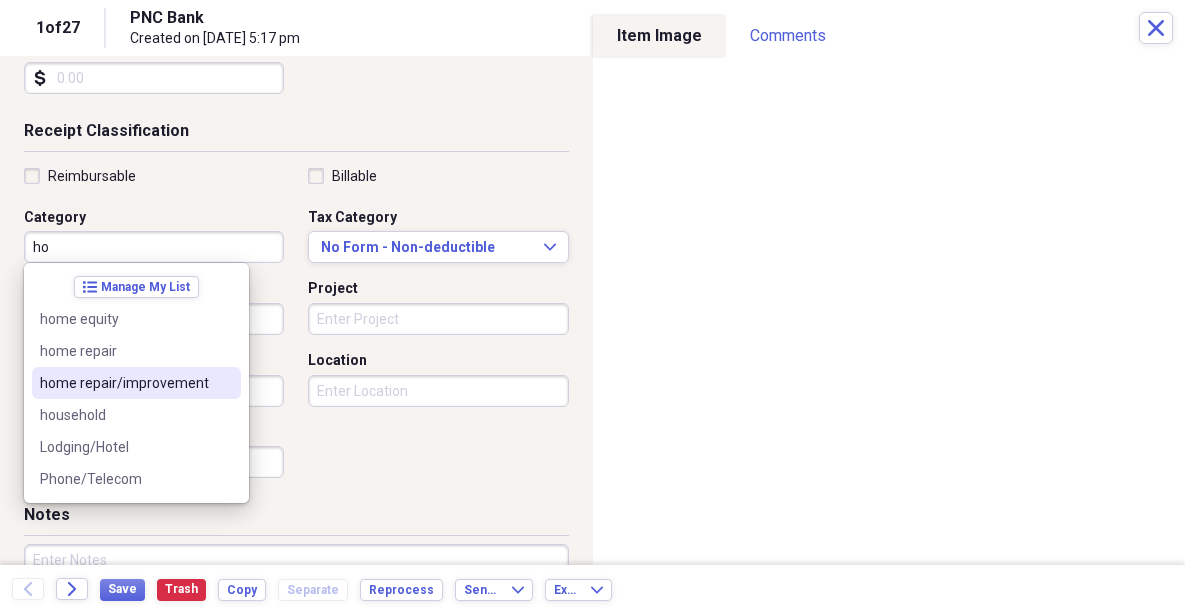 click on "home repair/improvement" at bounding box center [124, 383] 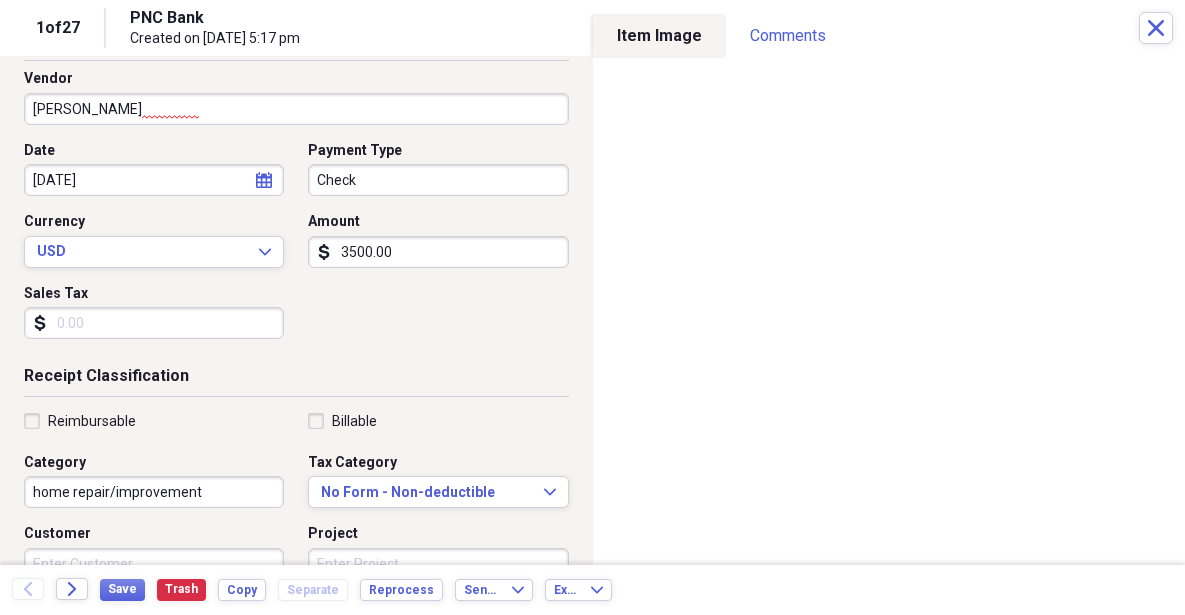 scroll, scrollTop: 0, scrollLeft: 0, axis: both 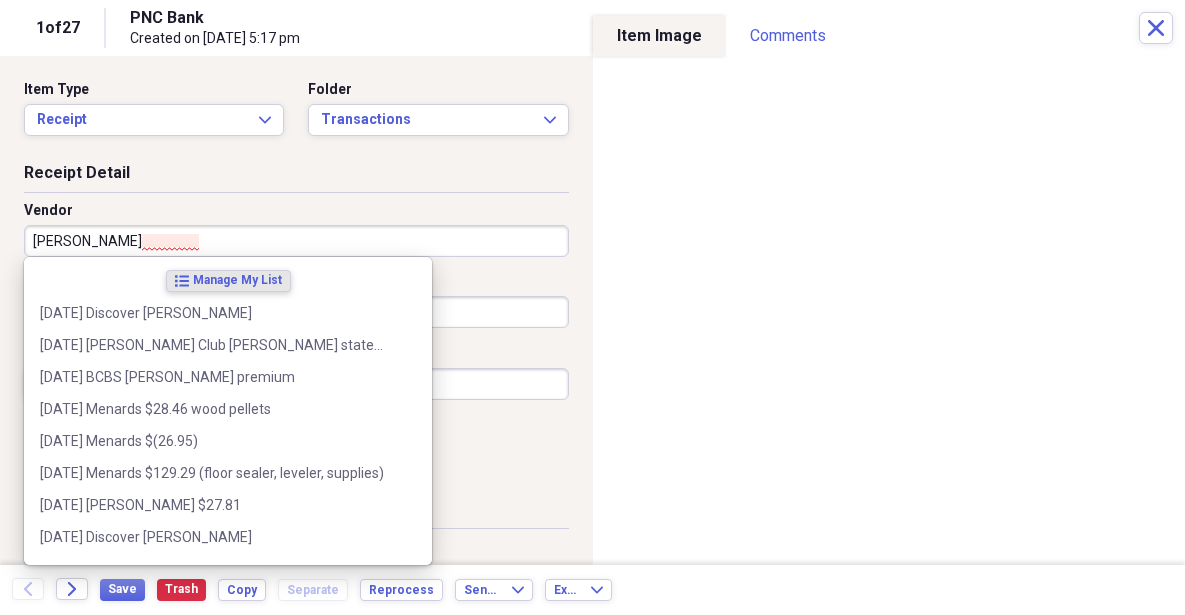 click on "[PERSON_NAME]" at bounding box center [296, 241] 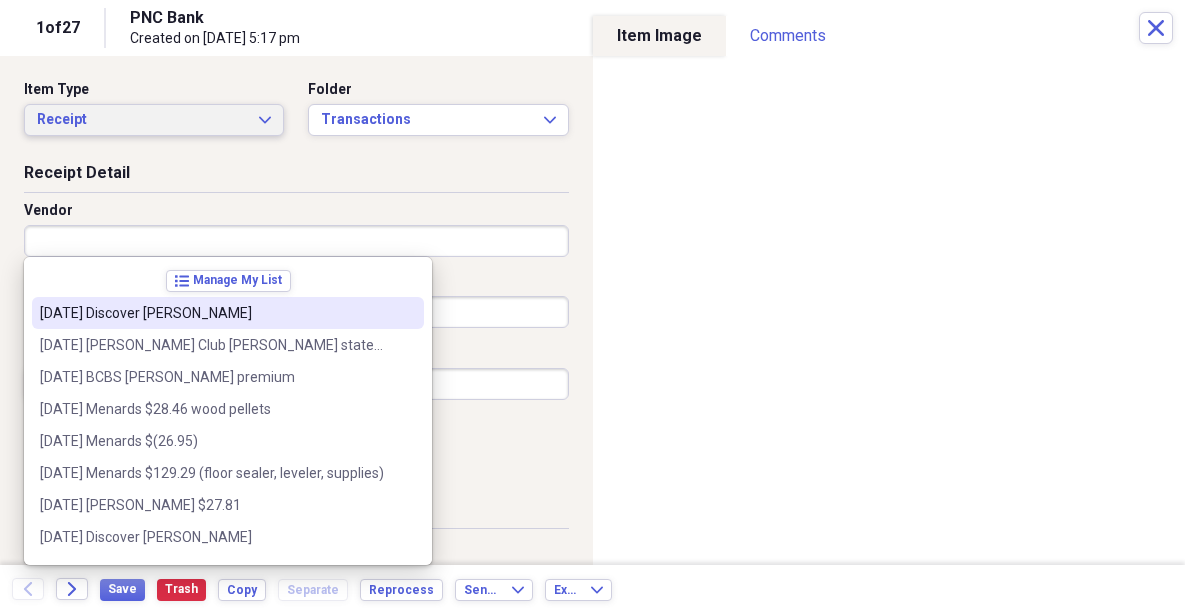 click on "Expand" 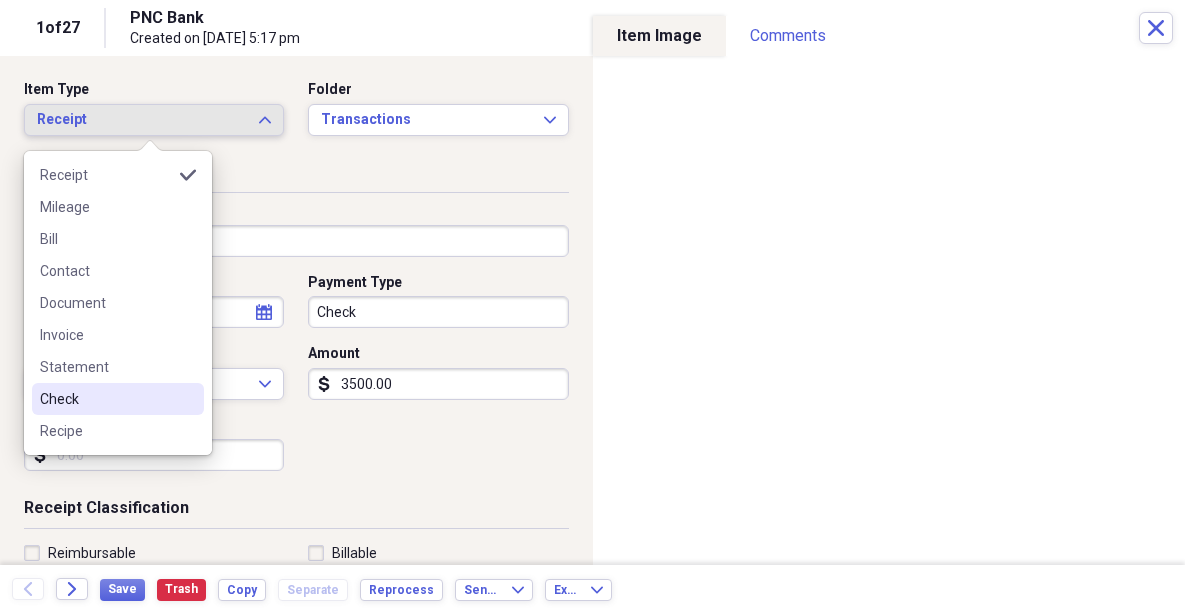 click on "Check" at bounding box center [106, 399] 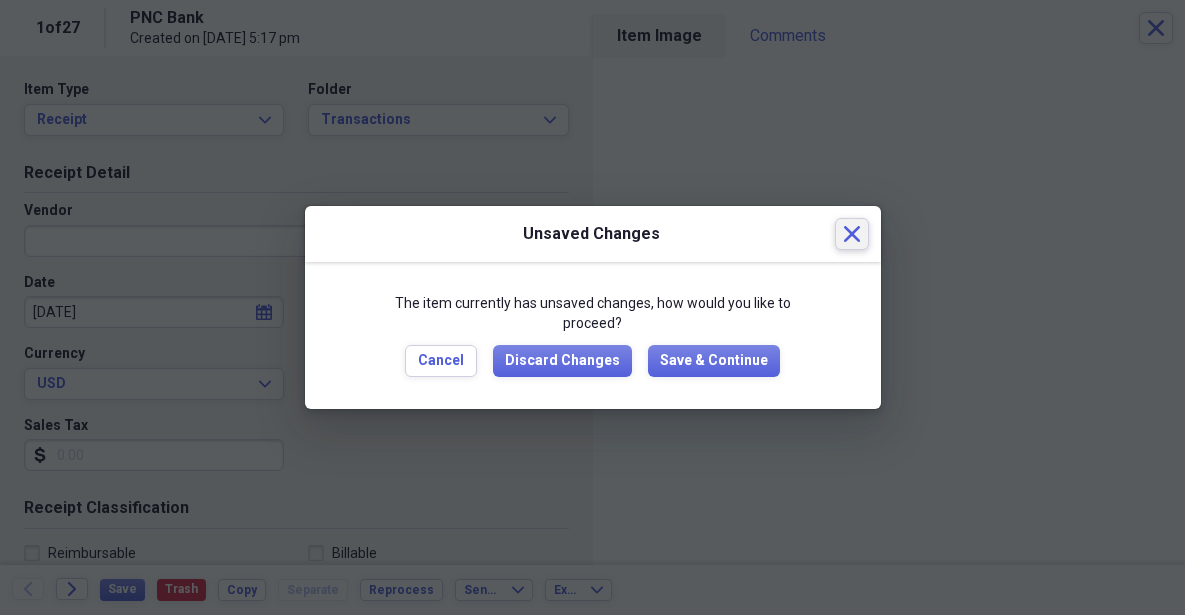 click on "Close" at bounding box center [852, 234] 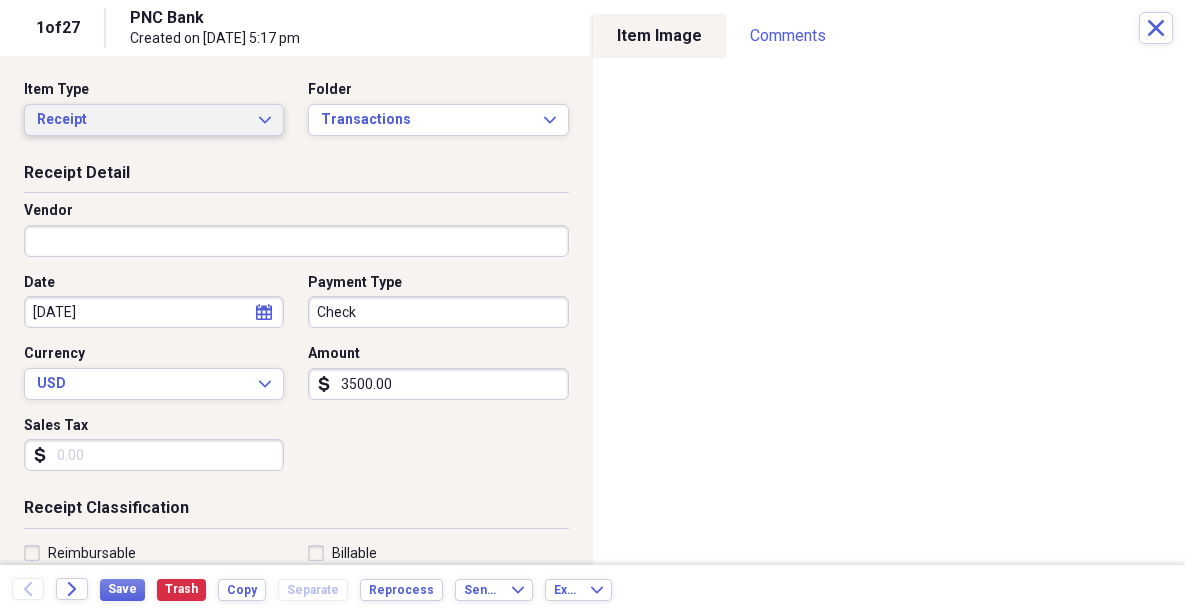 click on "Expand" 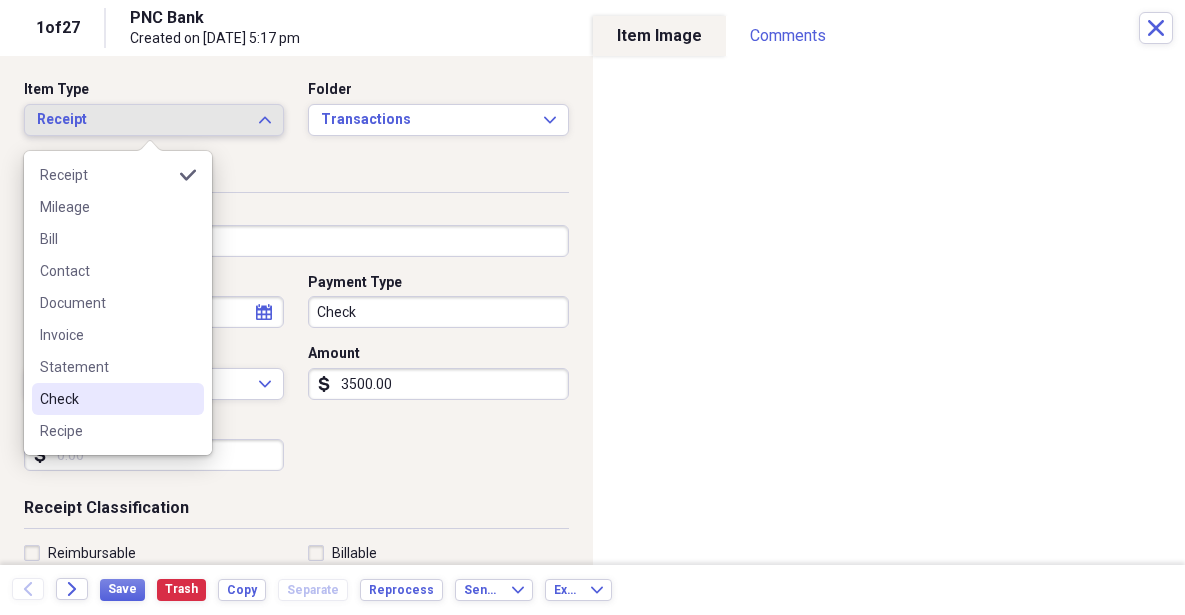 click on "Check" at bounding box center [106, 399] 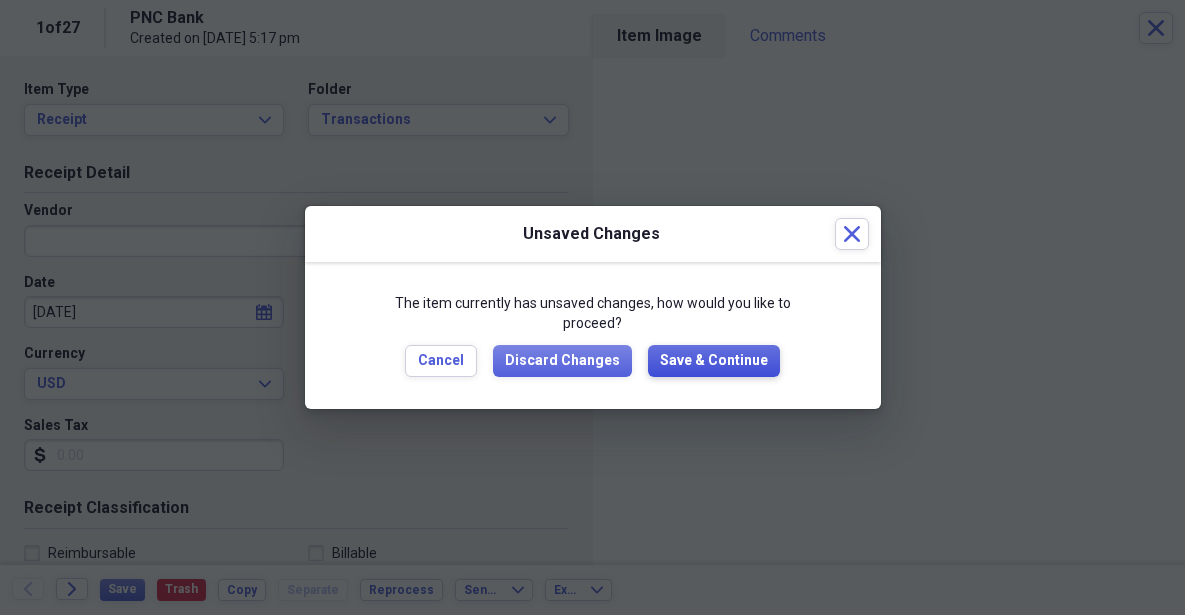 click on "Save & Continue" at bounding box center [714, 361] 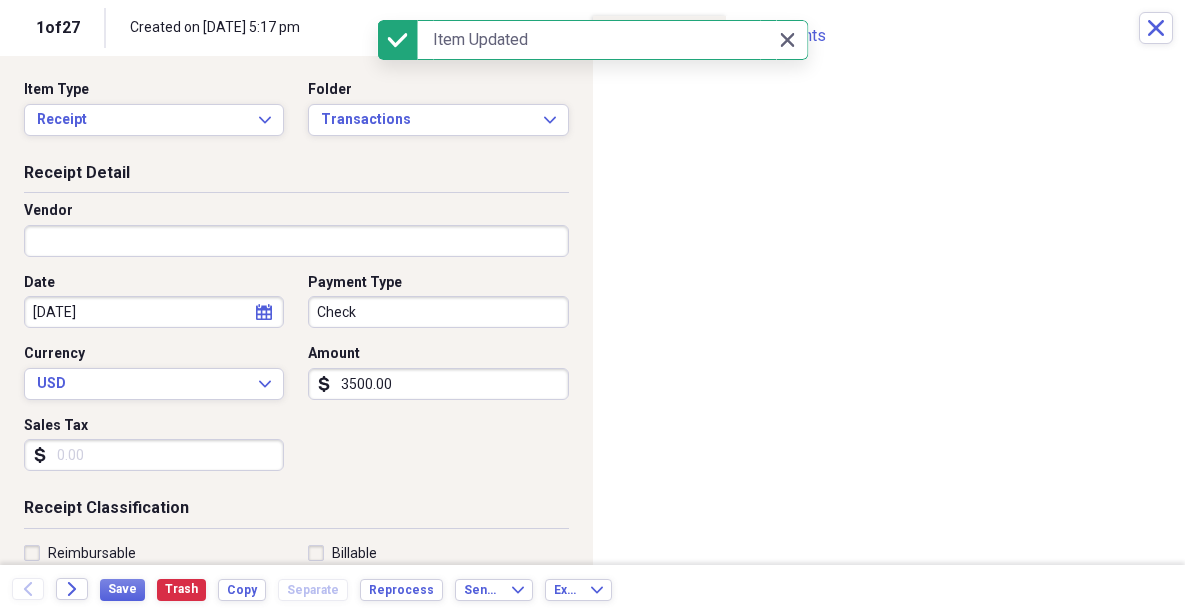 type 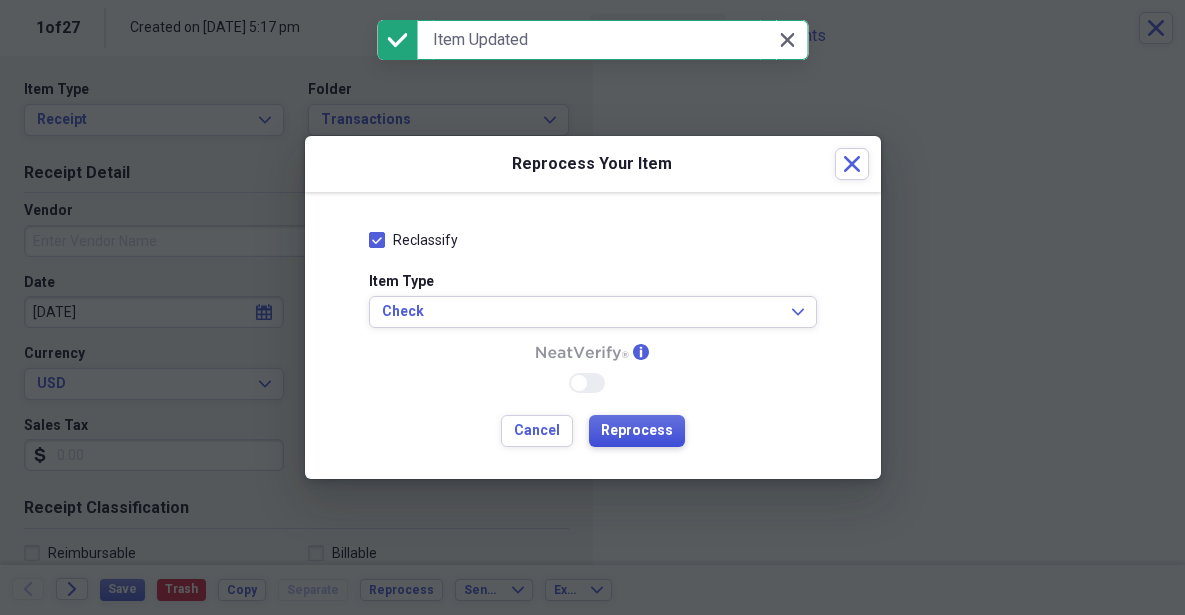 click on "Reprocess" at bounding box center [637, 431] 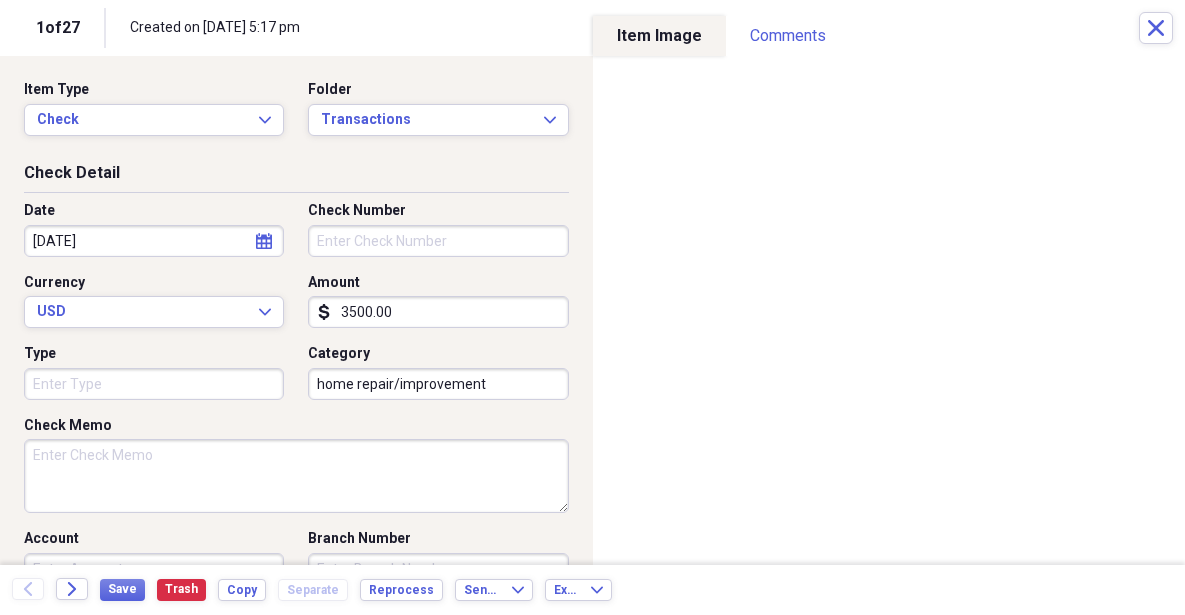 click on "Check Number" at bounding box center (438, 241) 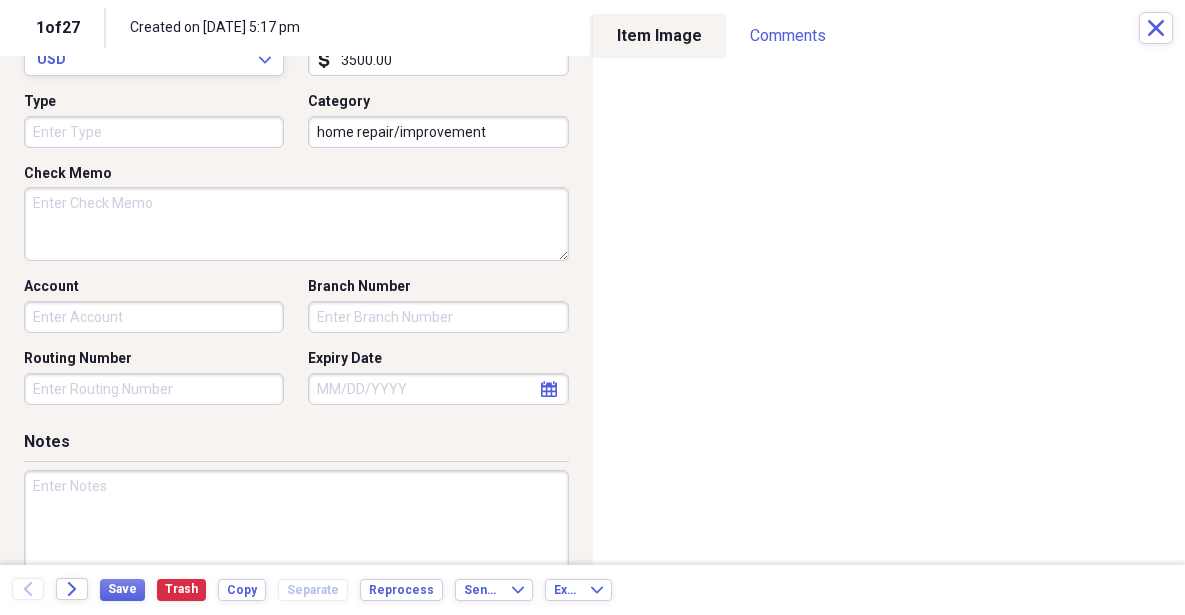 scroll, scrollTop: 0, scrollLeft: 0, axis: both 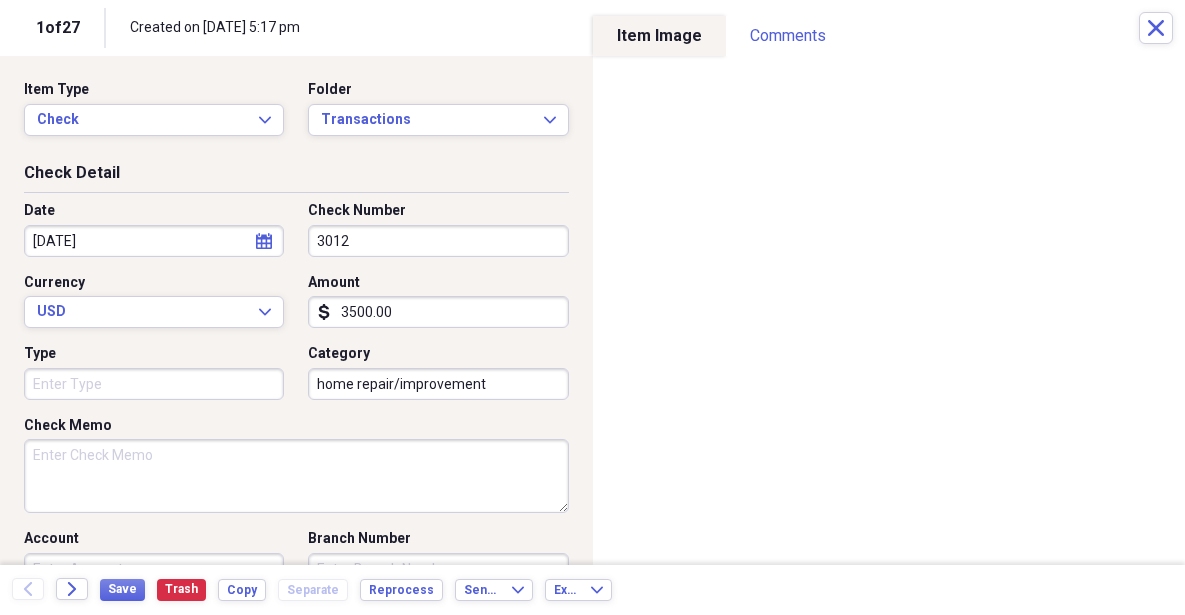 type on "3012" 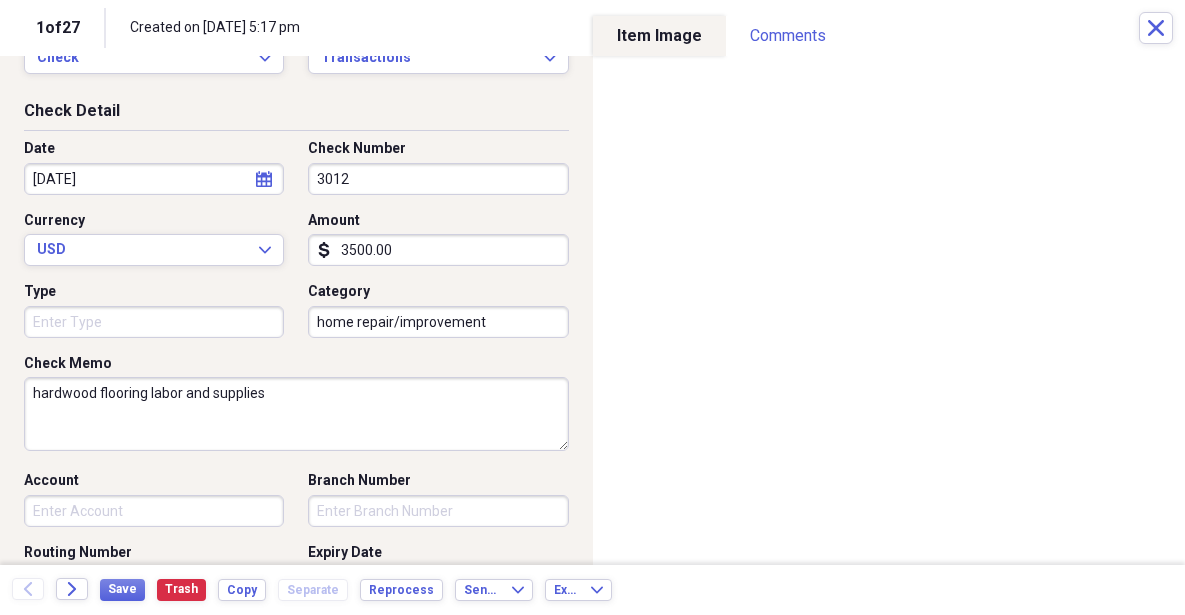 scroll, scrollTop: 0, scrollLeft: 0, axis: both 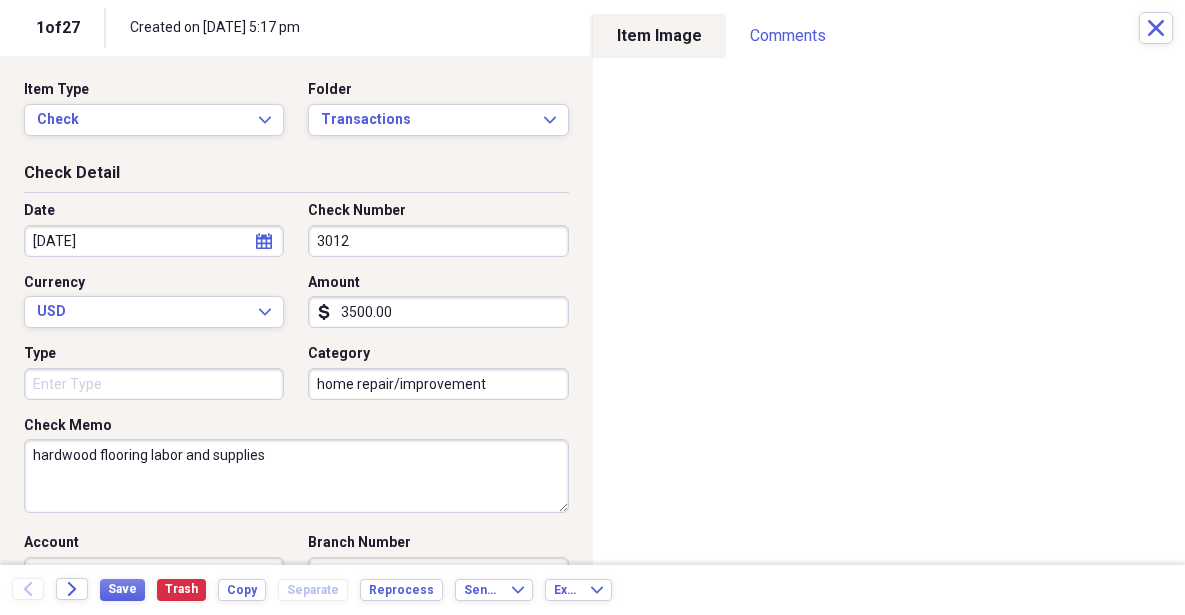 type on "hardwood flooring labor and supplies" 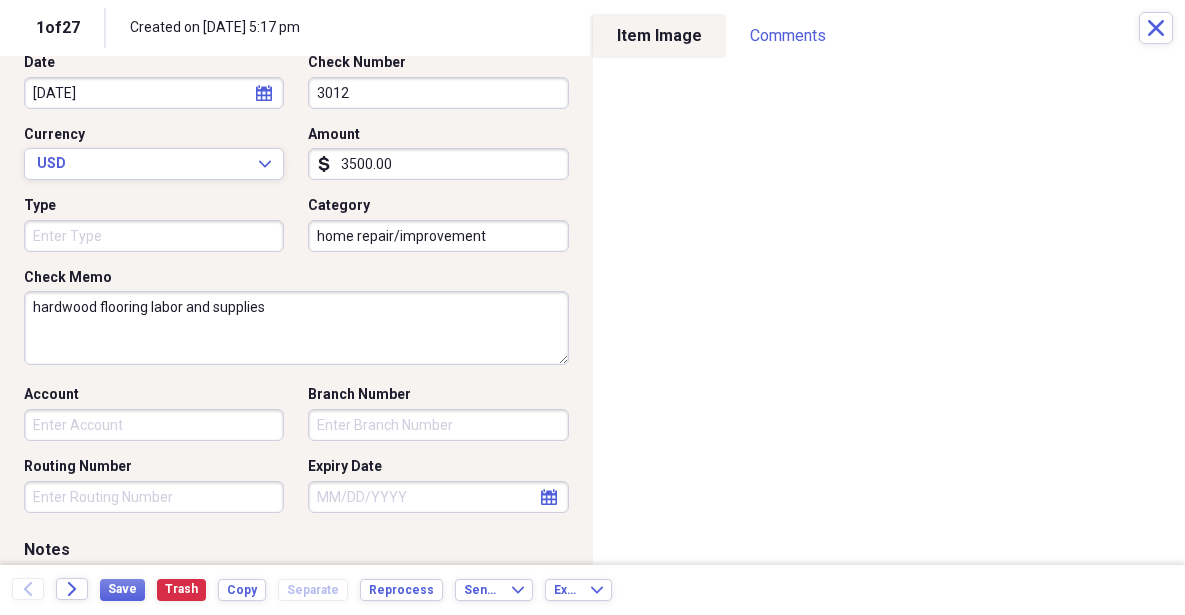 scroll, scrollTop: 147, scrollLeft: 0, axis: vertical 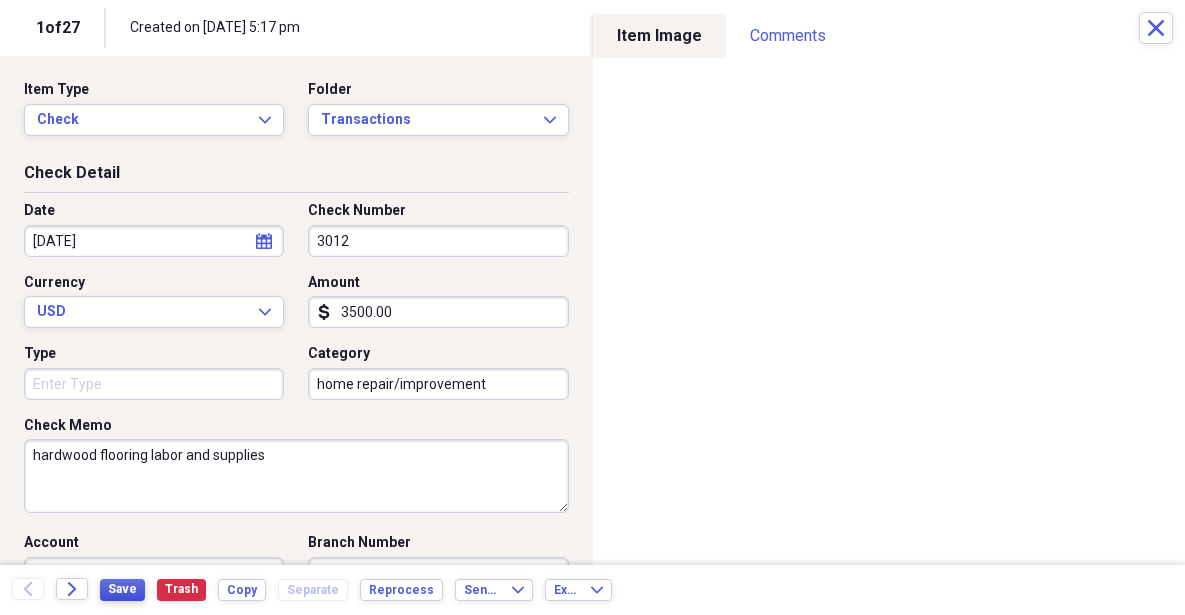 click on "Save" at bounding box center (122, 589) 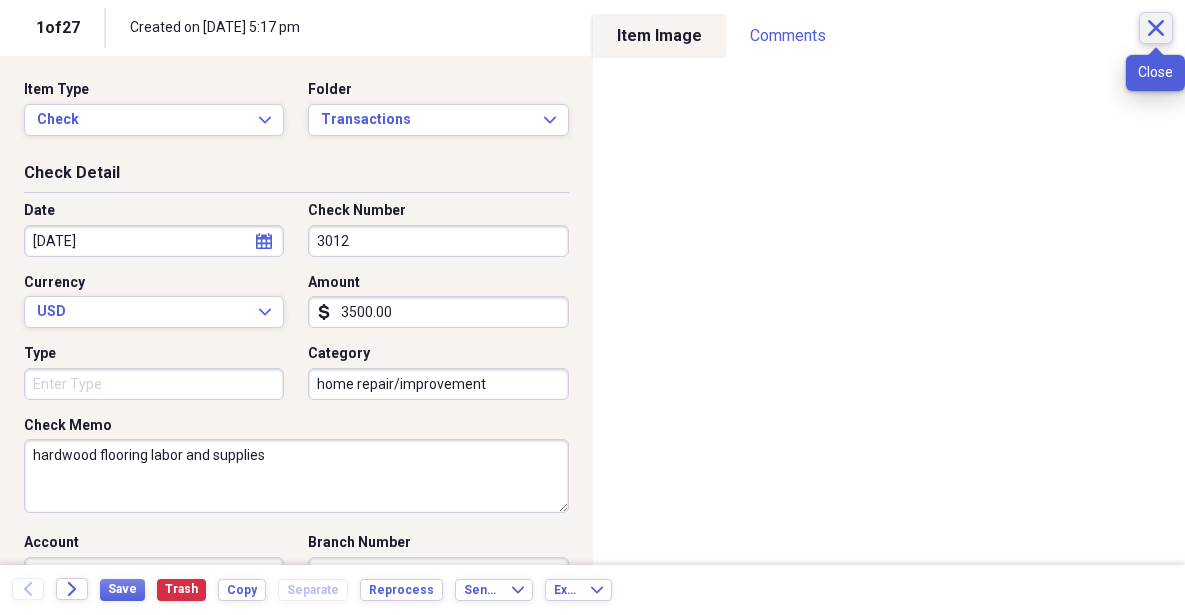 click on "Close" at bounding box center (1156, 28) 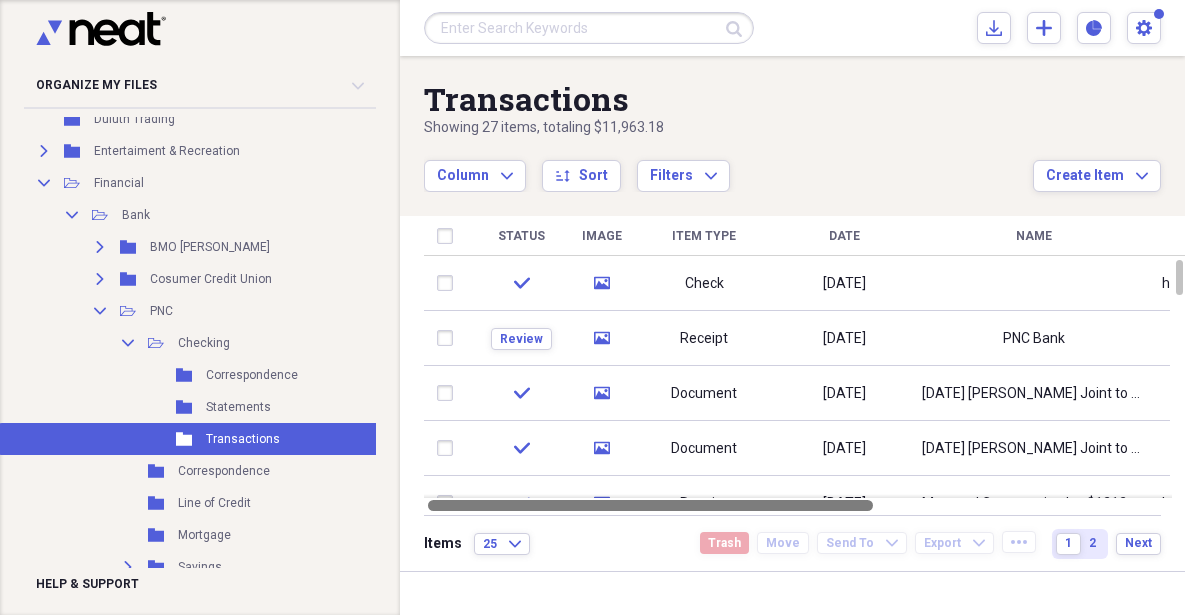 drag, startPoint x: 765, startPoint y: 500, endPoint x: 331, endPoint y: 520, distance: 434.46057 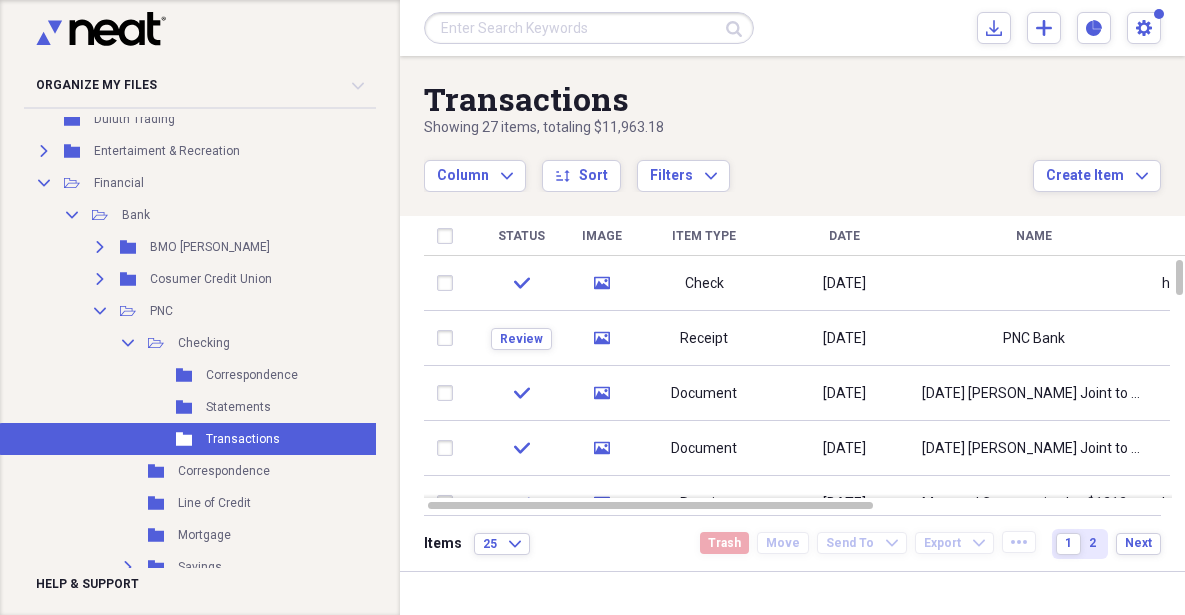 click 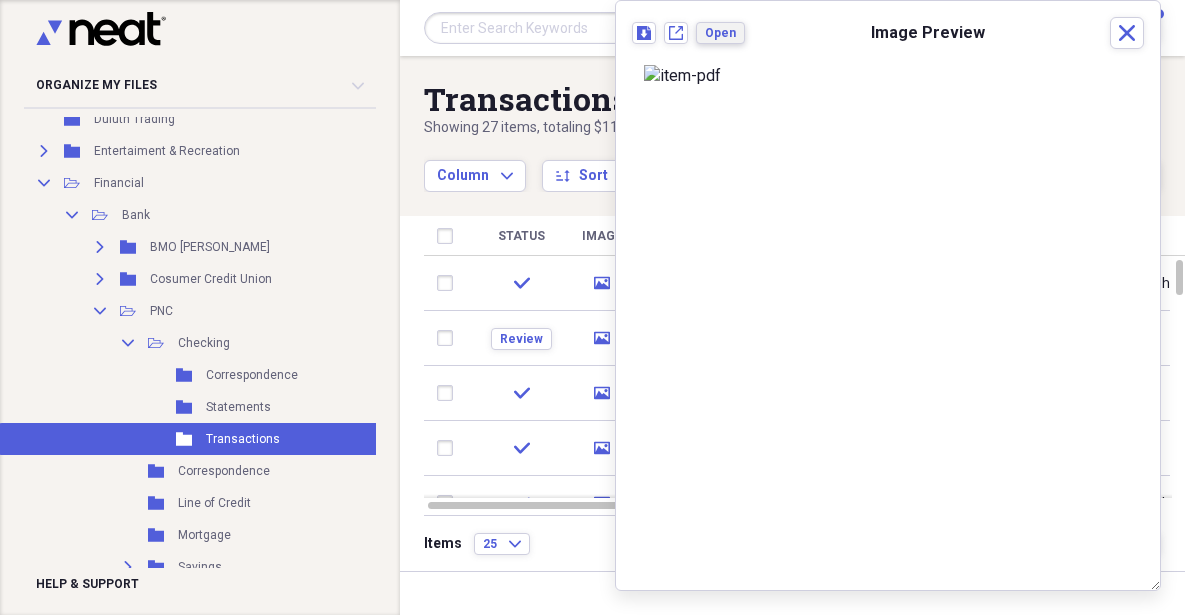 click on "Open" at bounding box center (720, 33) 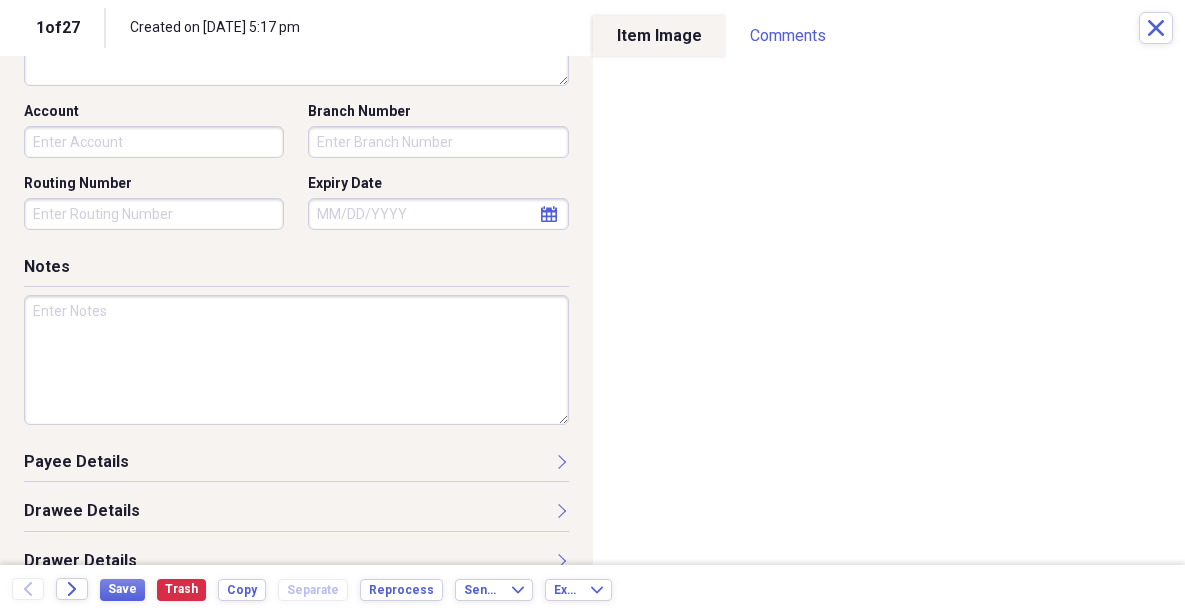 scroll, scrollTop: 461, scrollLeft: 0, axis: vertical 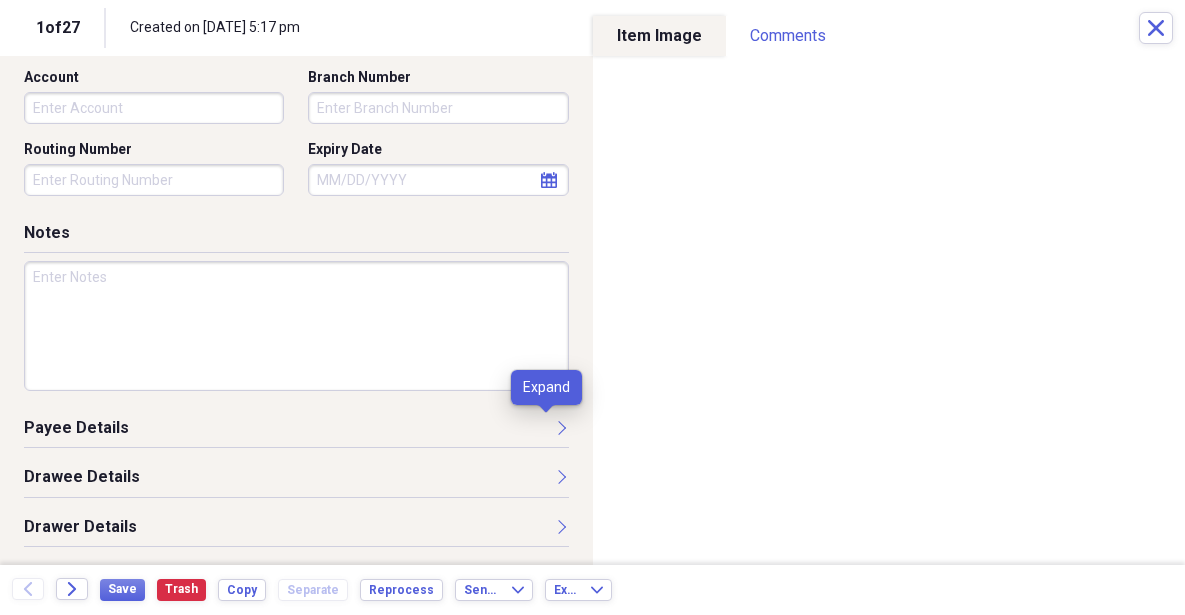 click at bounding box center (561, 427) 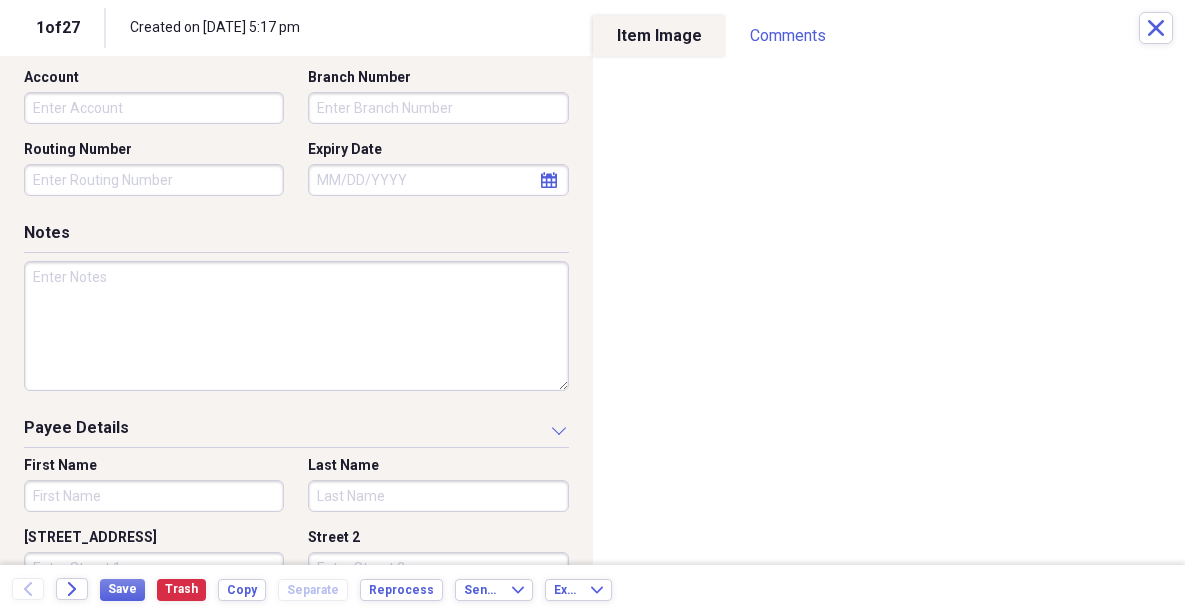 click on "First Name" at bounding box center [154, 496] 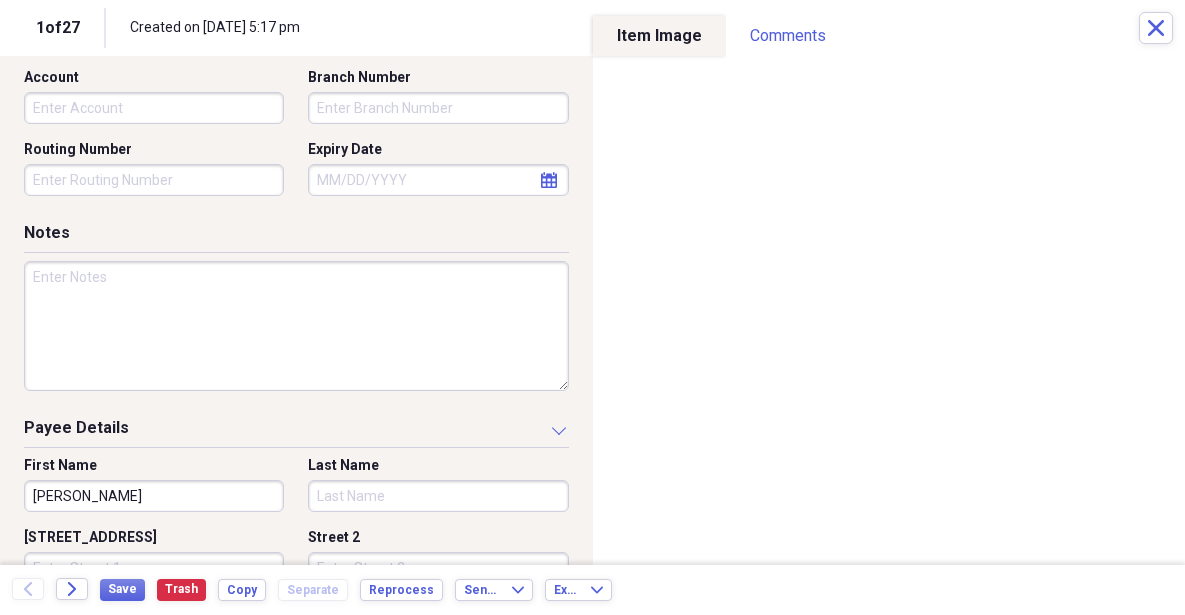 type on "[PERSON_NAME]" 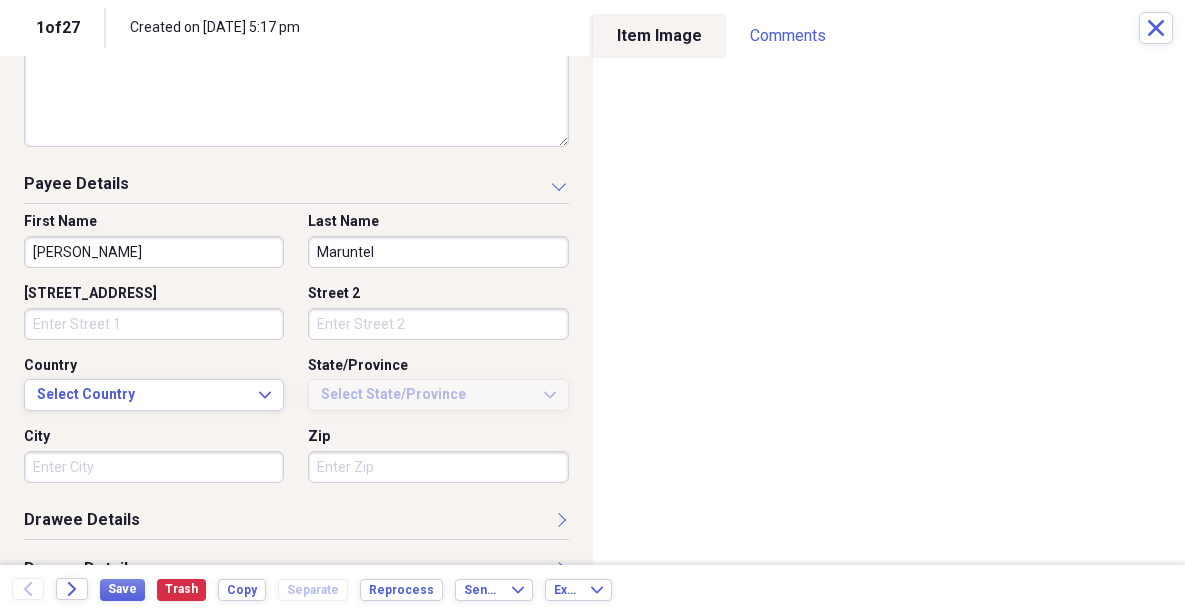 scroll, scrollTop: 748, scrollLeft: 0, axis: vertical 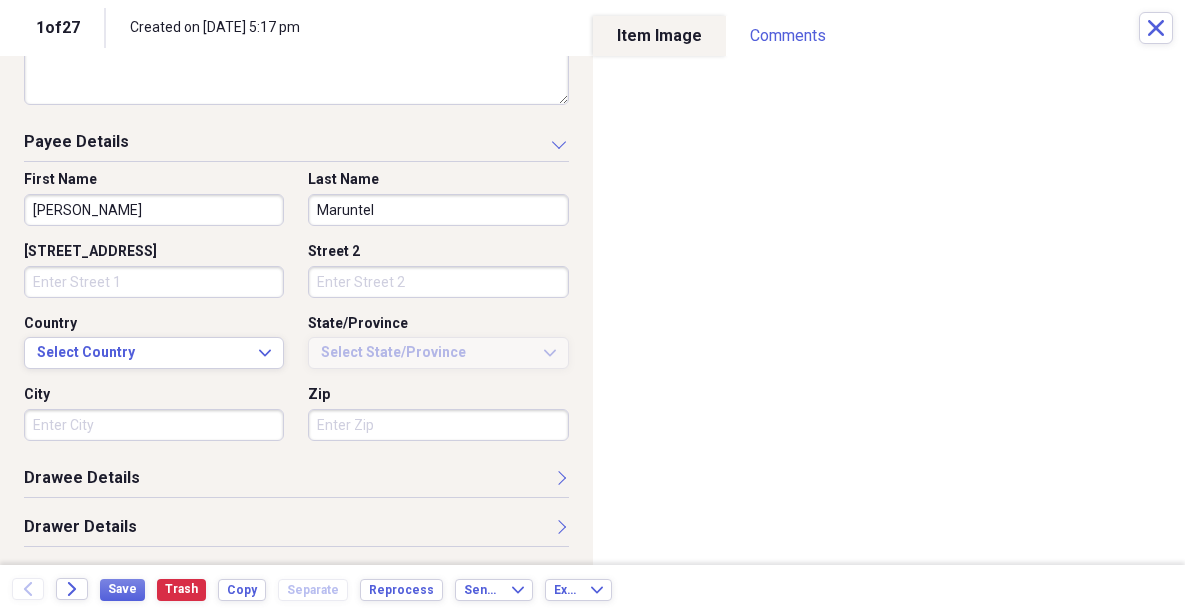 type on "Maruntel" 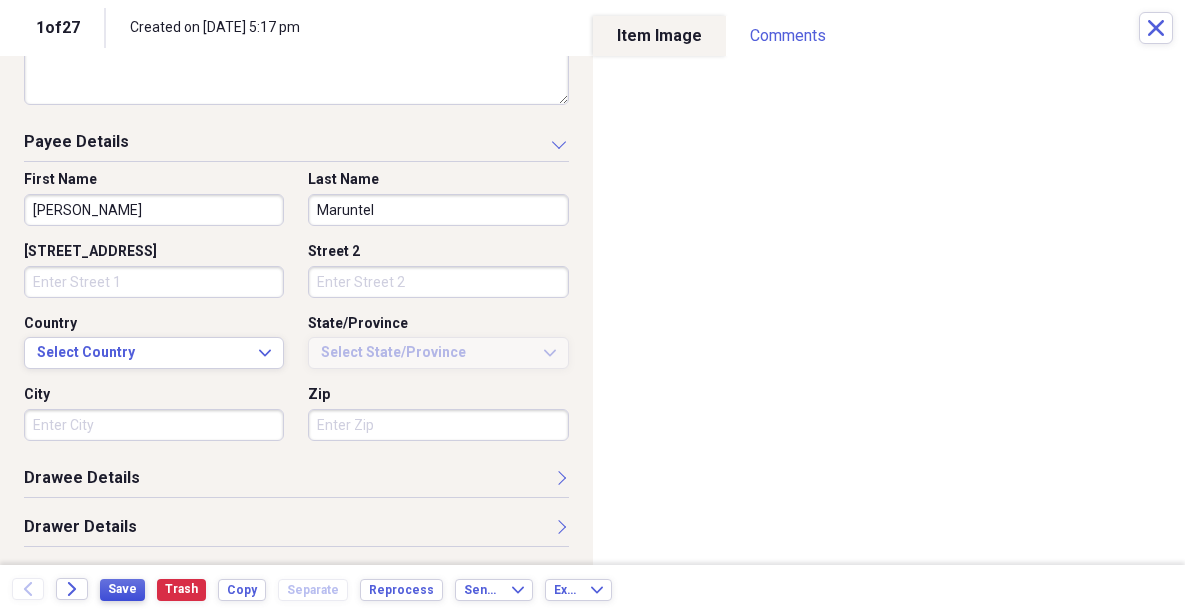 click on "Save" at bounding box center [122, 589] 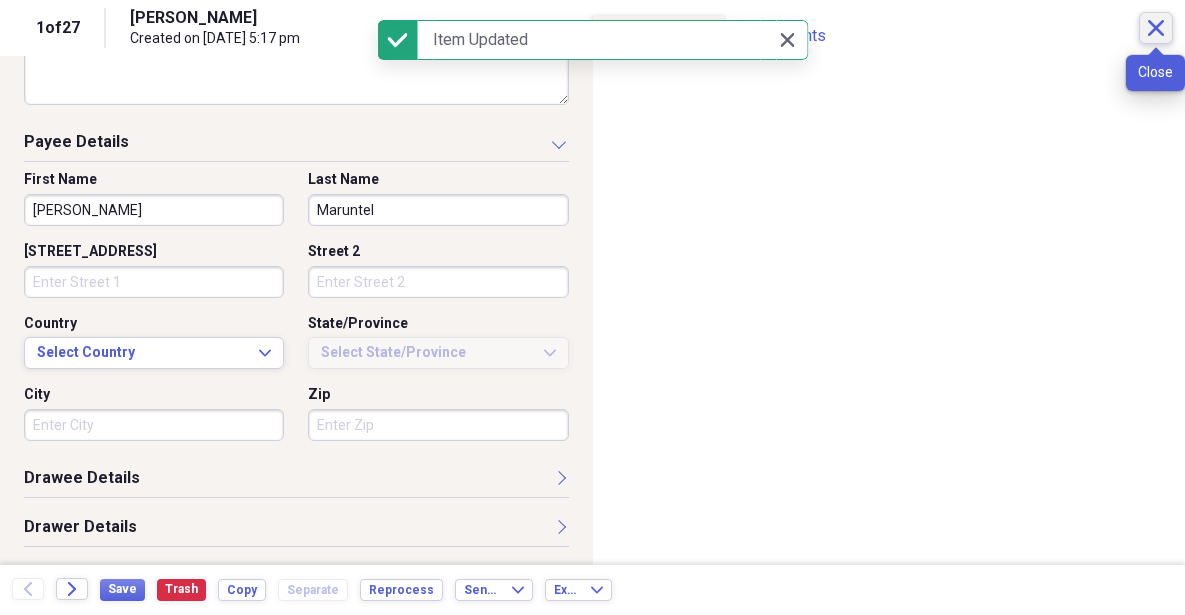 click 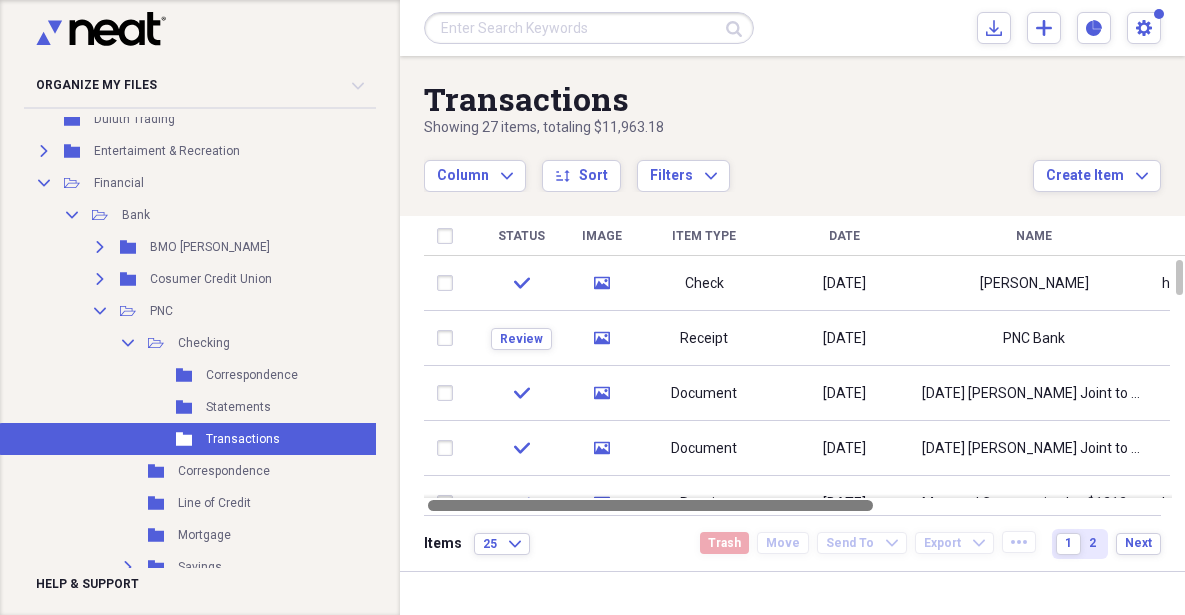 click on "Transactions Showing 27 items , totaling $11,963.18 Column Expand sort Sort Filters  Expand Create Item Expand Status Image Item Type Date Name Category Amount Source Date Added chevron-down check media Check [DATE] [PERSON_NAME] home repair/improvement $3,500.00 Import [DATE] 5:17 pm Review media Receipt [DATE] PNC Bank Financial $1,313.14 Import [DATE] 5:17 pm check media Document [DATE] [DATE] [PERSON_NAME] Joint to PNC $1000.00 (floor) Financial Import [DATE] 7:58 pm check media Document [DATE] [DATE] [PERSON_NAME] Joint to PNC $3000.00 (floor) Financial Import [DATE] 7:58 pm check media Receipt [DATE] Maruntel Construction Inc $1313.14 (material) home repair/improvement $1,313.14 Import [DATE] 9:39 pm check media Receipt [DATE] USPS [DATE] $2.47 $2.47 Postal/Shipping $2.47 Import [DATE] 1:09 am check media Receipt [DATE] [GEOGRAPHIC_DATA] Collector $4591.78 Taxes $4,591.78 Import [DATE] 3:08 pm check media Document [DATE] Financial Import Items 25 Expand 1" at bounding box center (792, 313) 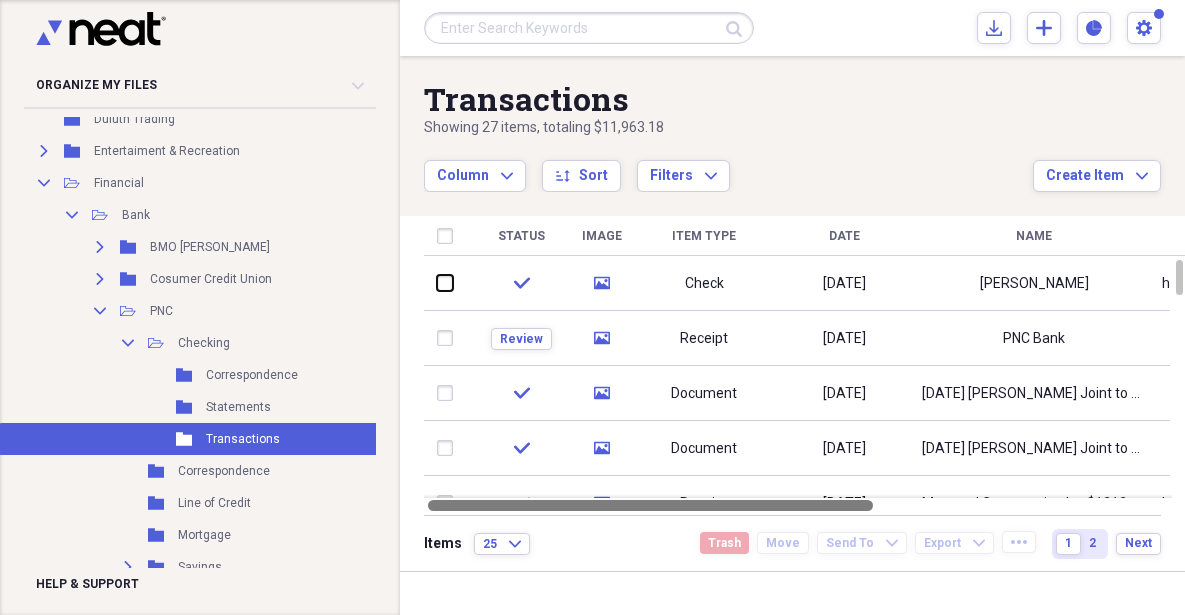 click at bounding box center [437, 283] 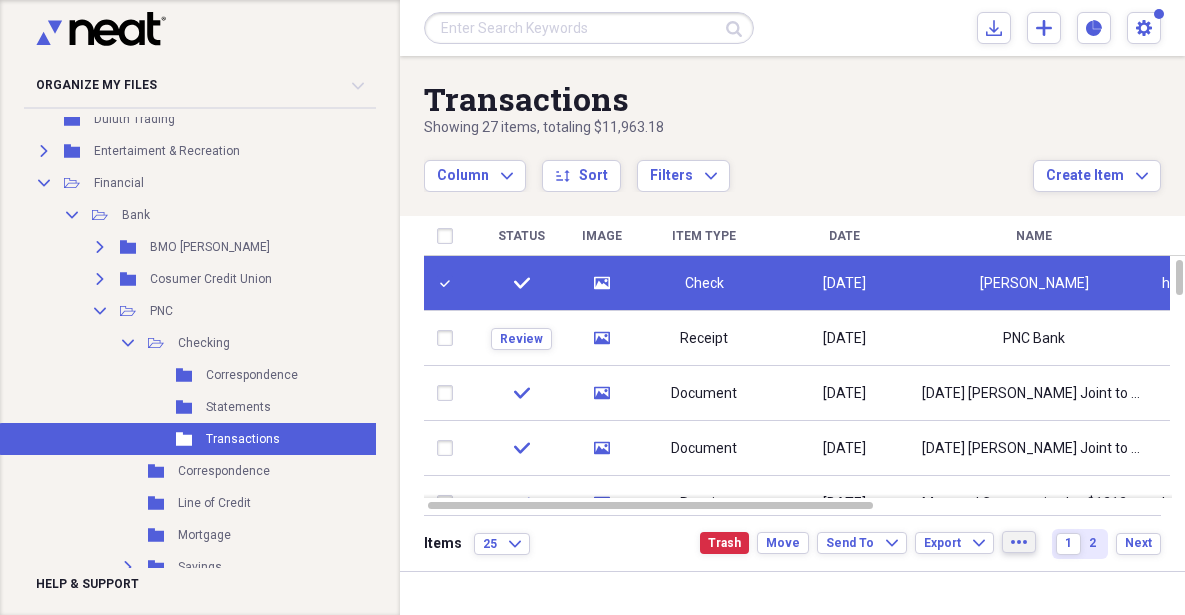click on "more" 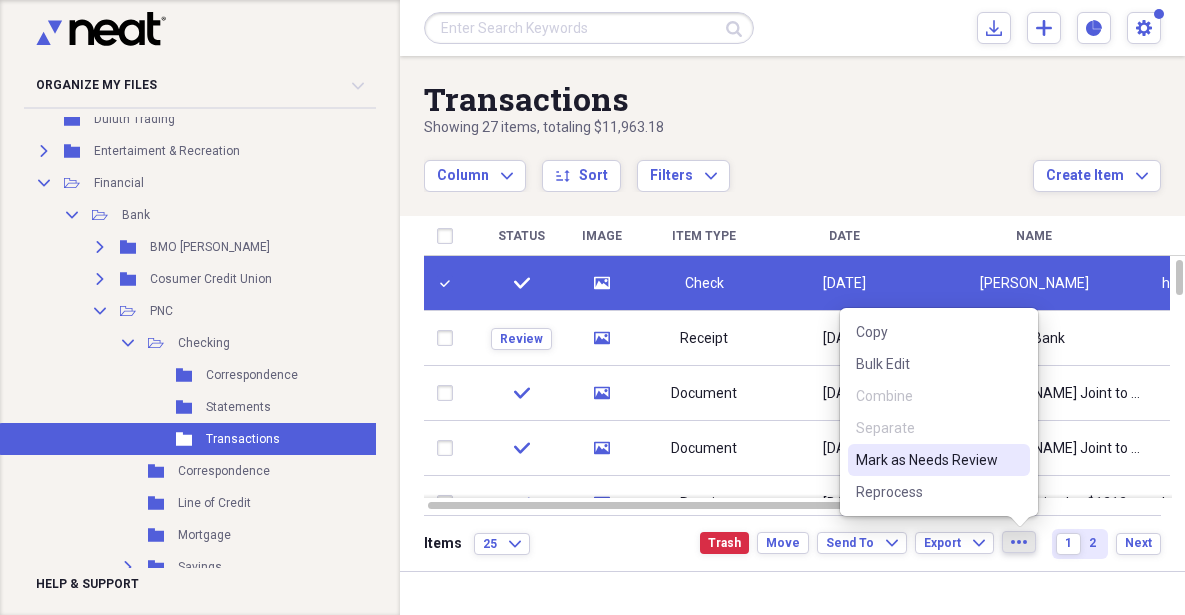 click on "Mark as Needs Review" at bounding box center [927, 460] 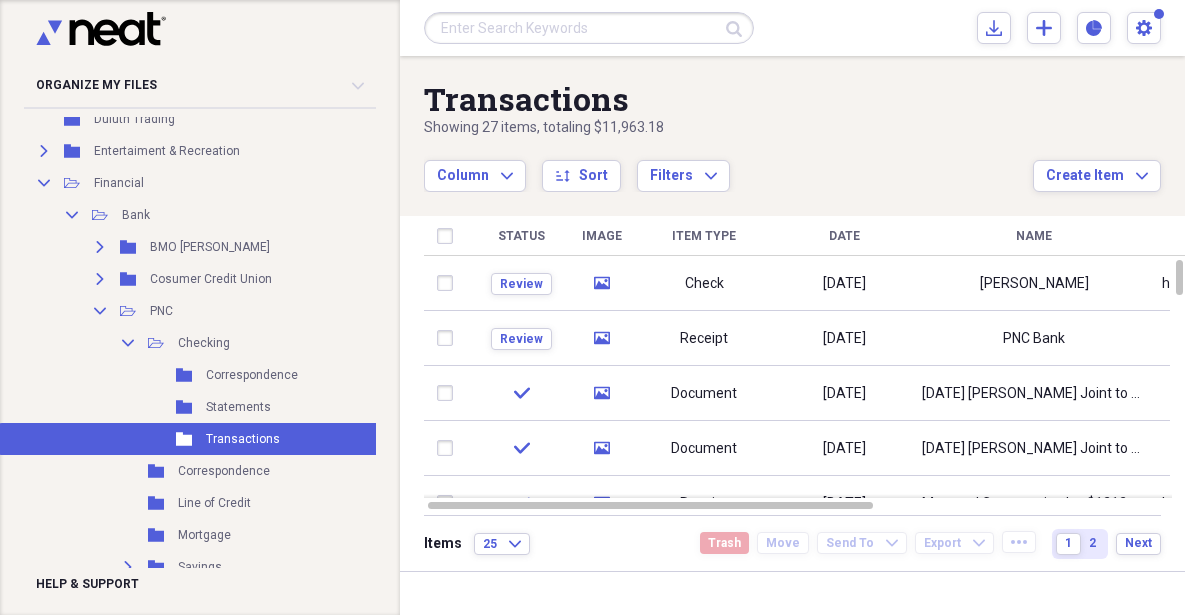 checkbox on "false" 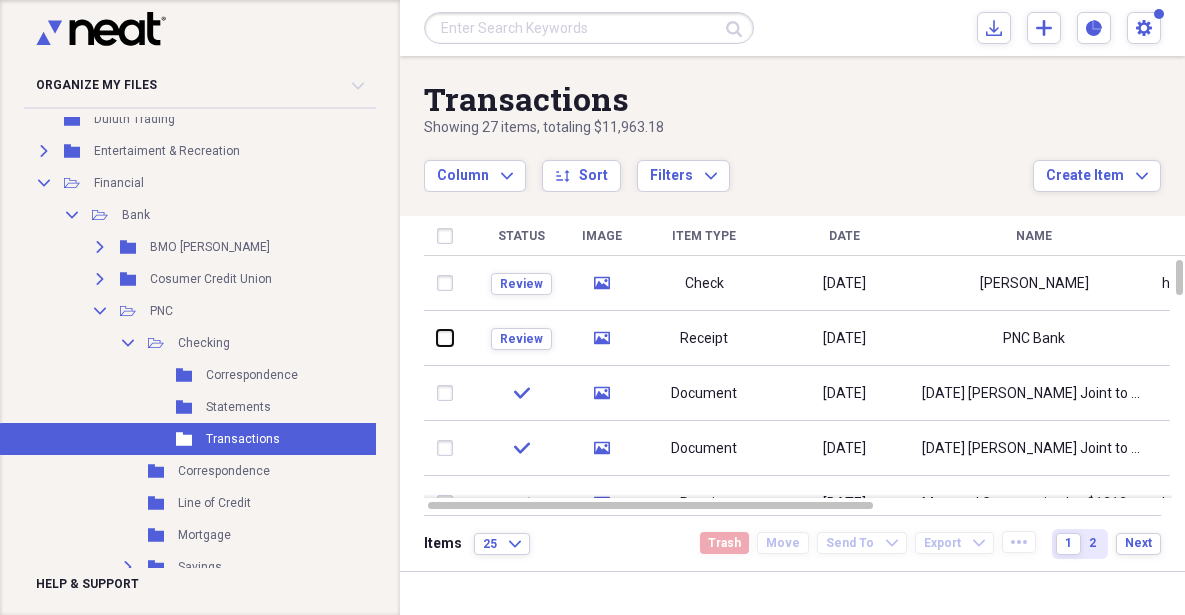 click at bounding box center (437, 338) 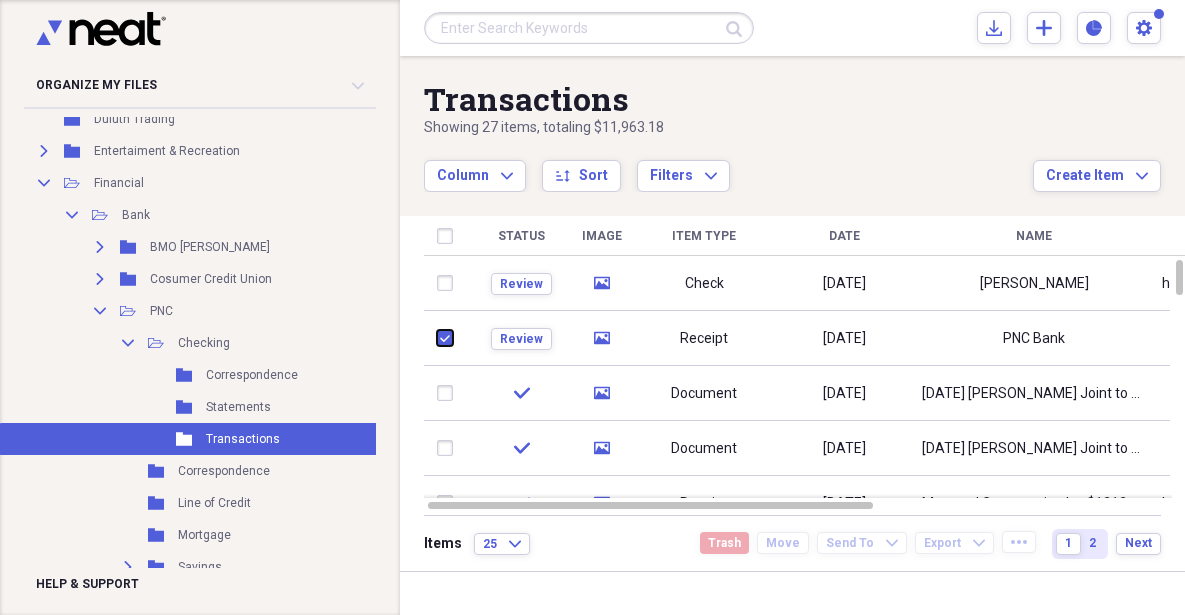 checkbox on "true" 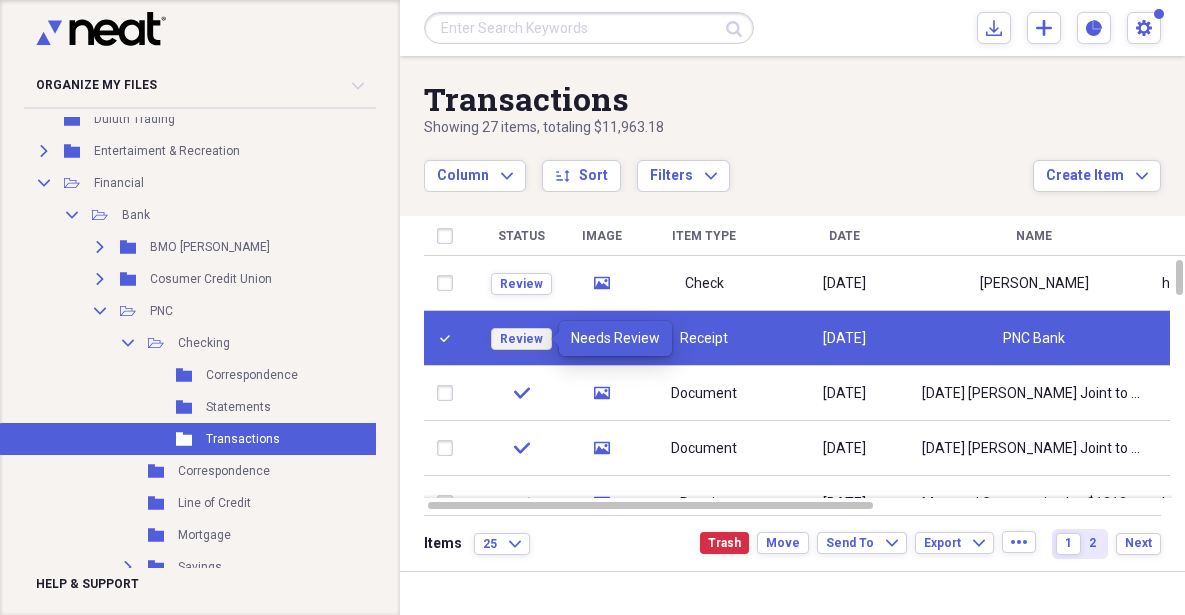 click on "Review" at bounding box center (521, 339) 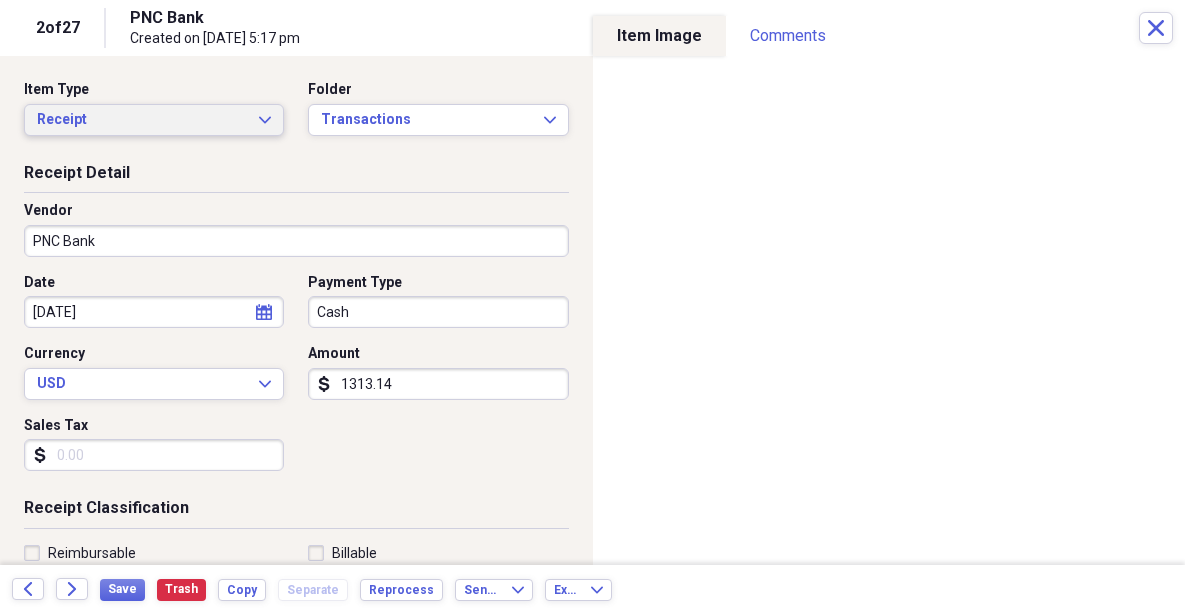 click 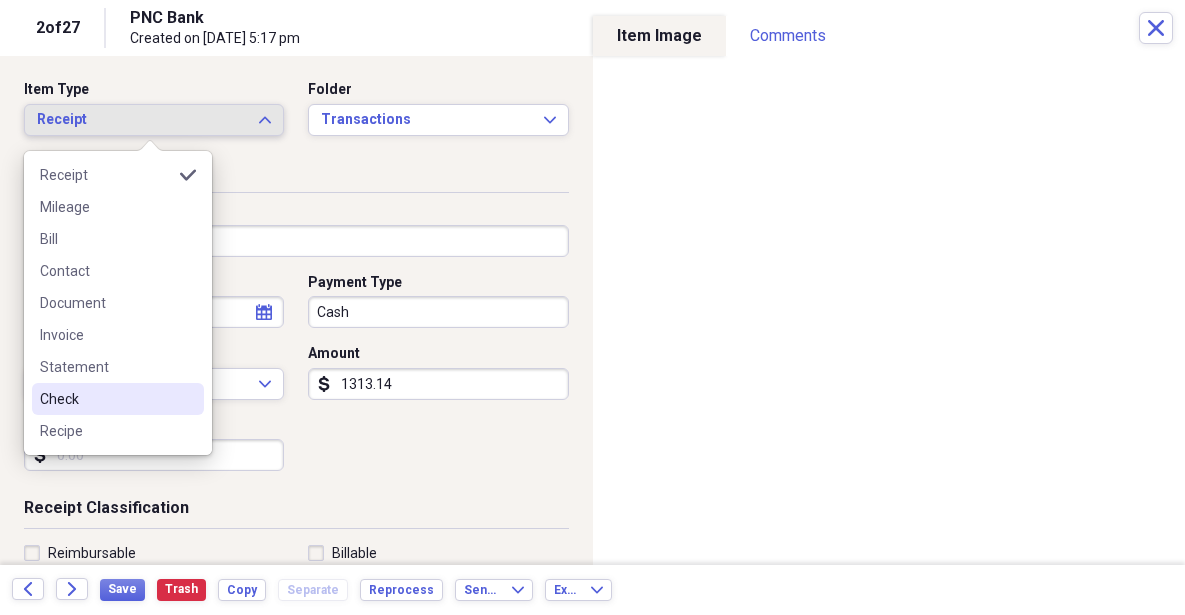 click on "Check" at bounding box center [106, 399] 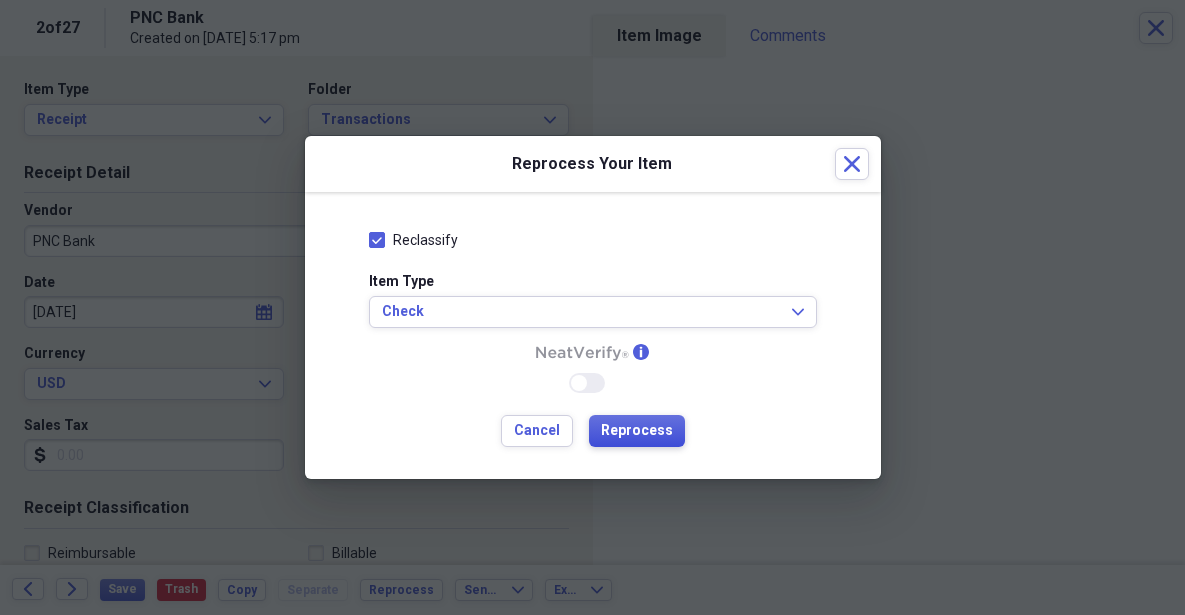 click on "Reprocess" at bounding box center (637, 431) 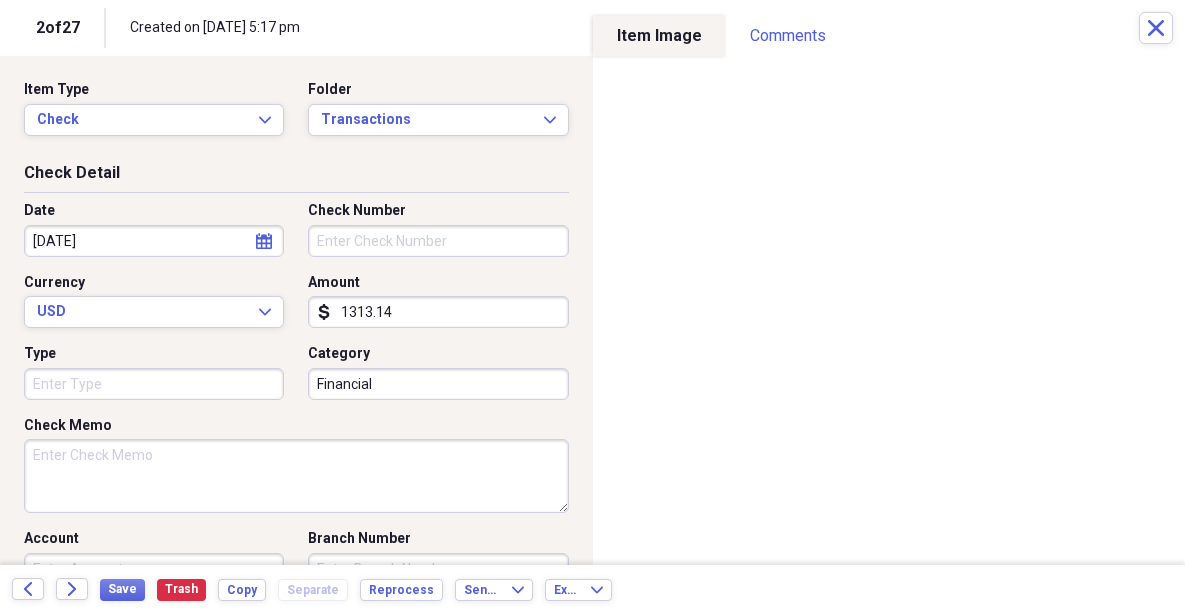 click on "Check Number" at bounding box center (438, 241) 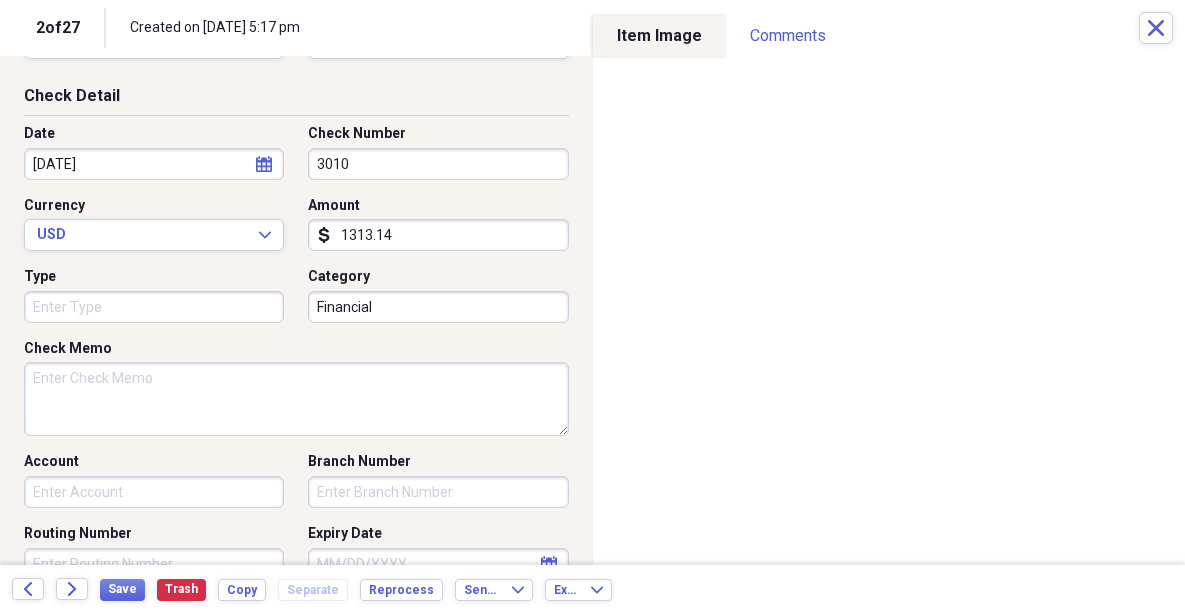 scroll, scrollTop: 82, scrollLeft: 0, axis: vertical 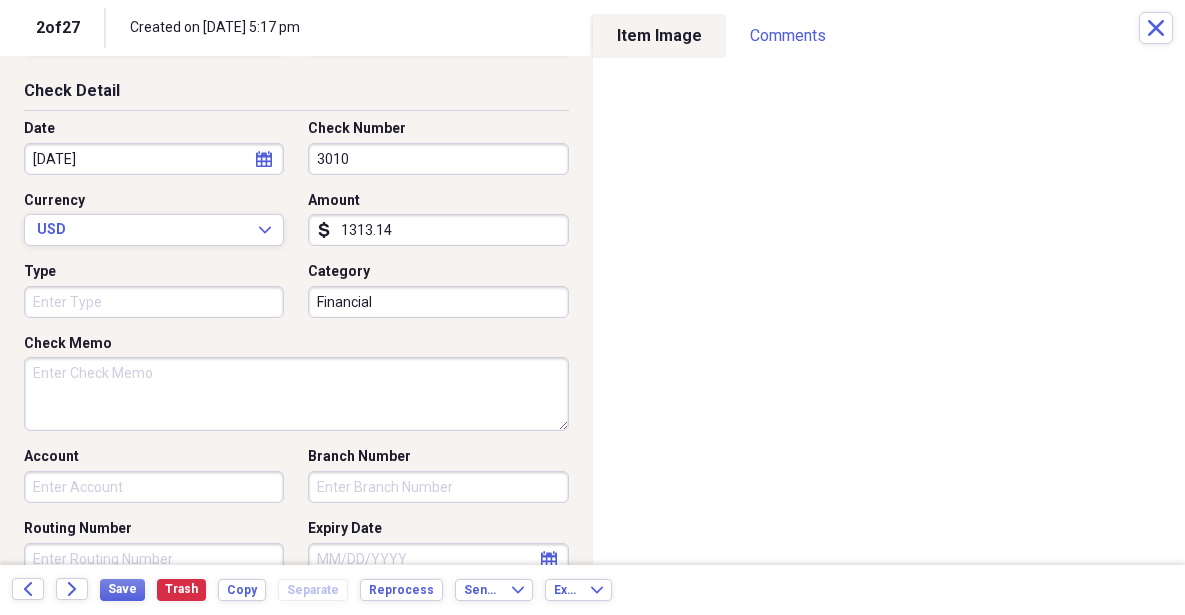 type on "3010" 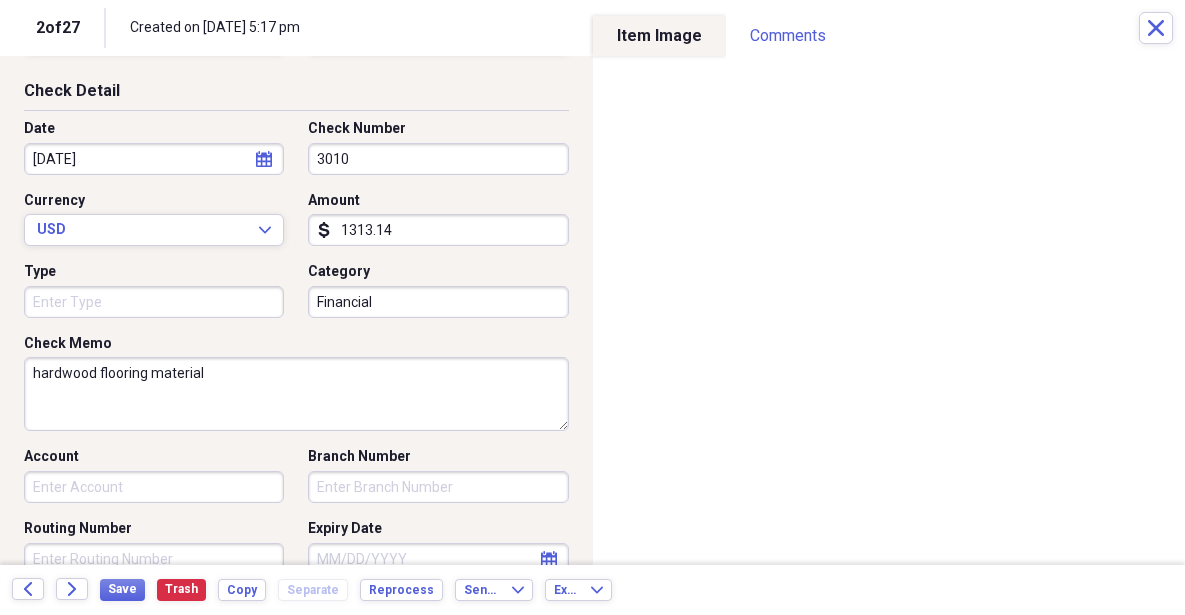 scroll, scrollTop: 82, scrollLeft: 0, axis: vertical 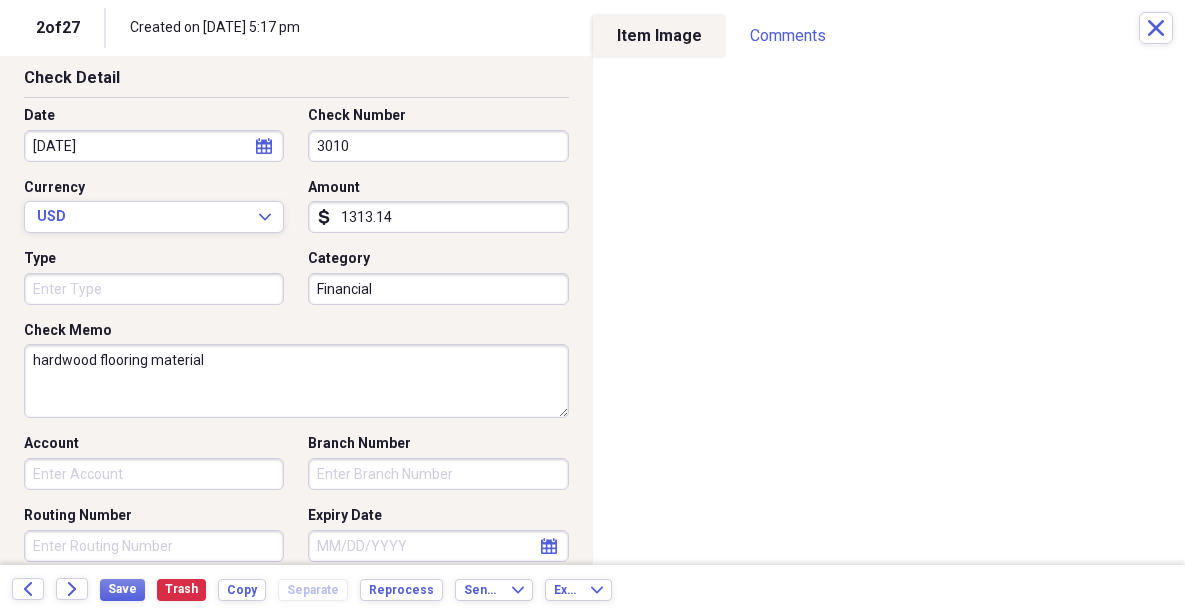 type on "hardwood flooring material" 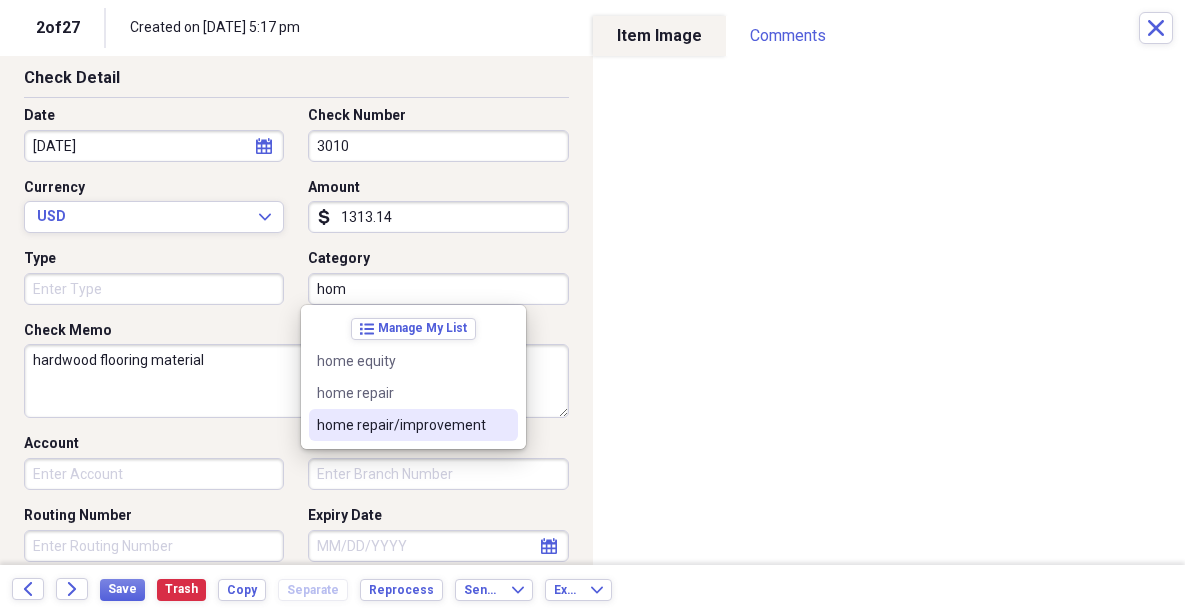 click on "home repair/improvement" at bounding box center (413, 425) 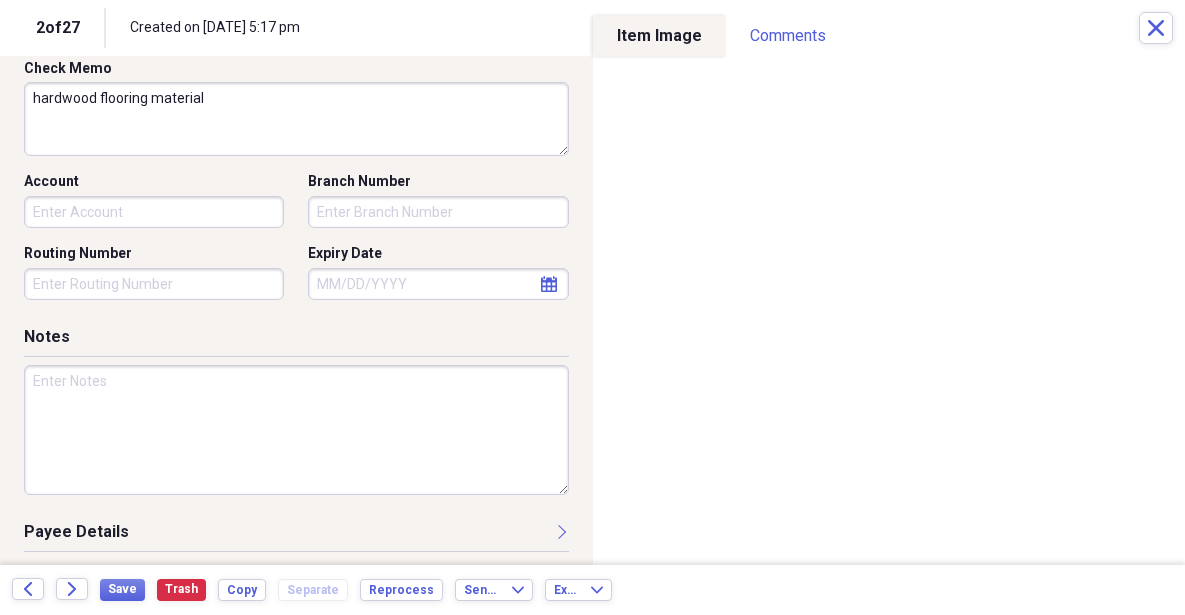 scroll, scrollTop: 355, scrollLeft: 0, axis: vertical 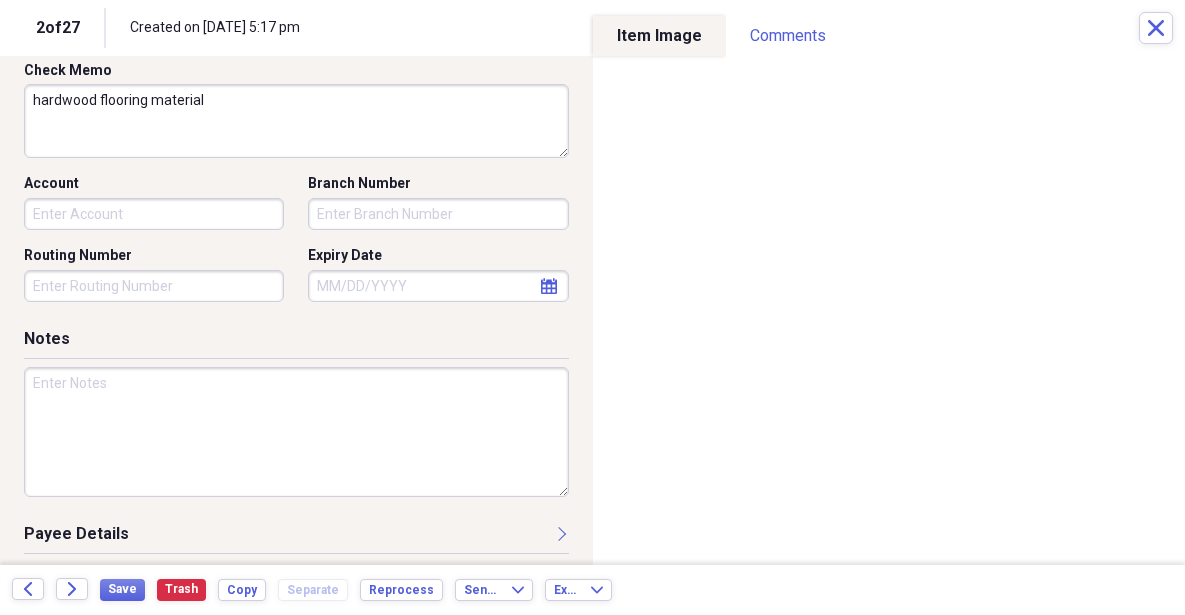click at bounding box center (296, 432) 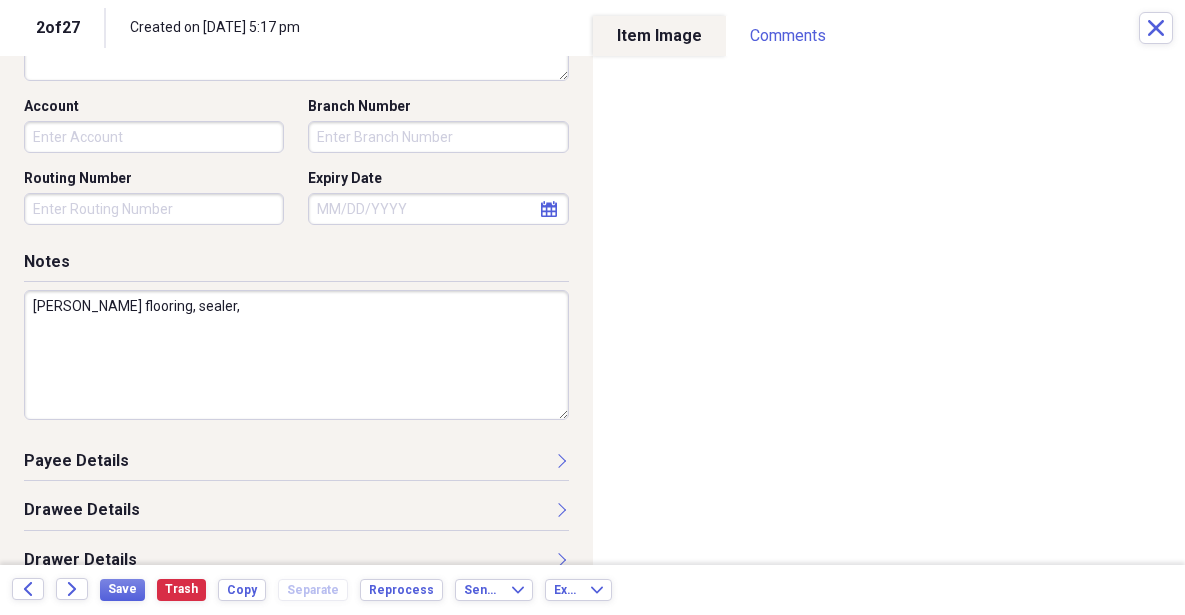 scroll, scrollTop: 465, scrollLeft: 0, axis: vertical 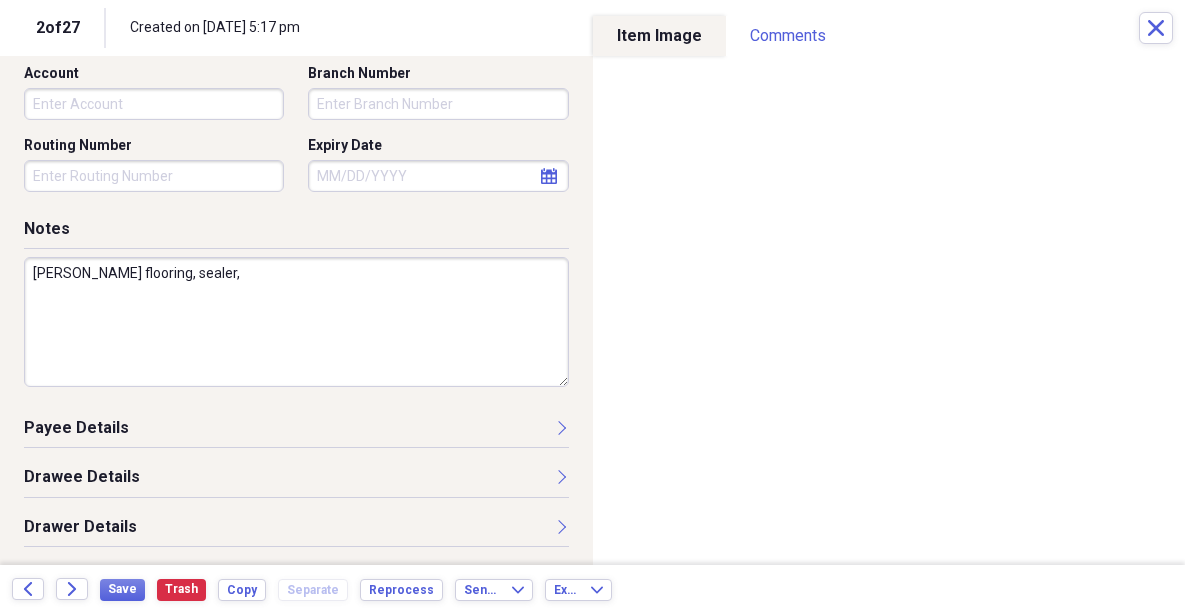 type on "[PERSON_NAME] flooring, sealer," 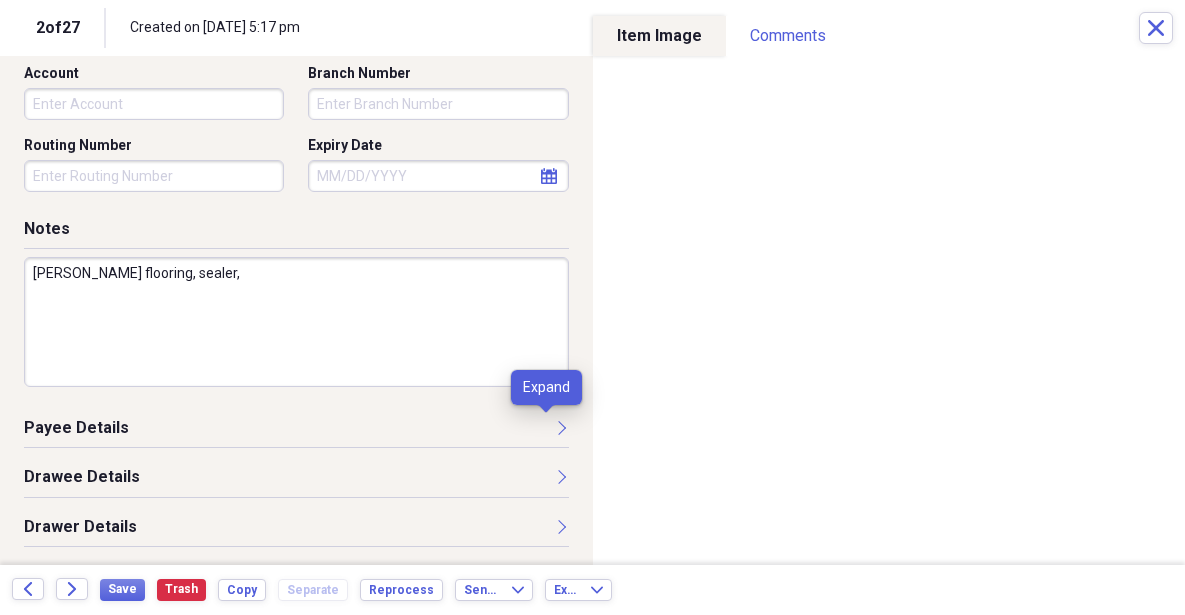 click at bounding box center (561, 427) 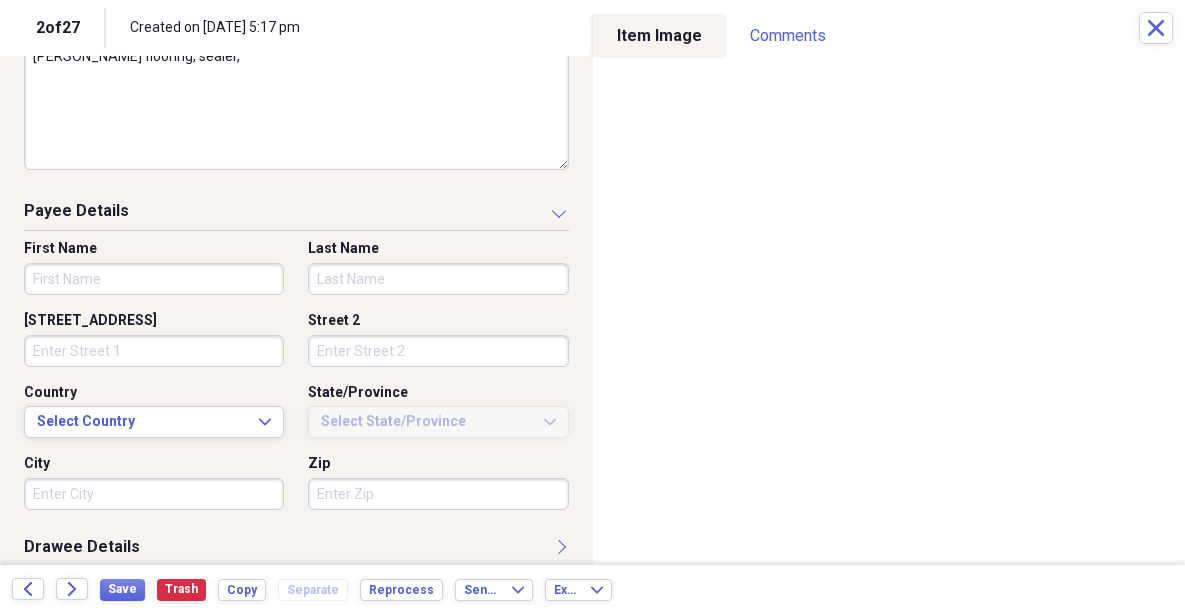 scroll, scrollTop: 585, scrollLeft: 0, axis: vertical 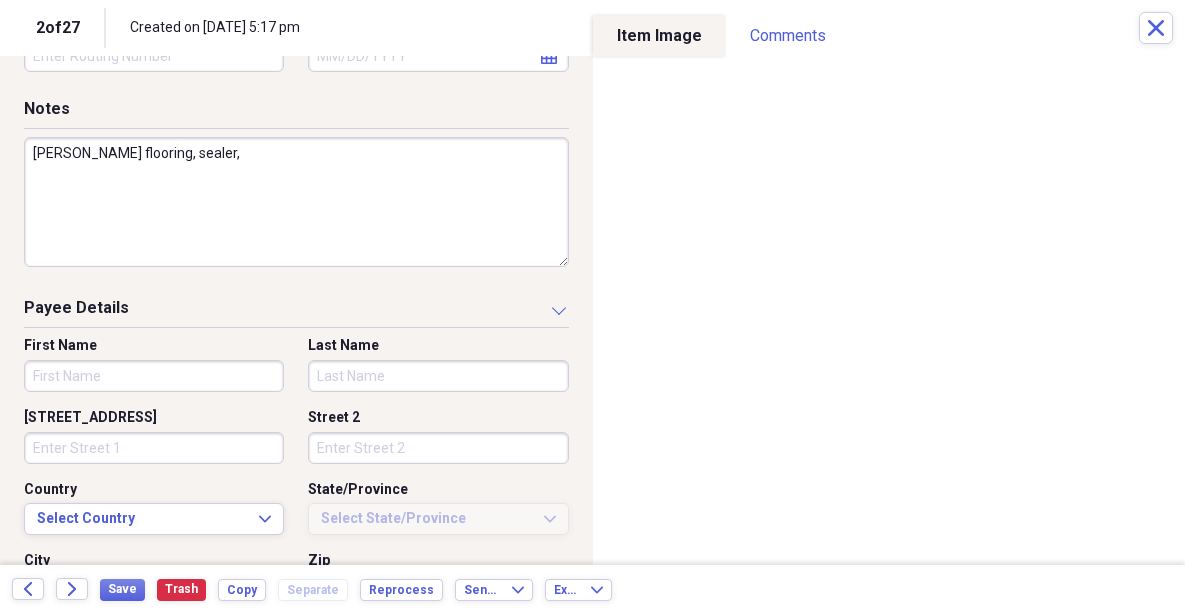 click on "First Name" at bounding box center (154, 376) 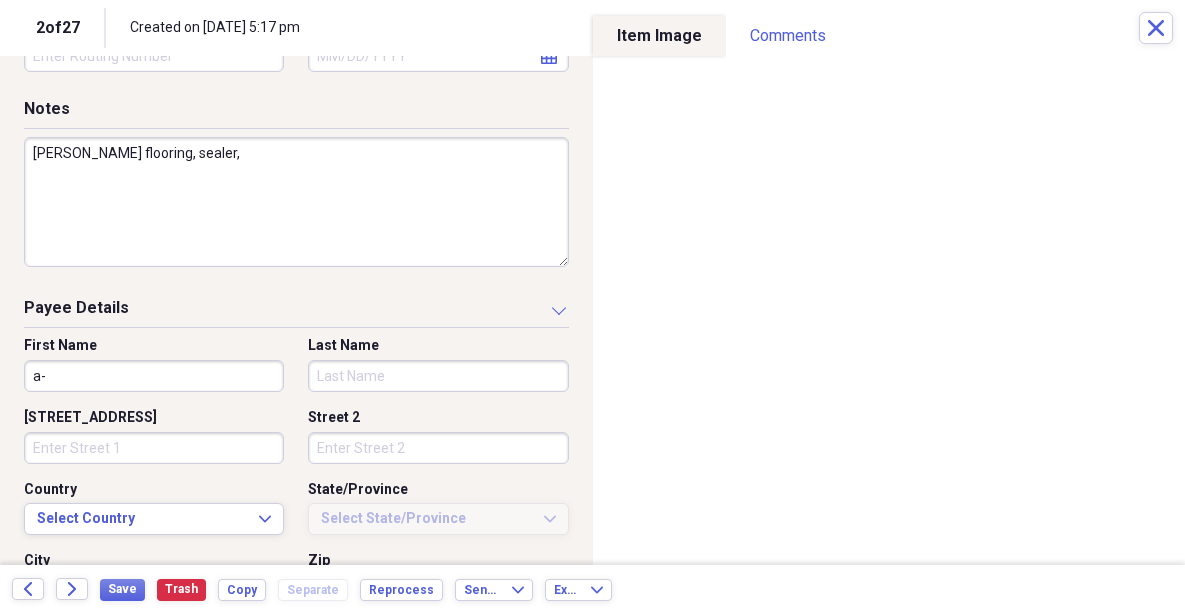 type on "a" 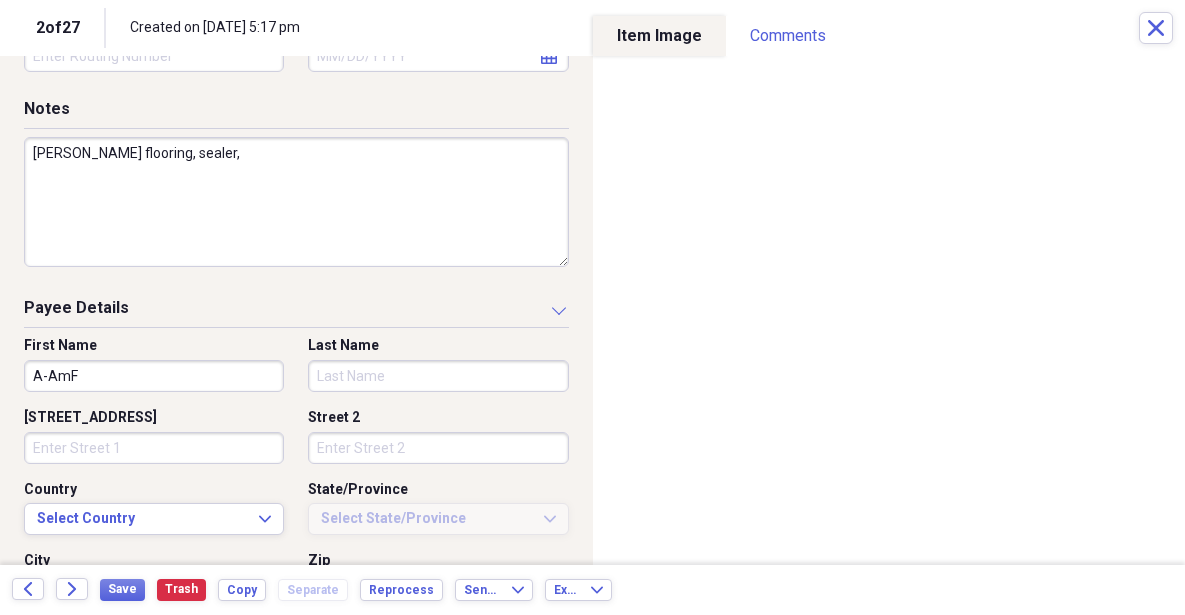 click on "A-AmF" at bounding box center (154, 376) 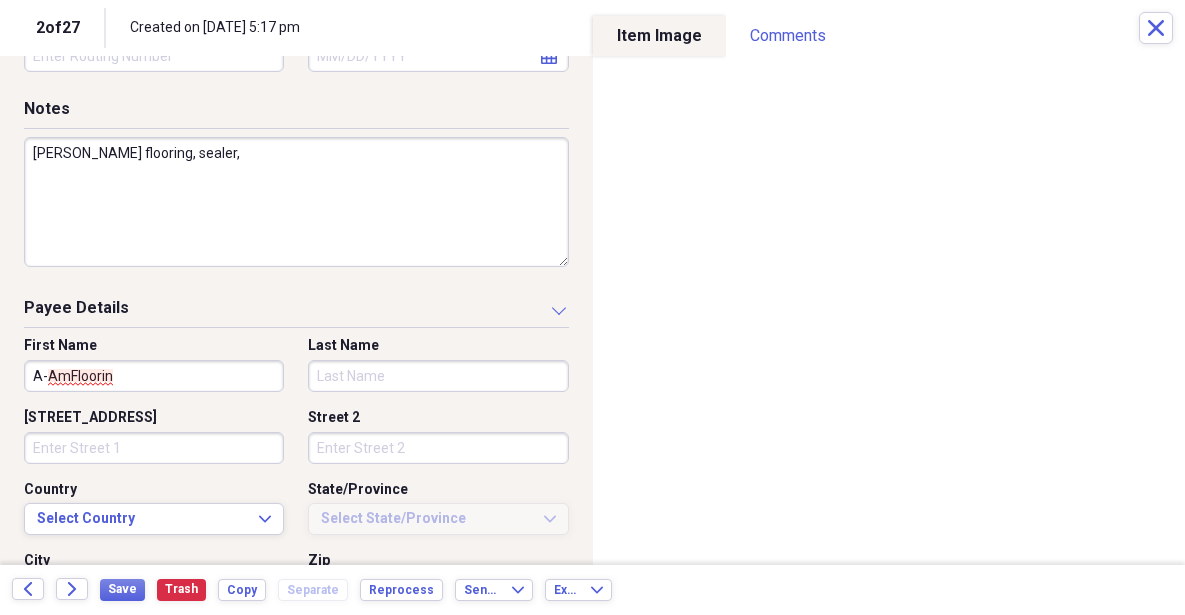 click on "A-AmFloorin" at bounding box center [154, 376] 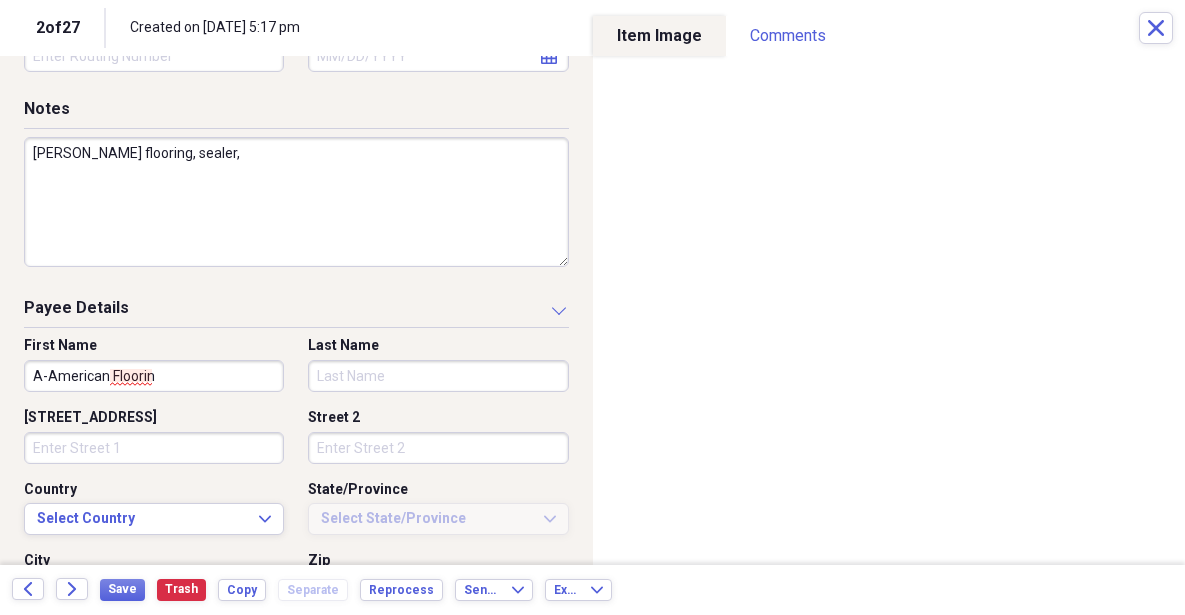click on "A-American Floorin" at bounding box center (154, 376) 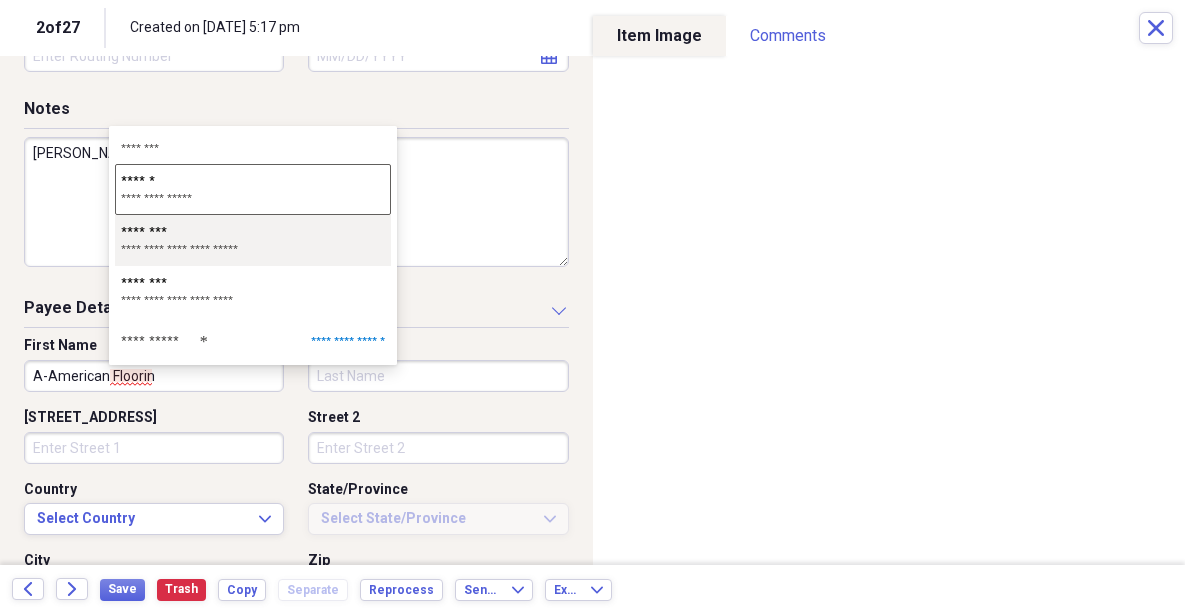 click on "**********" at bounding box center (253, 249) 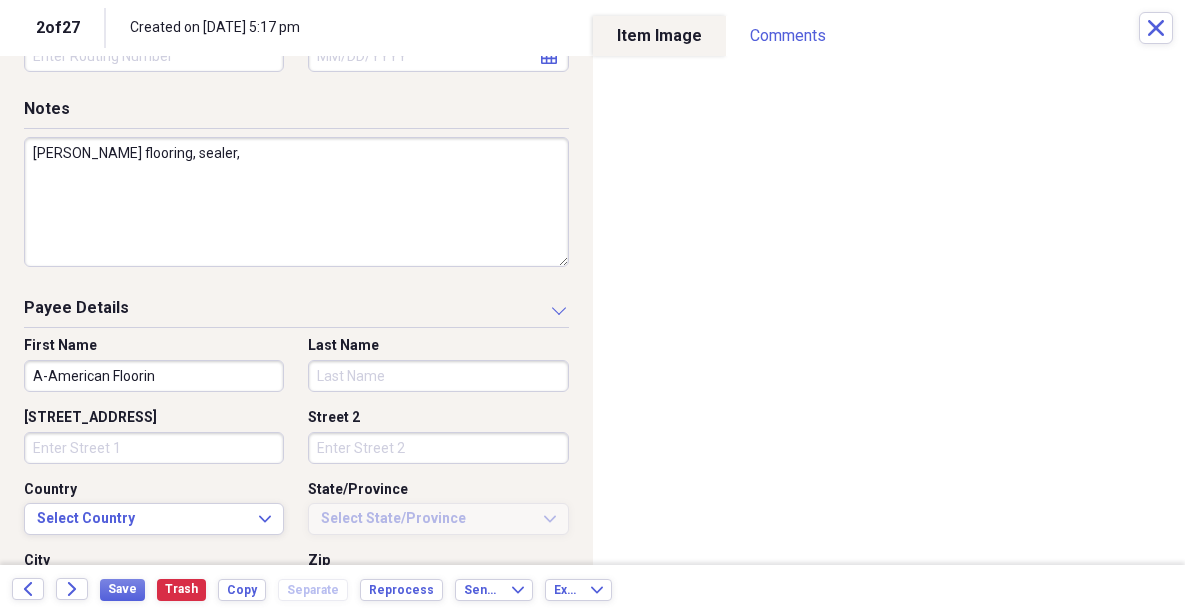 click on "A-American Floorin" at bounding box center [154, 376] 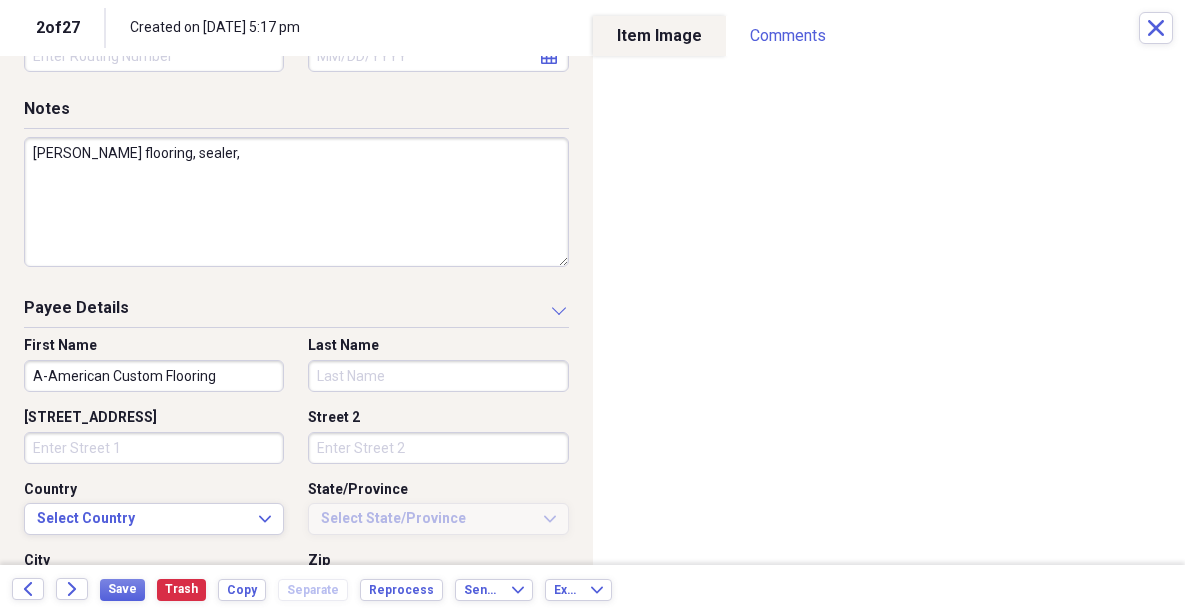 scroll, scrollTop: 751, scrollLeft: 0, axis: vertical 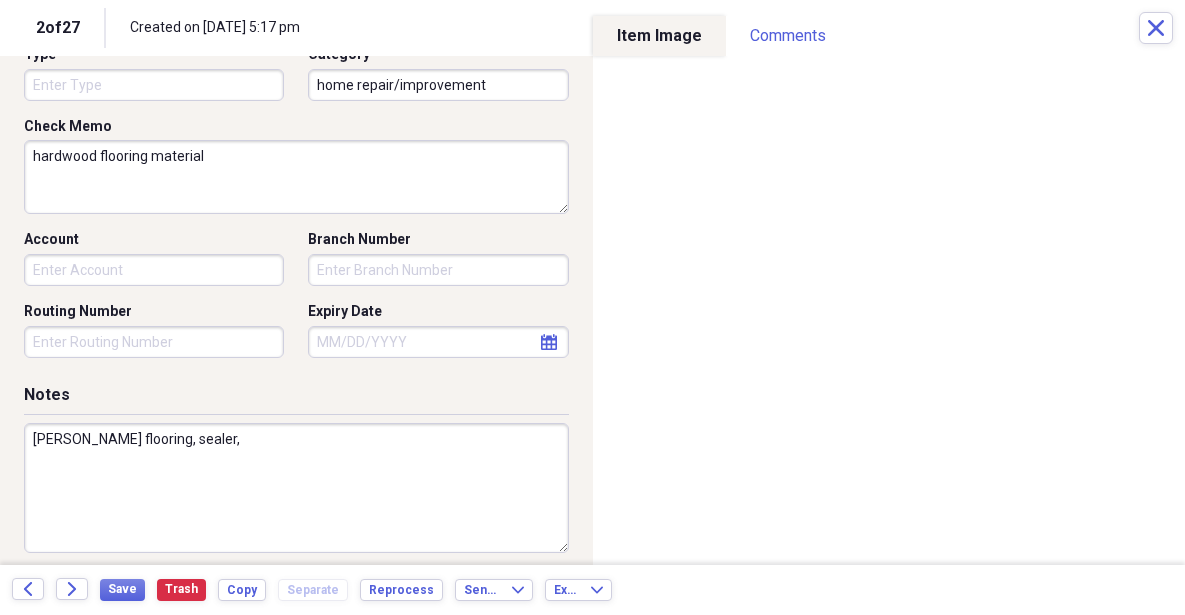type on "A-American Custom Flooring" 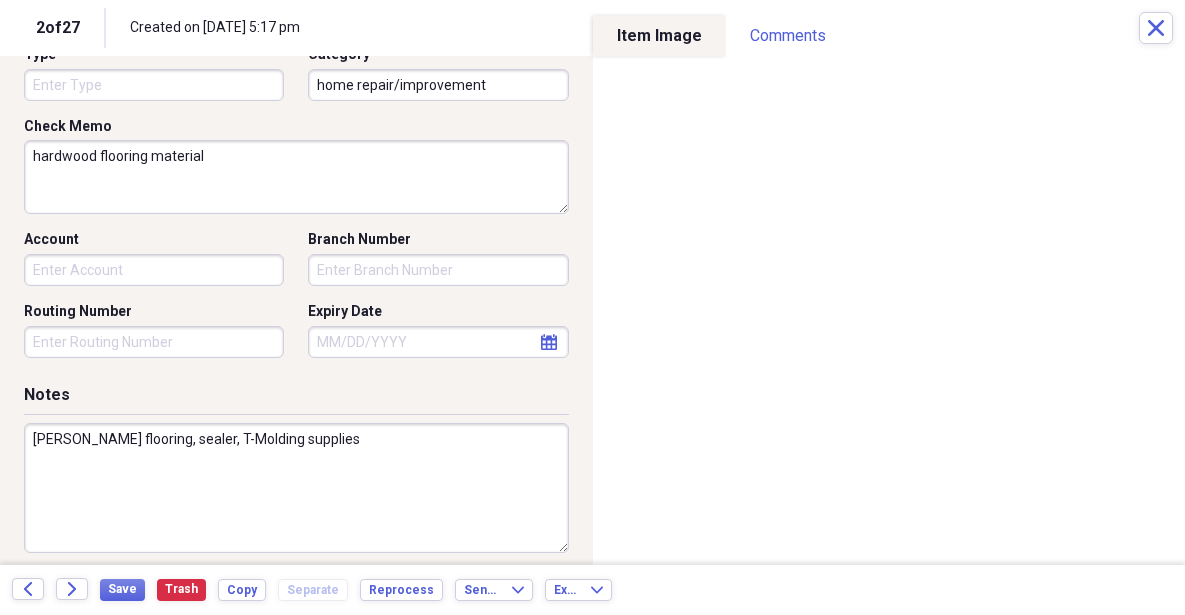 type on "[PERSON_NAME] flooring, sealer, T-Molding supplies" 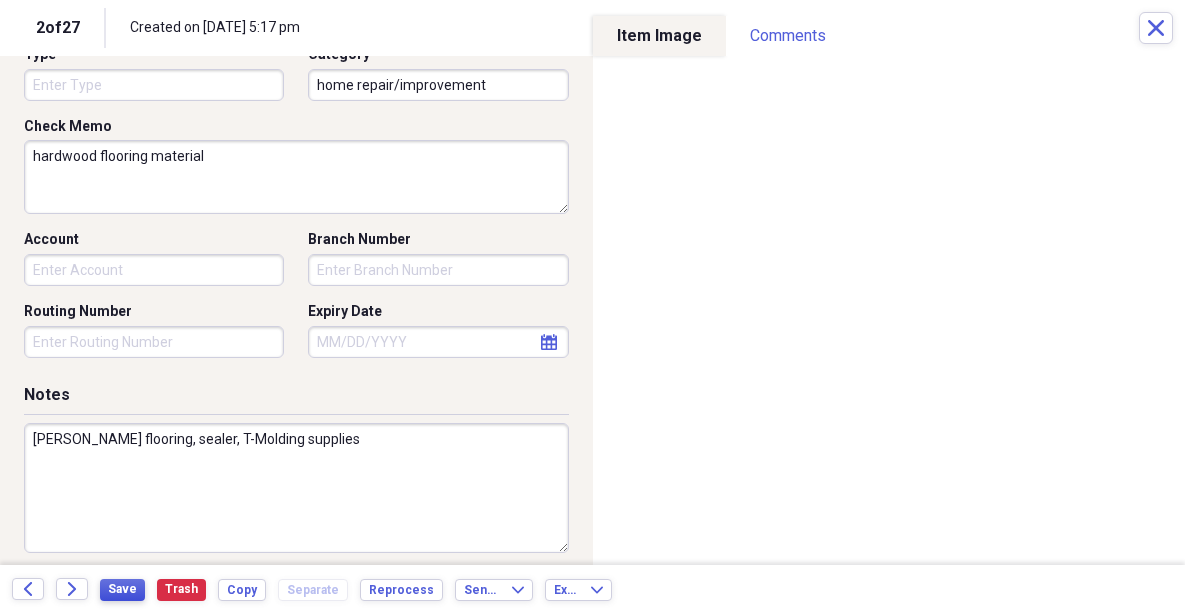 click on "Save" at bounding box center [122, 589] 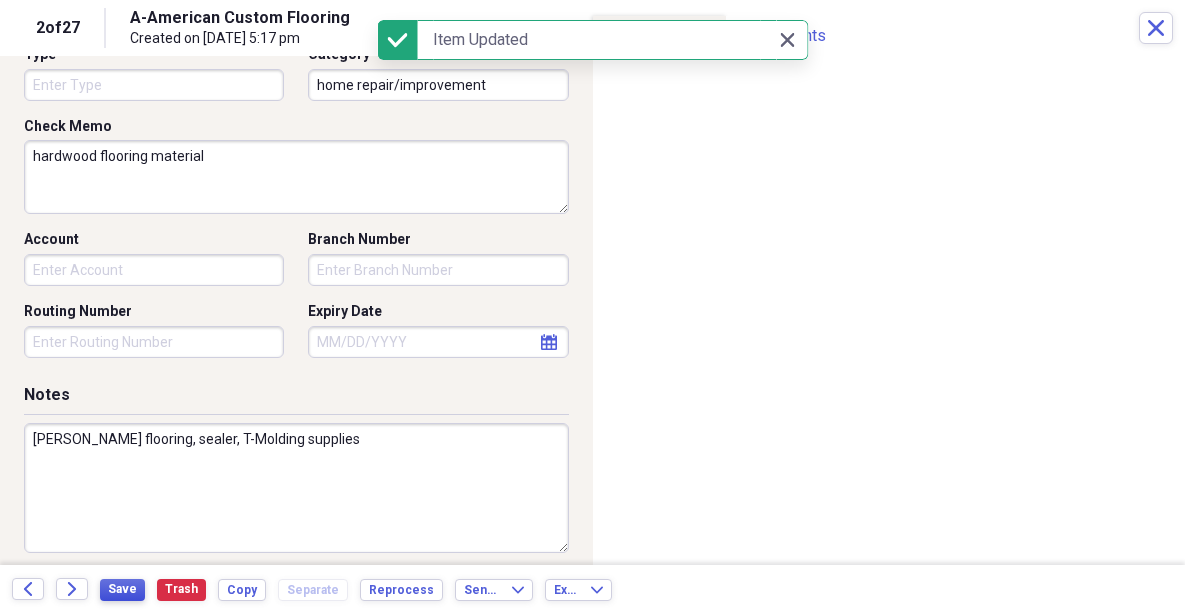 click on "Save" at bounding box center (122, 589) 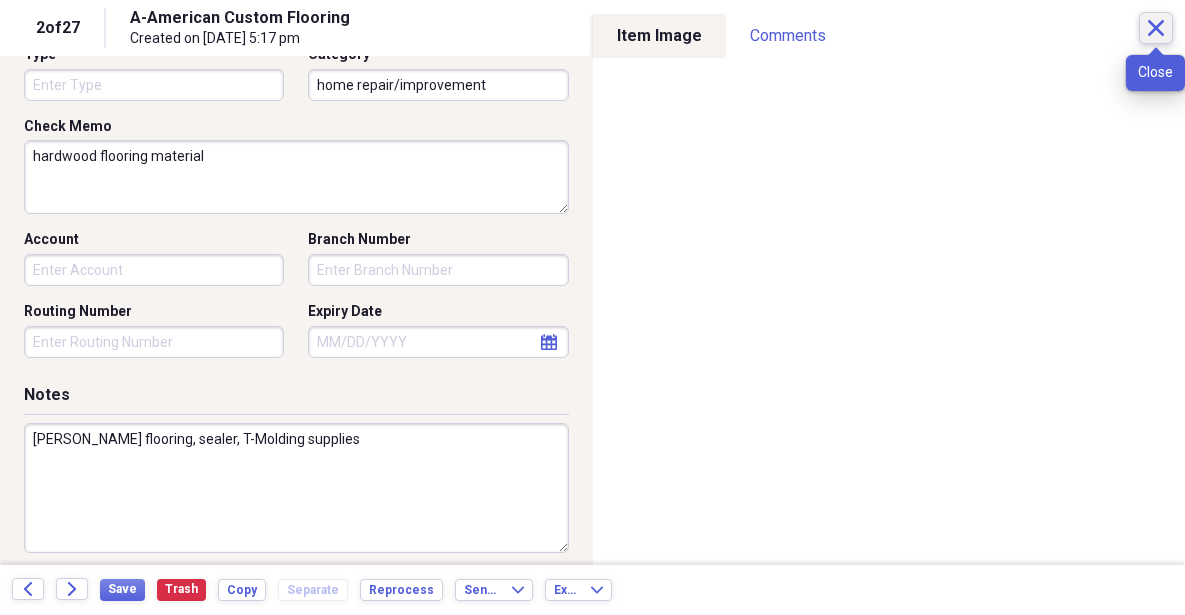 click on "Close" 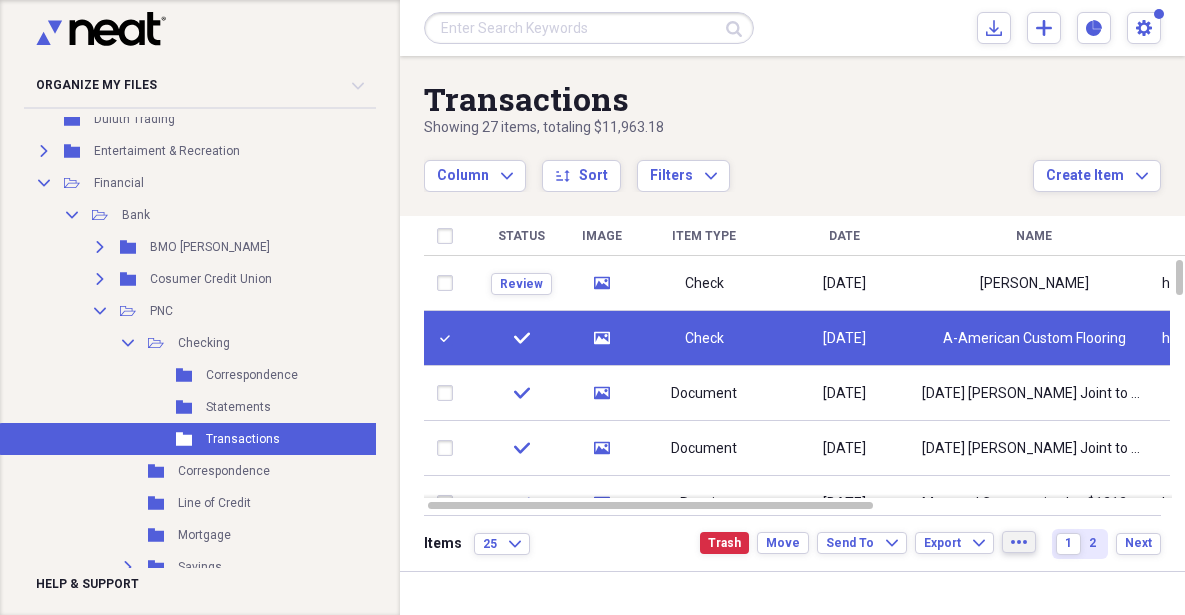 click 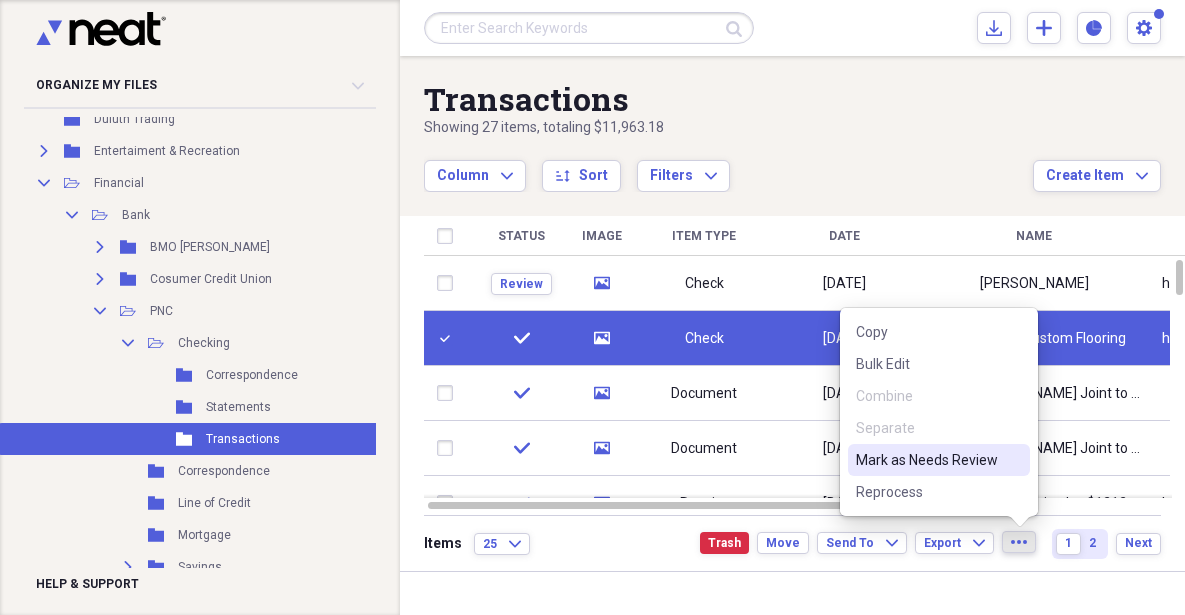 click on "Mark as Needs Review" at bounding box center [927, 460] 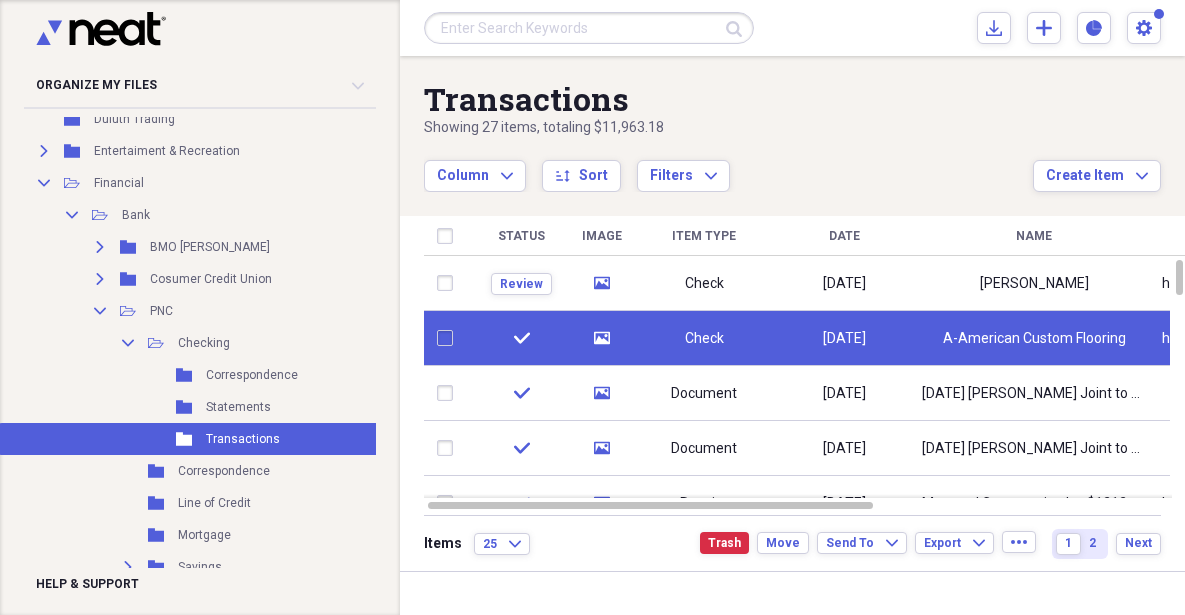 checkbox on "false" 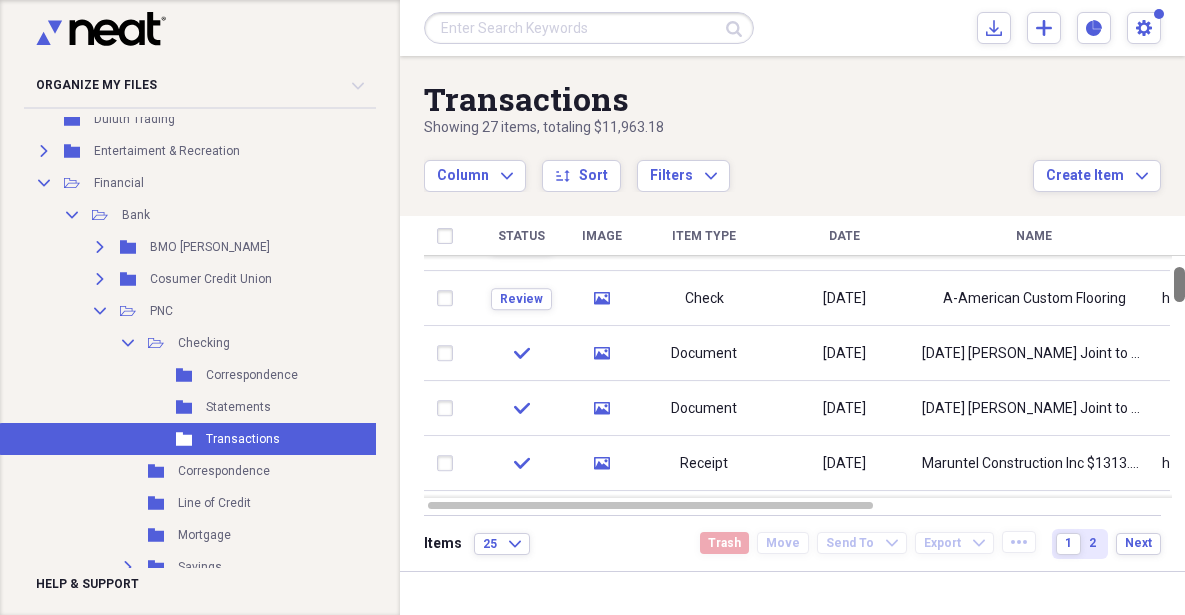 click at bounding box center [1179, 284] 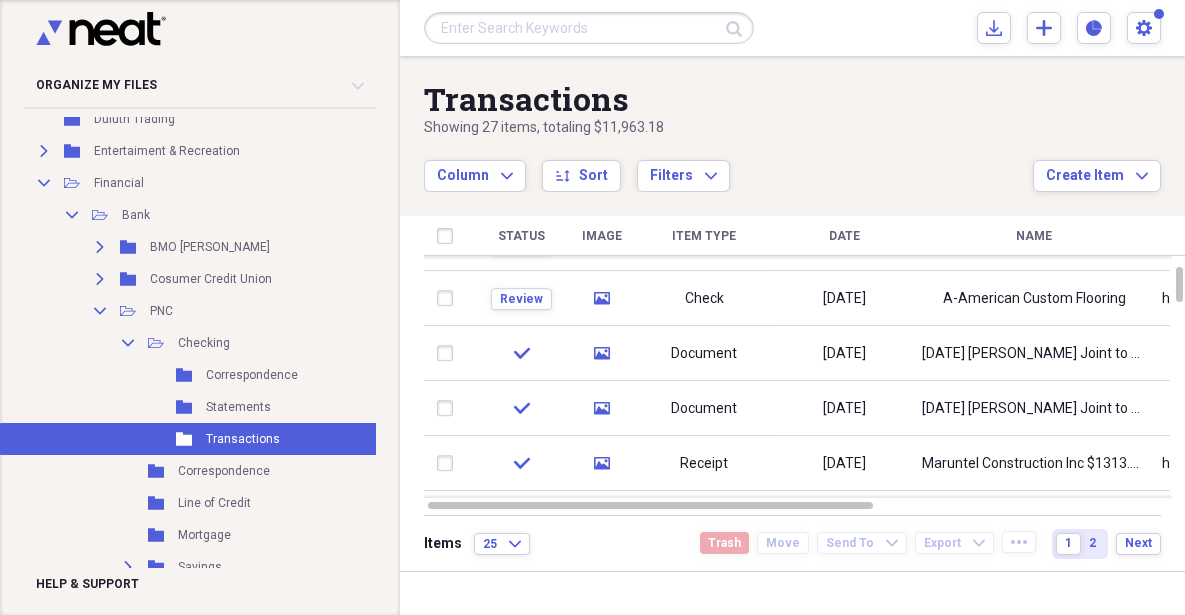 click at bounding box center [449, 464] 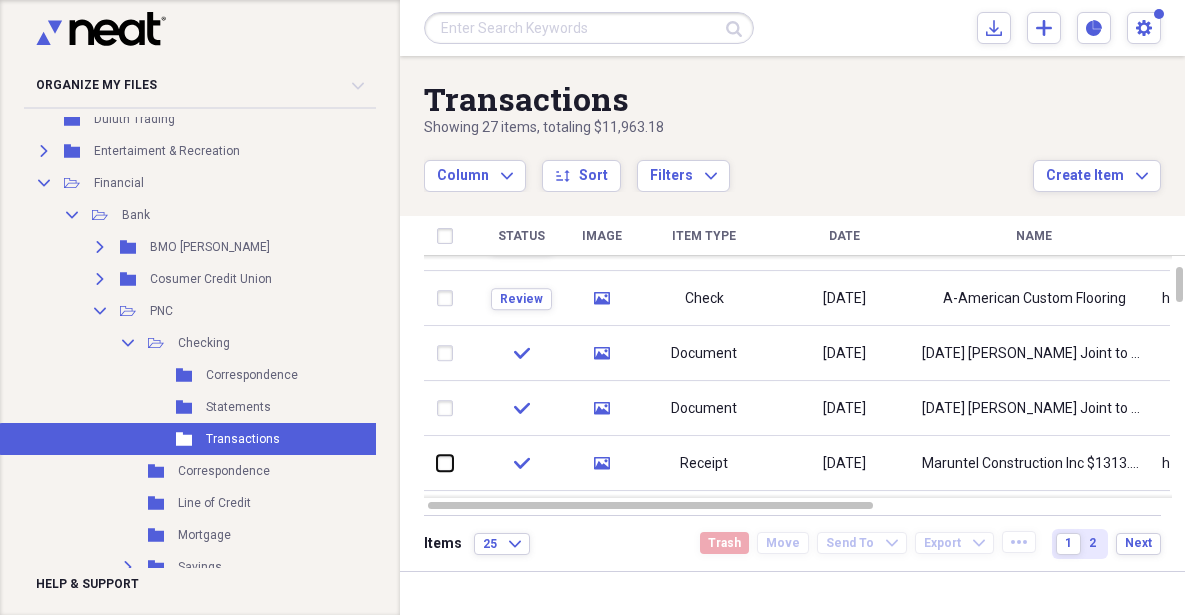 click at bounding box center [437, 463] 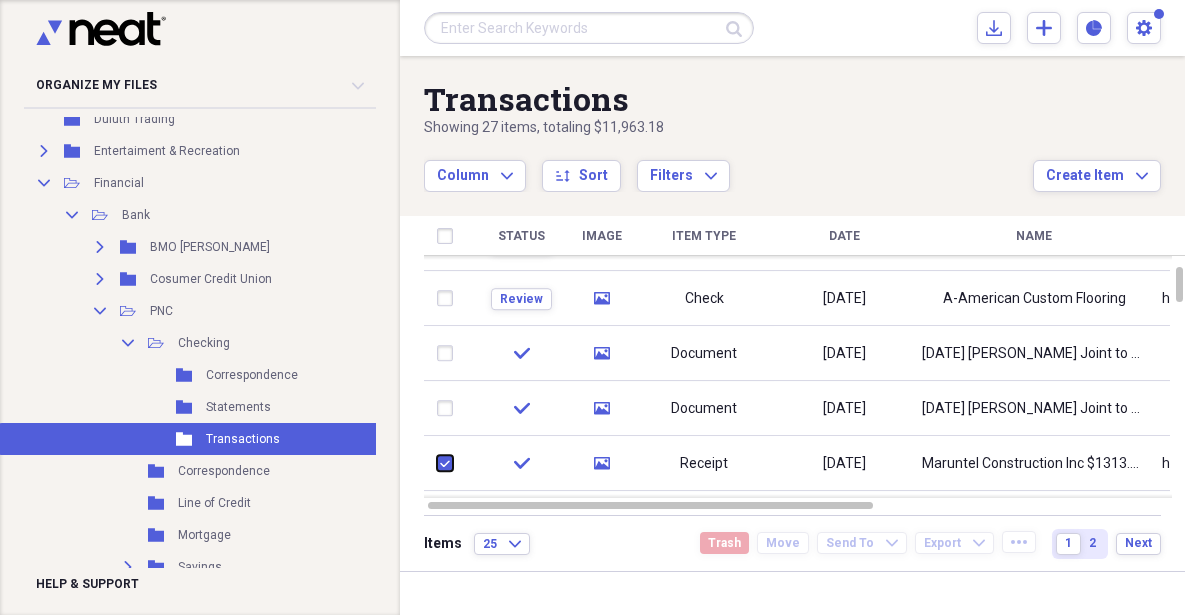 checkbox on "true" 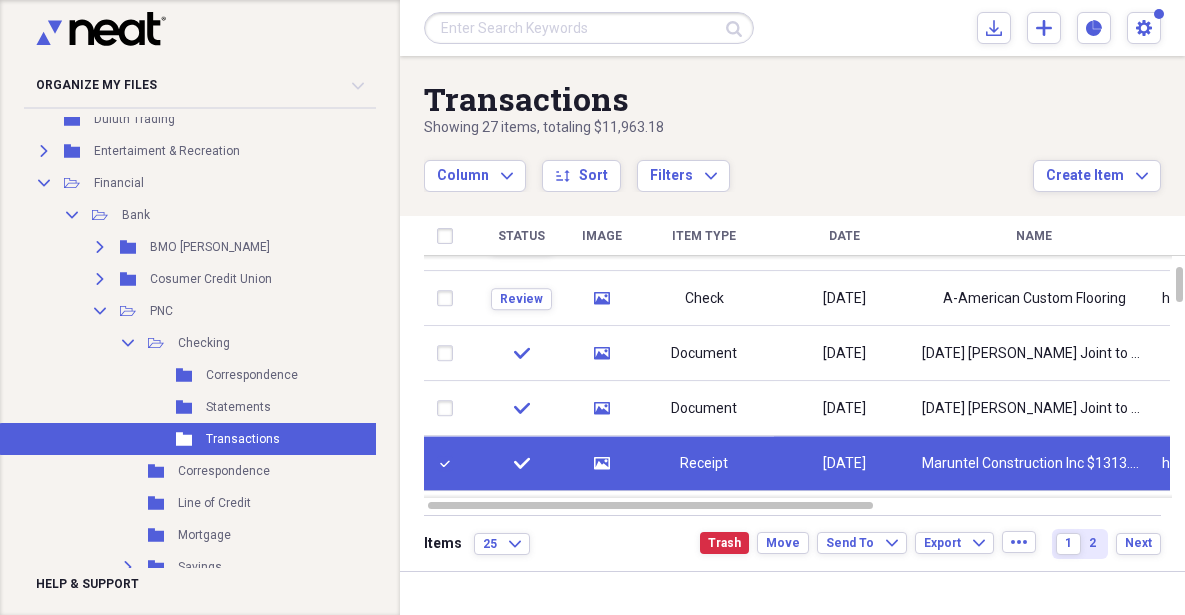 click 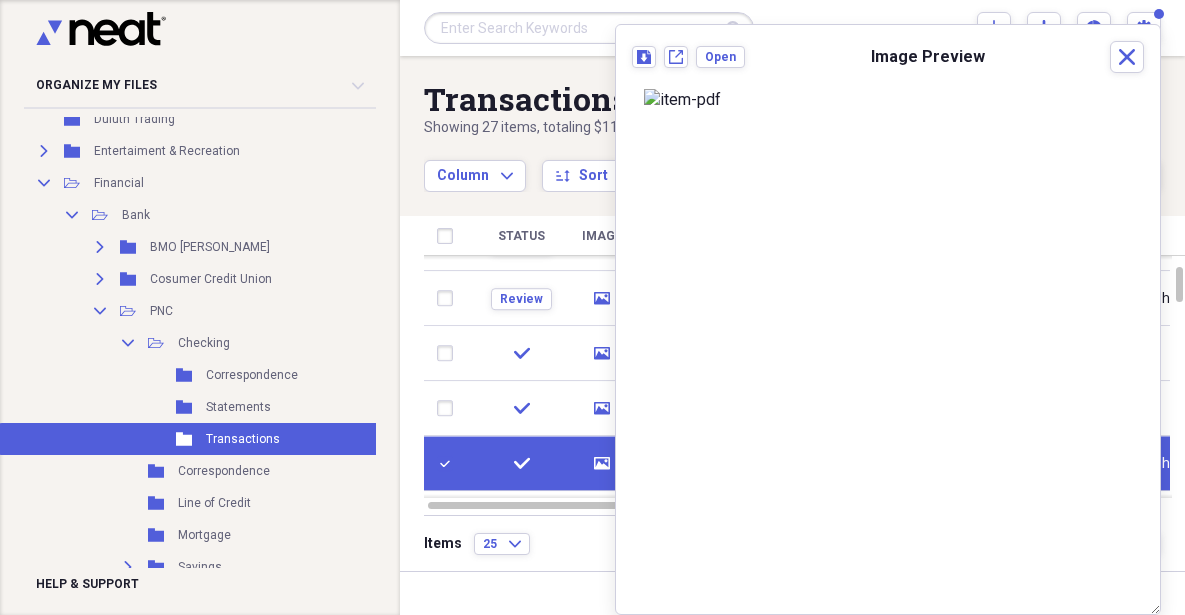 click on "Items 25 Expand Trash Move Send To Expand Export Expand more 1 2 Next" at bounding box center (792, 543) 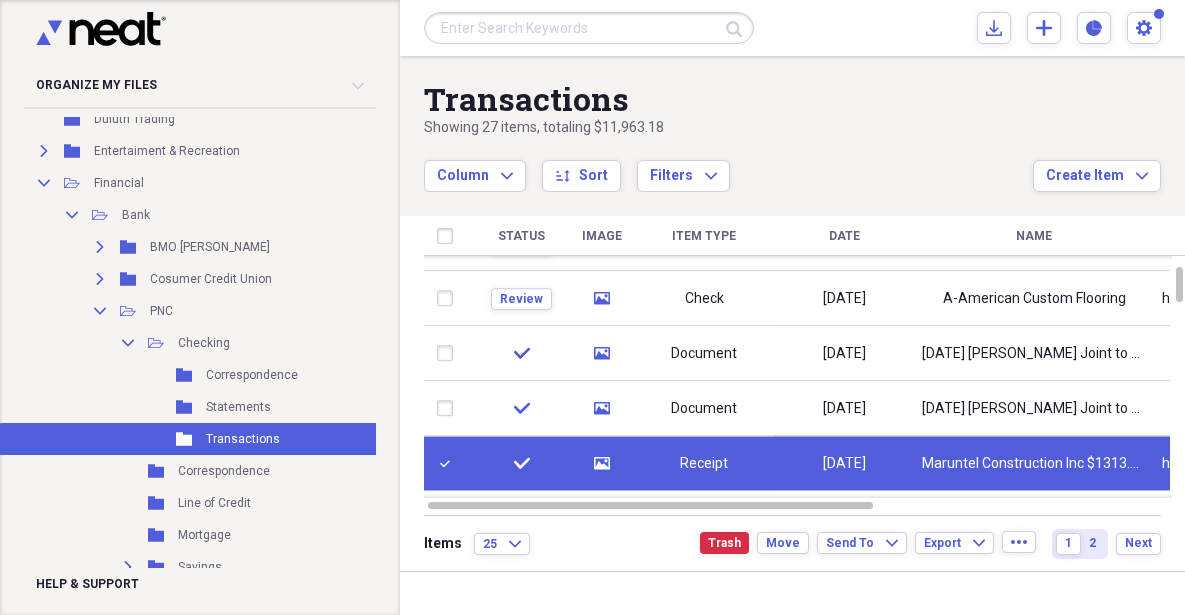 click at bounding box center (449, 299) 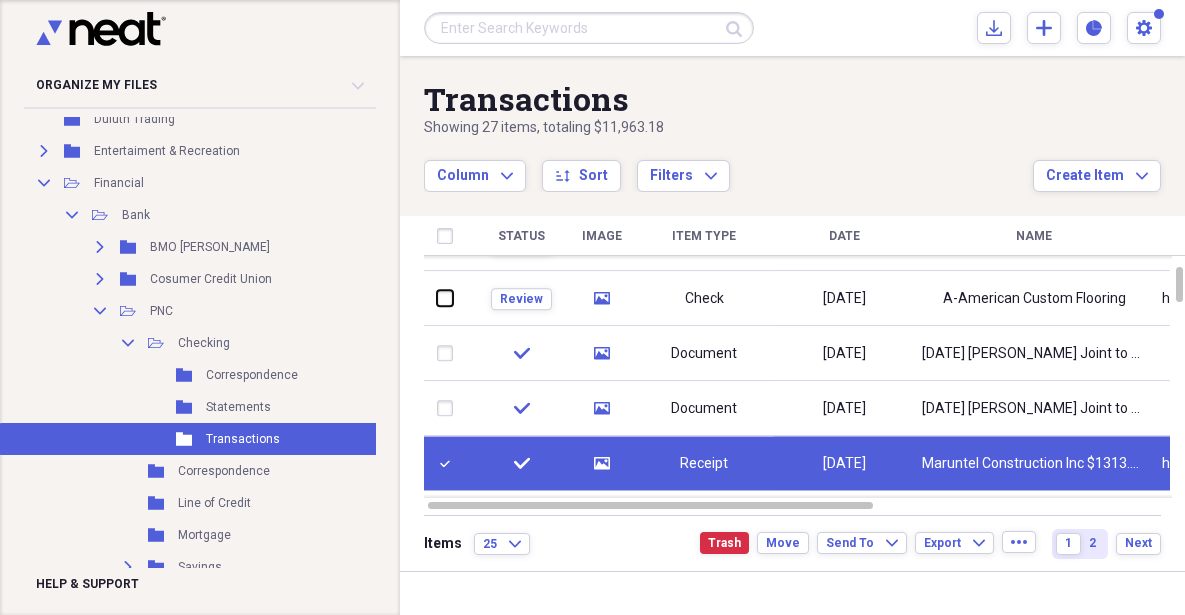 click at bounding box center [437, 298] 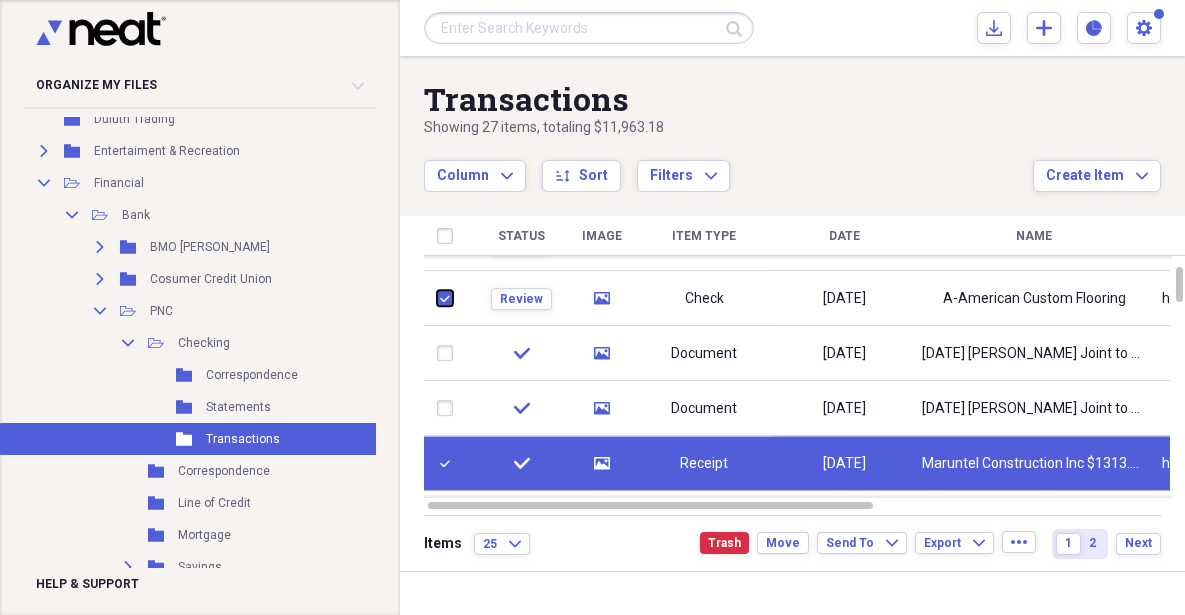 checkbox on "true" 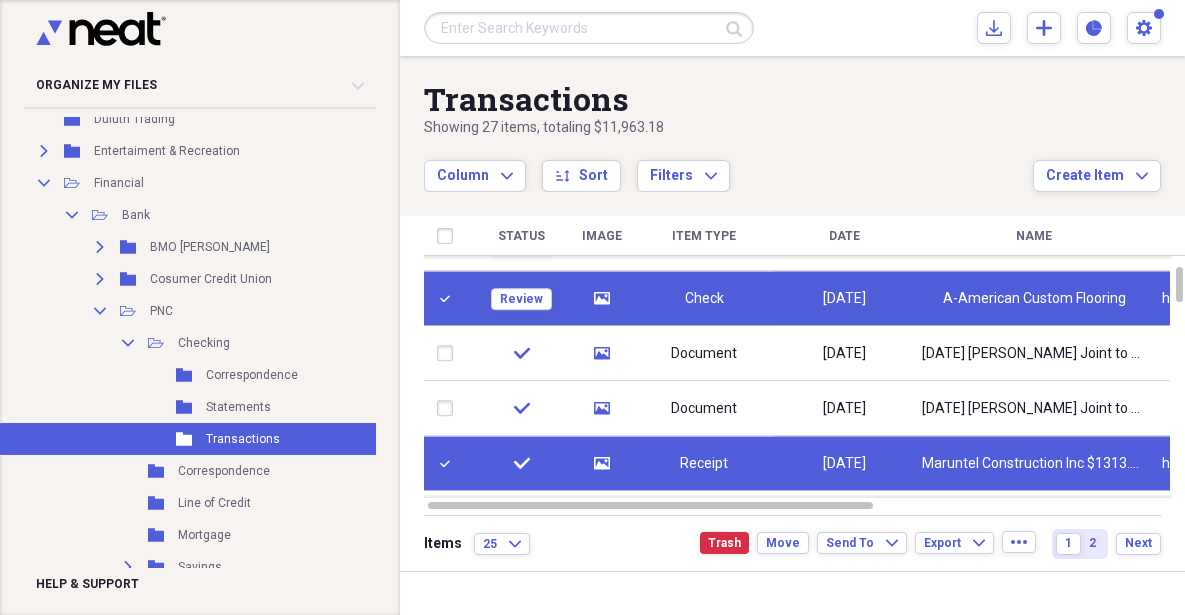 click at bounding box center (449, 464) 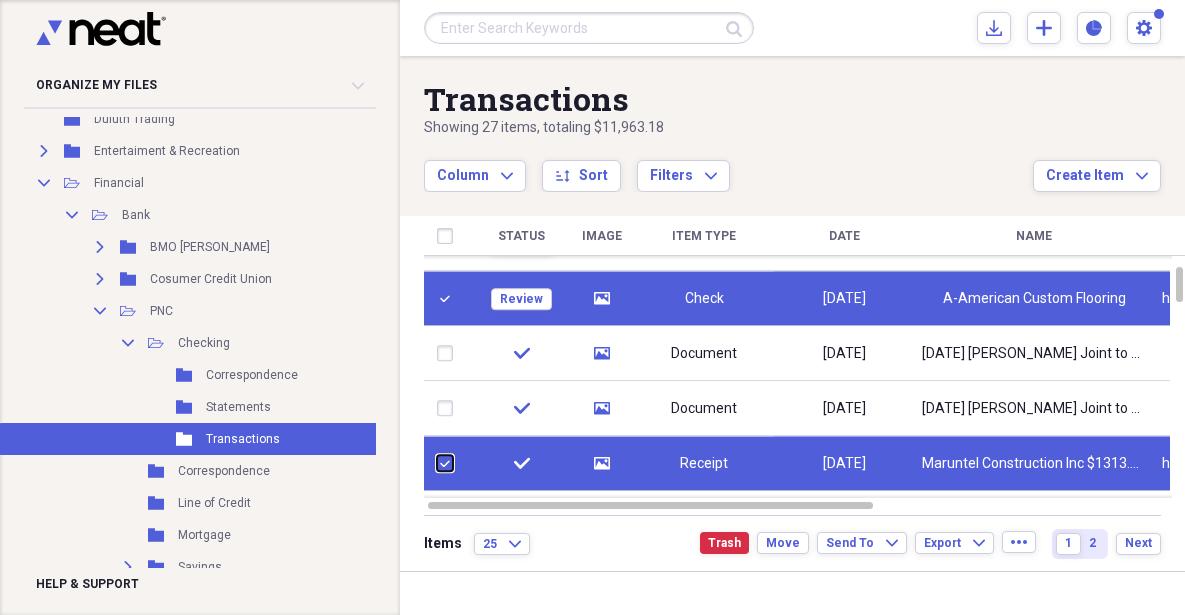 click at bounding box center (437, 463) 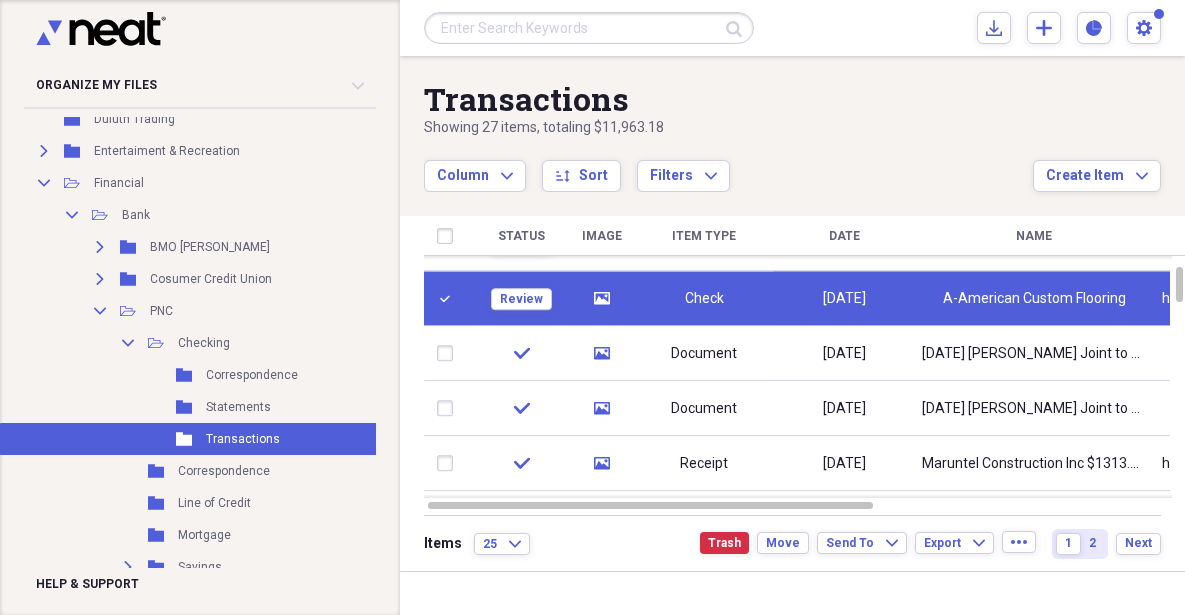 click at bounding box center (449, 463) 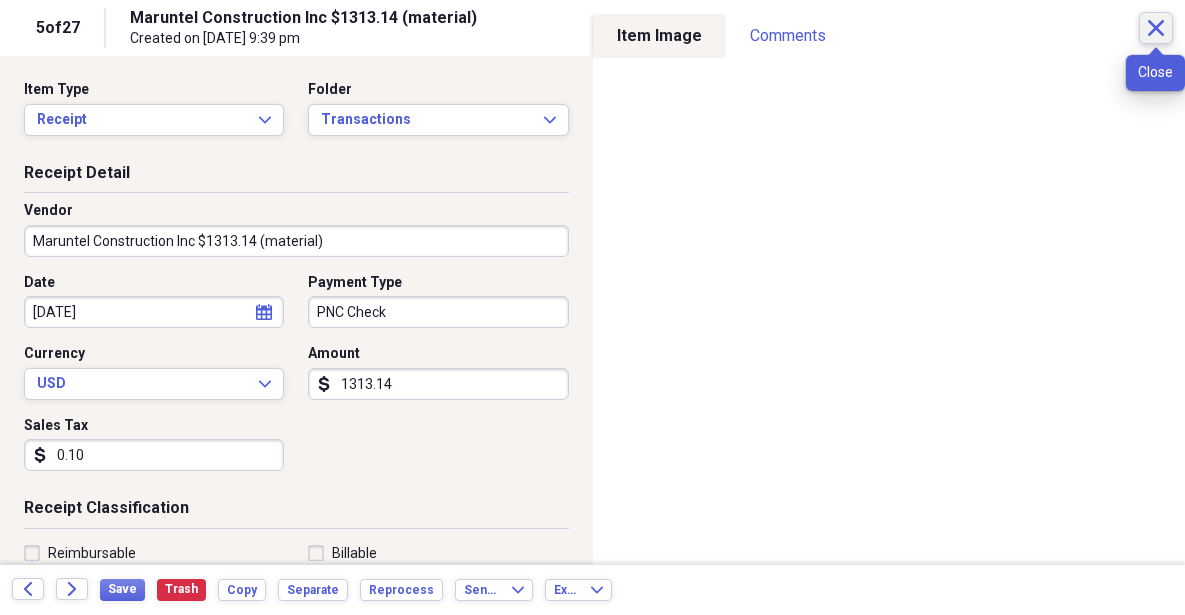 click on "Close" 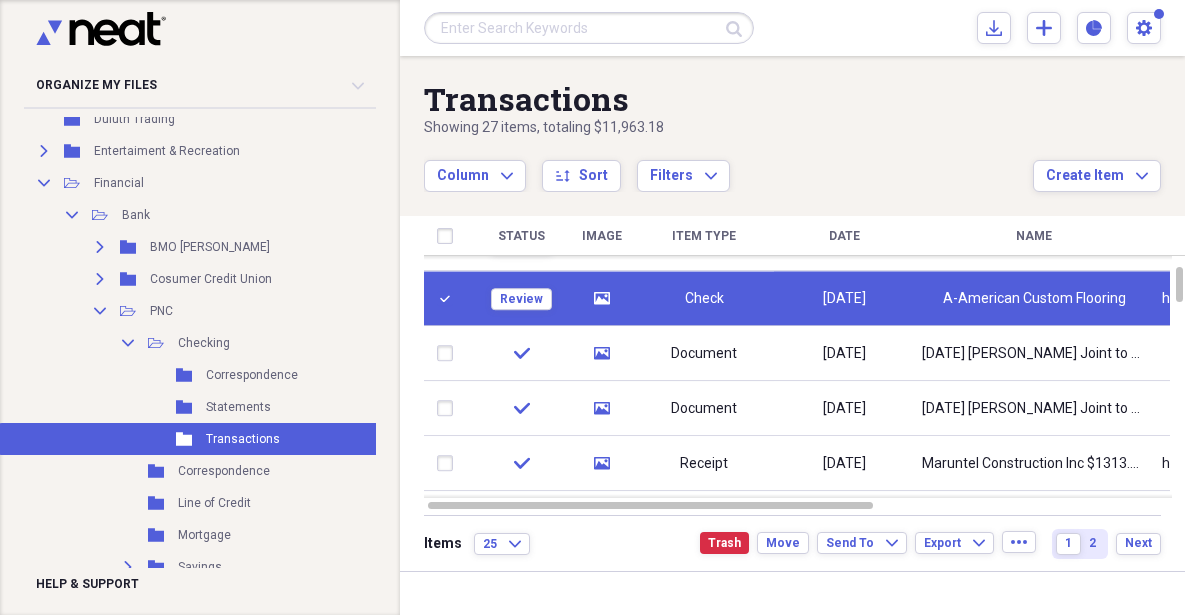 click at bounding box center [449, 464] 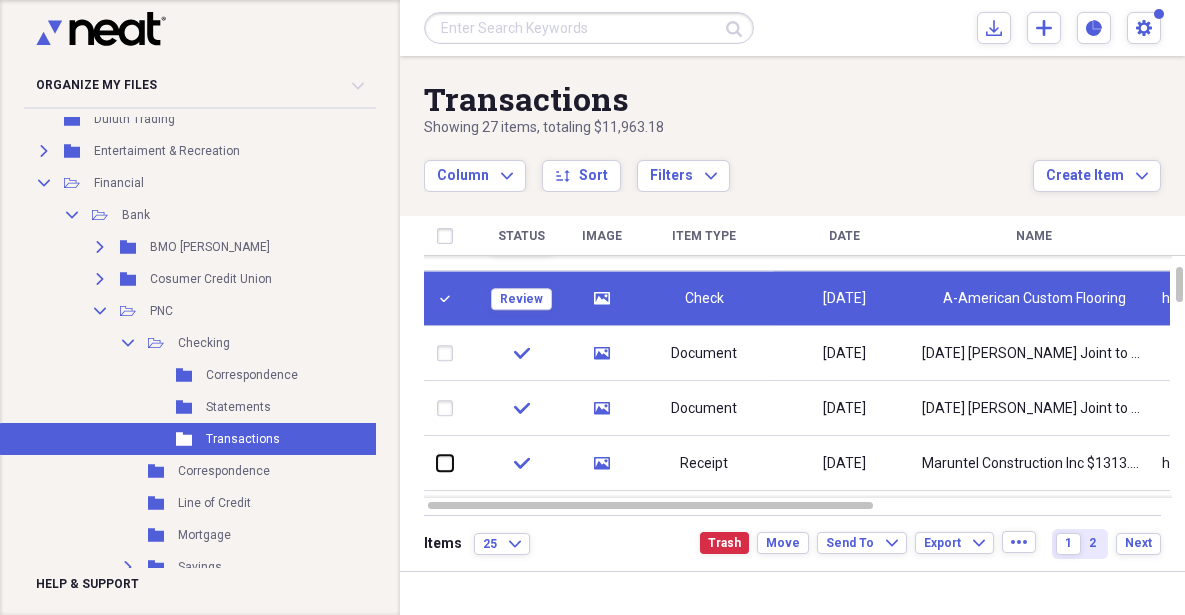 click at bounding box center [437, 463] 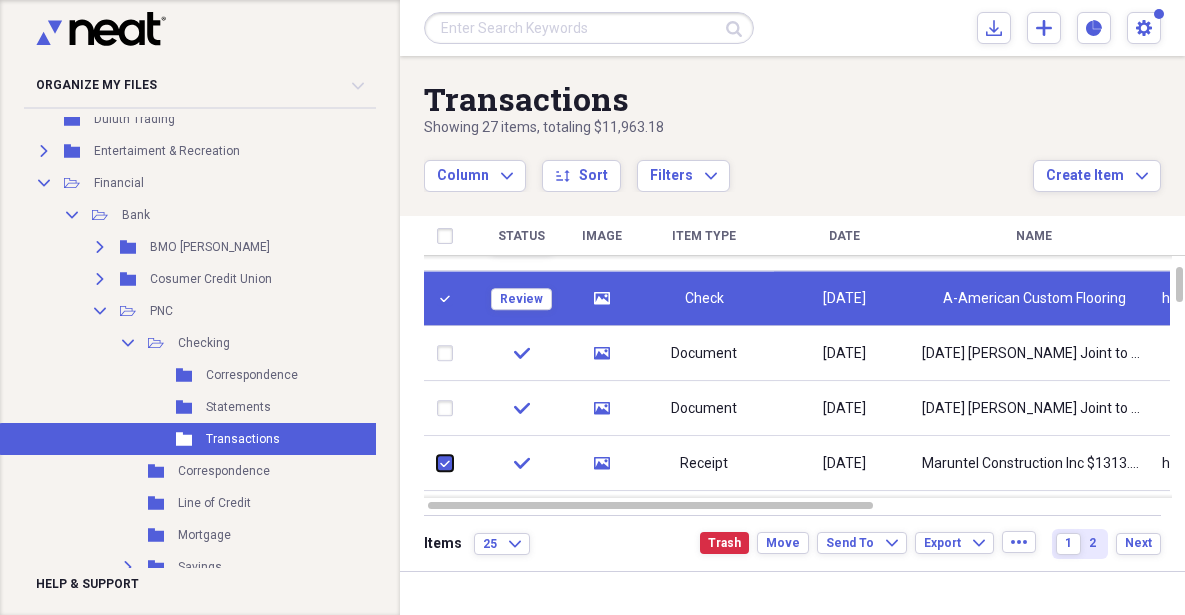 checkbox on "true" 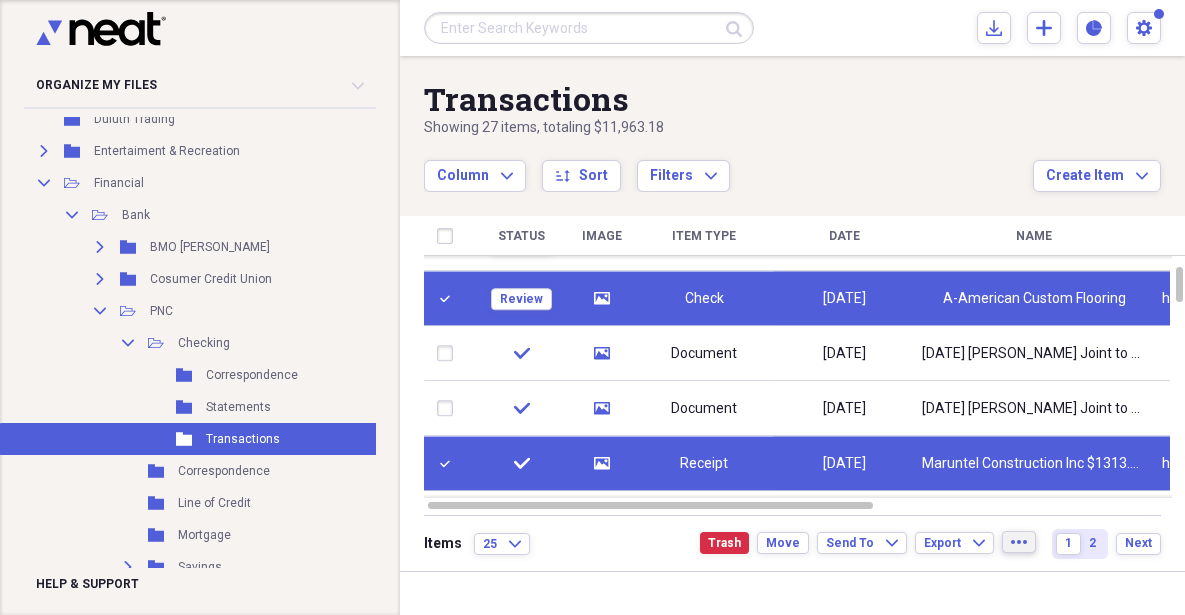 click on "more" 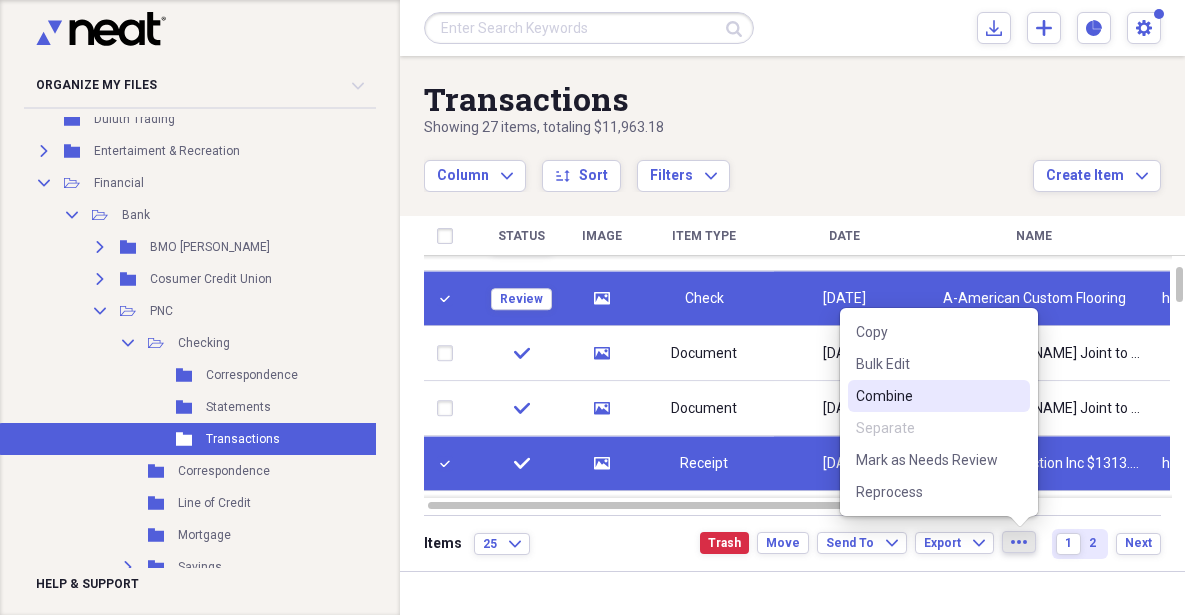 click on "Combine" at bounding box center [927, 396] 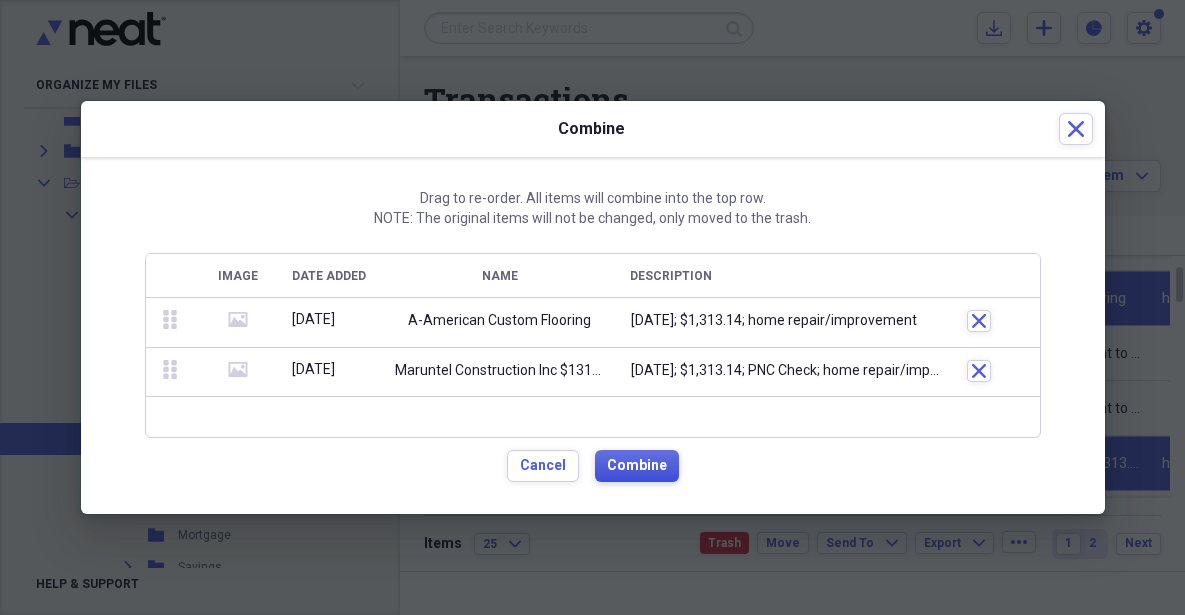 click on "Combine" at bounding box center (637, 466) 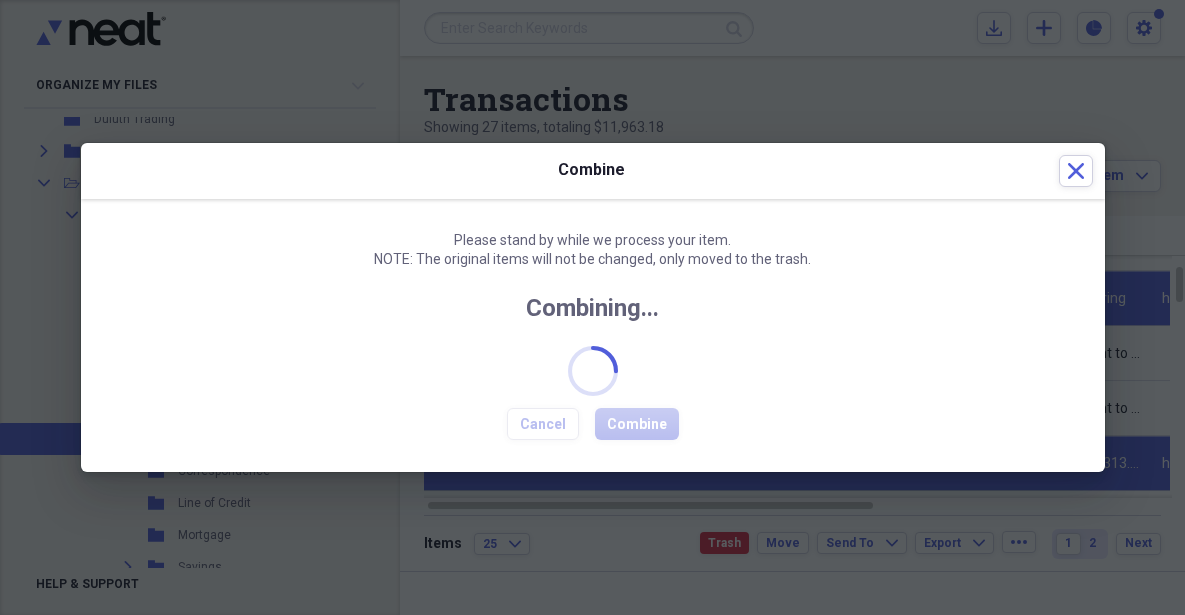 checkbox on "false" 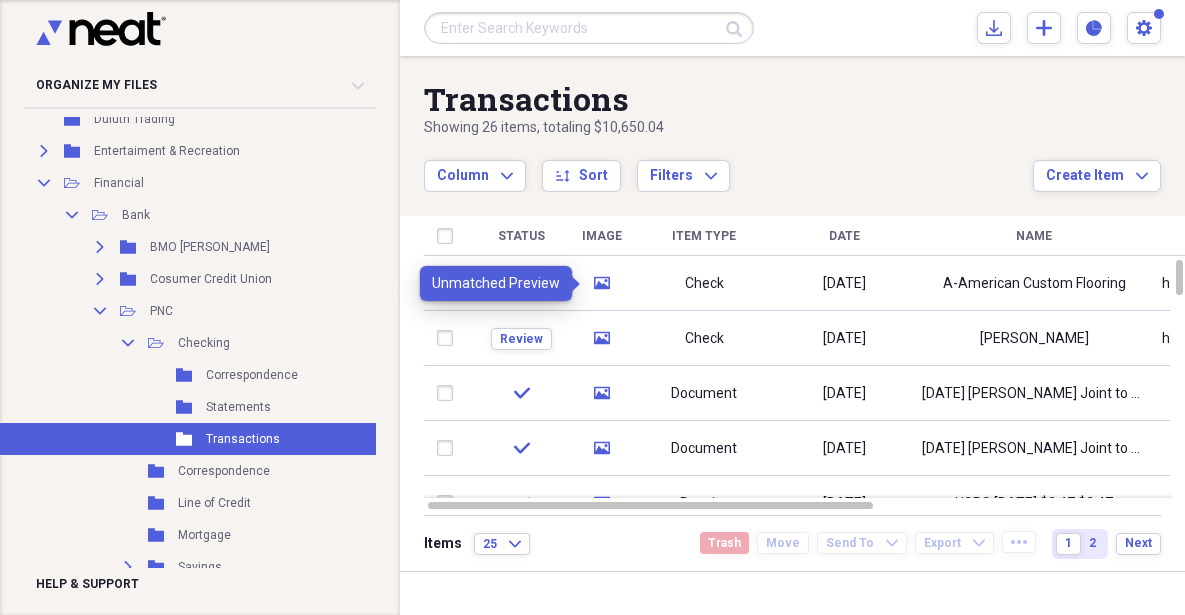 click on "media" 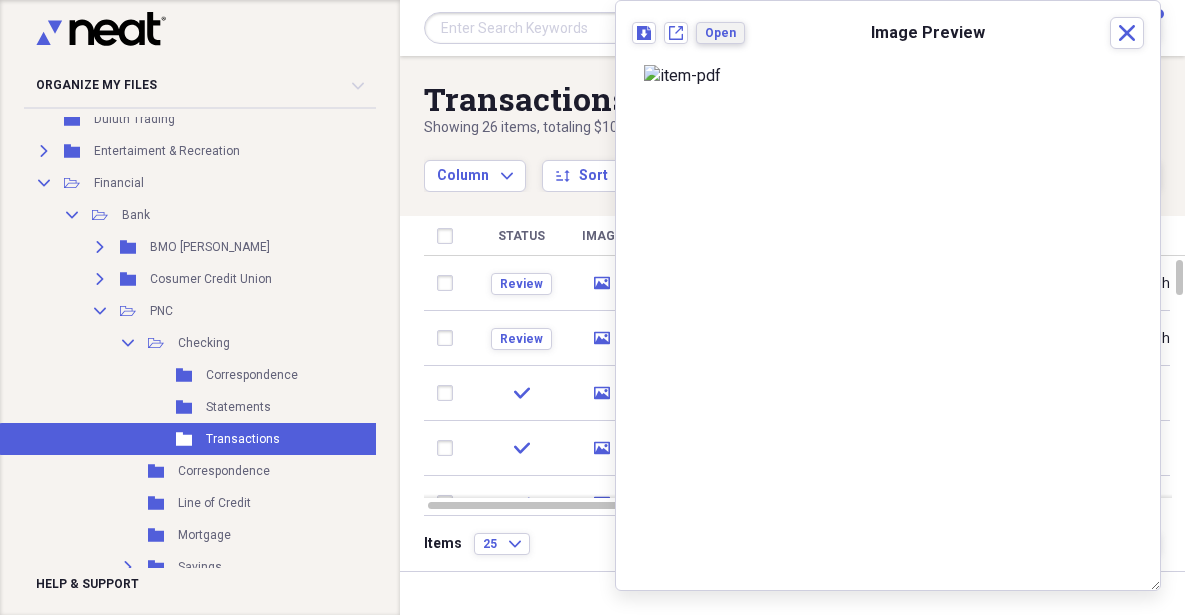 click on "Open" at bounding box center [720, 33] 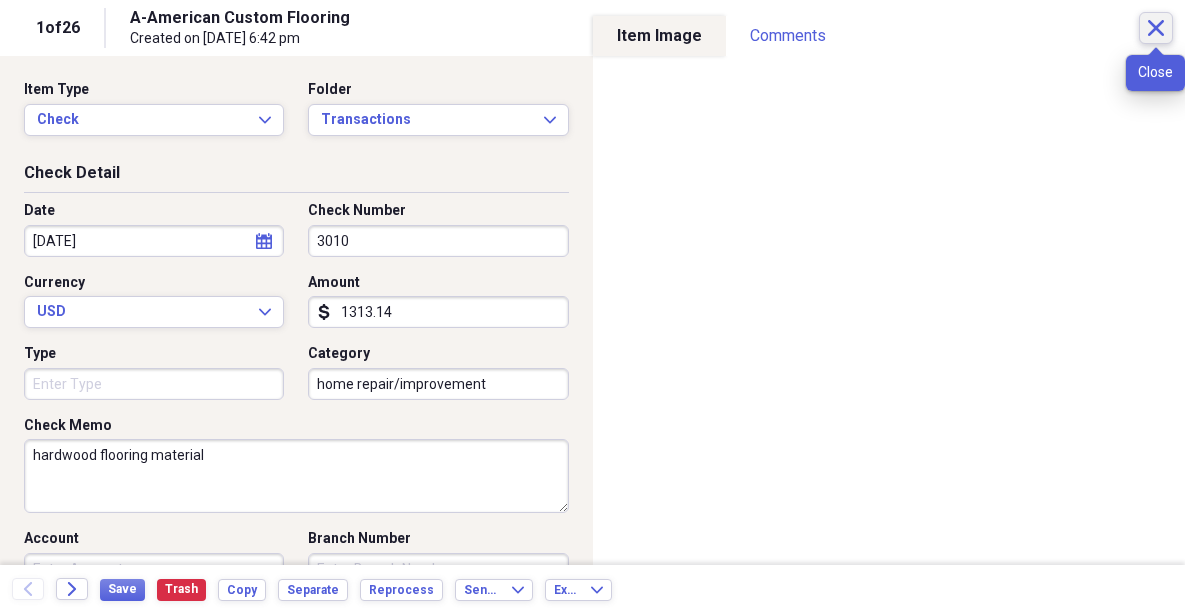 click on "Close" 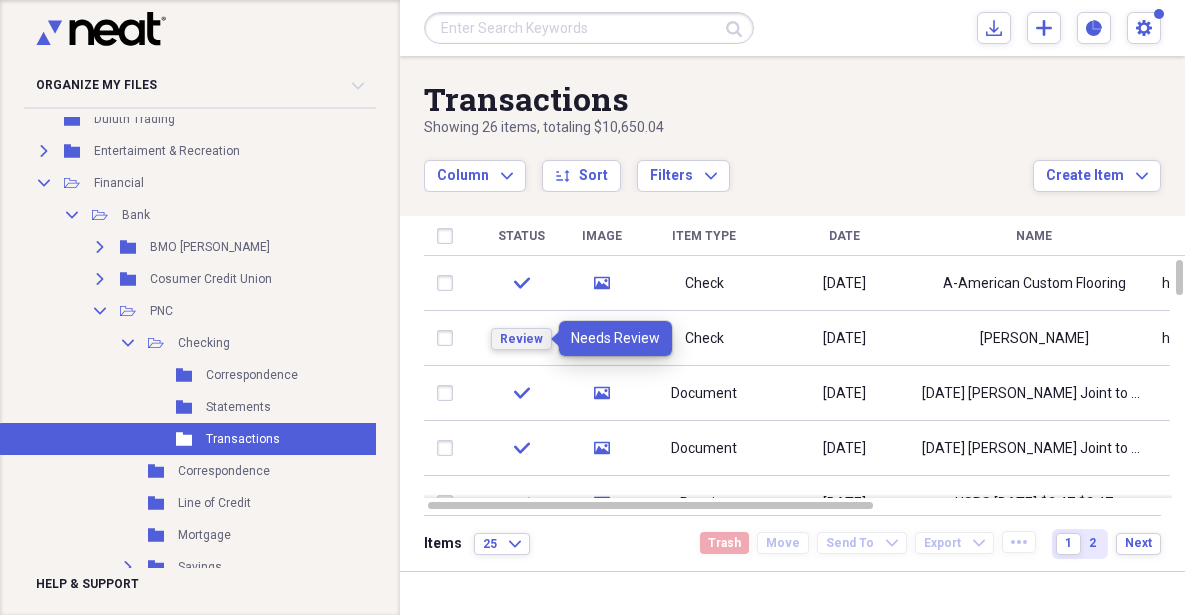 click on "Review" at bounding box center [521, 339] 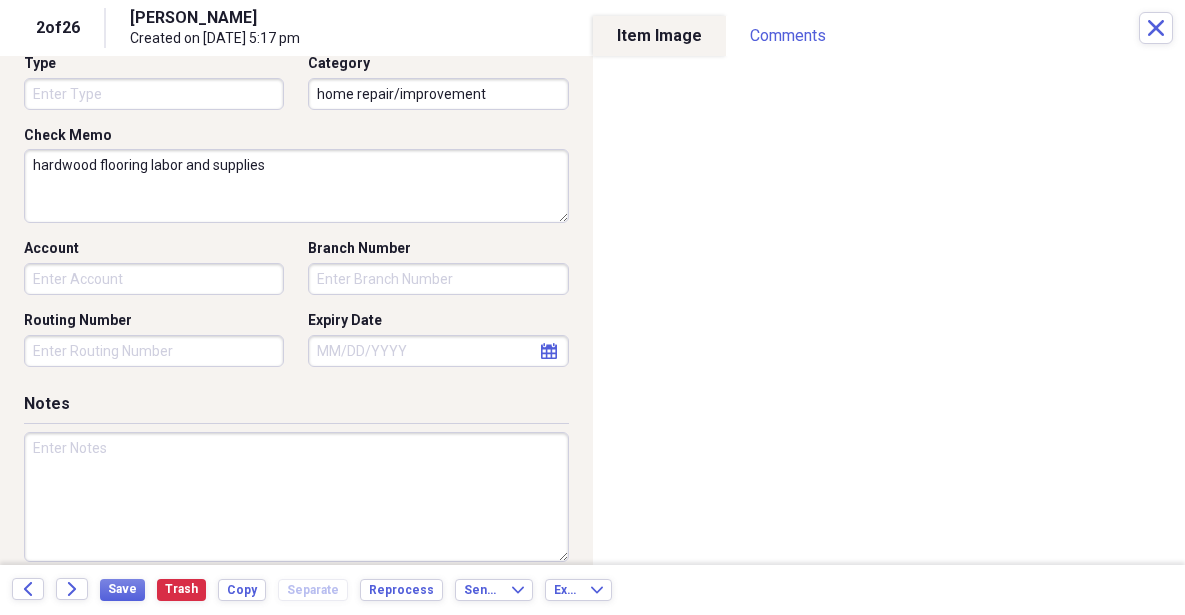 scroll, scrollTop: 319, scrollLeft: 0, axis: vertical 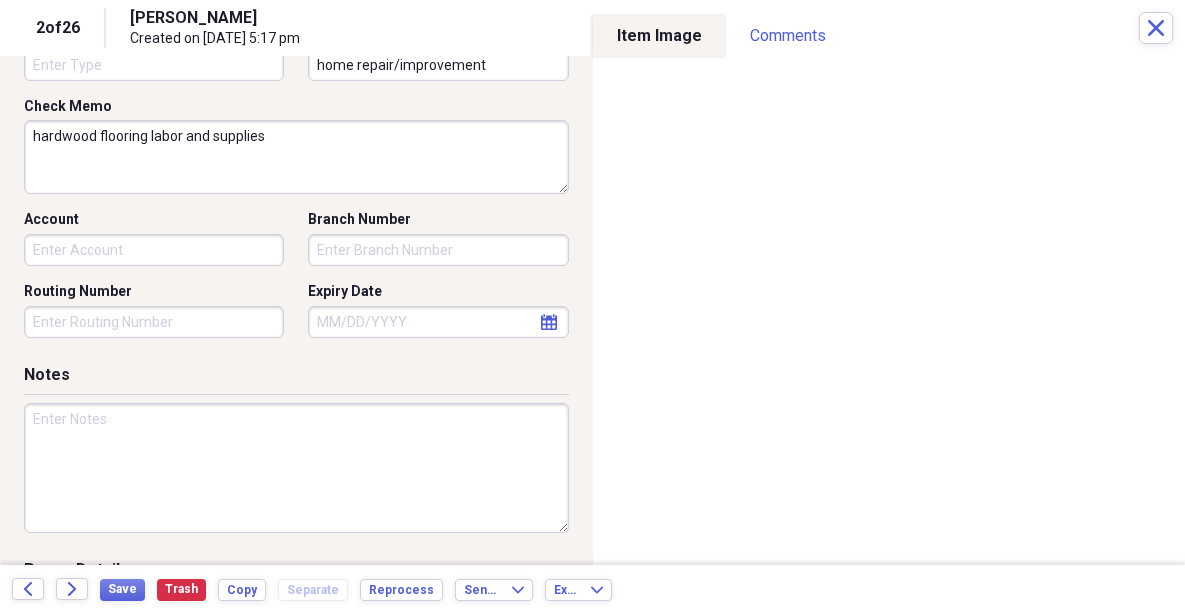 click at bounding box center [296, 468] 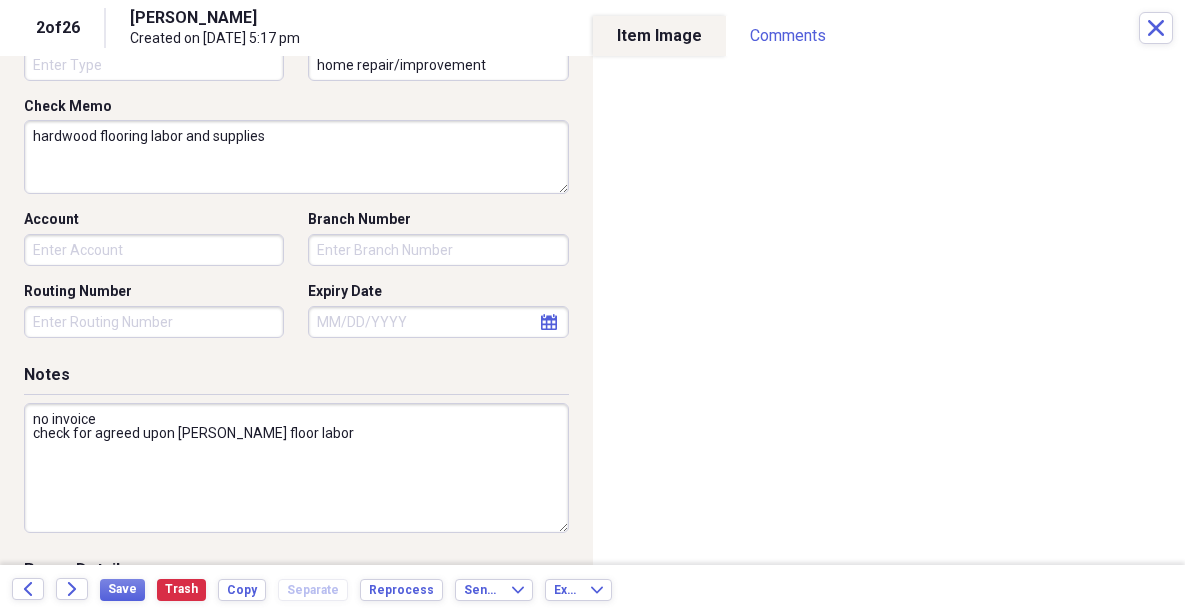 click on "no invoice
check for agreed upon [PERSON_NAME] floor labor" at bounding box center [296, 468] 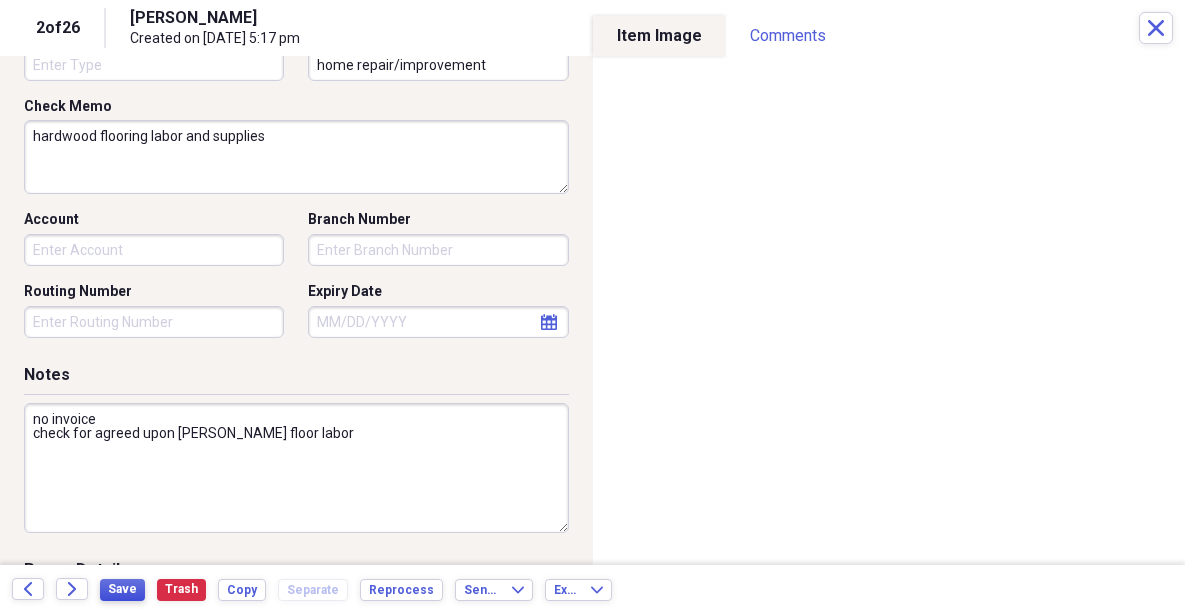 click on "Save" at bounding box center [122, 589] 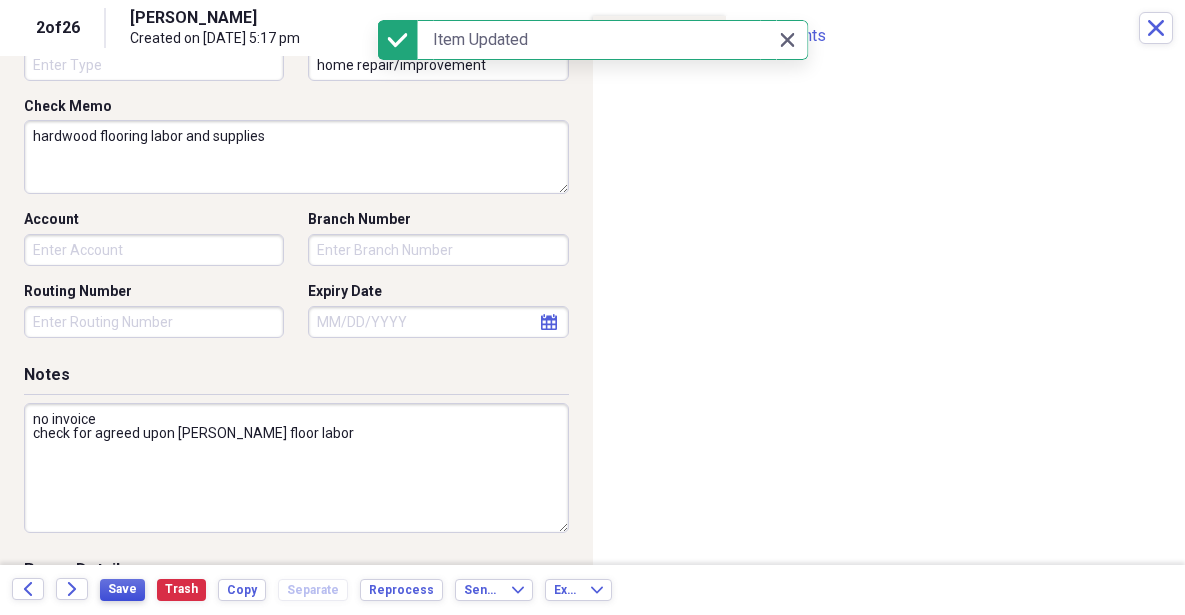click on "Save" at bounding box center [122, 589] 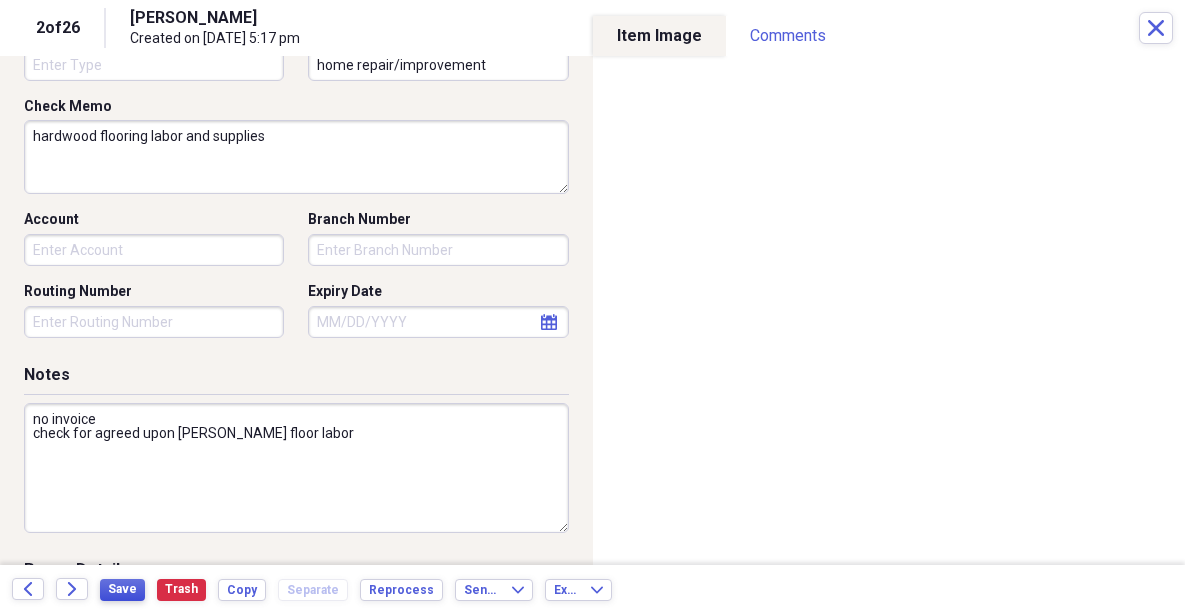 click on "Save" at bounding box center (122, 589) 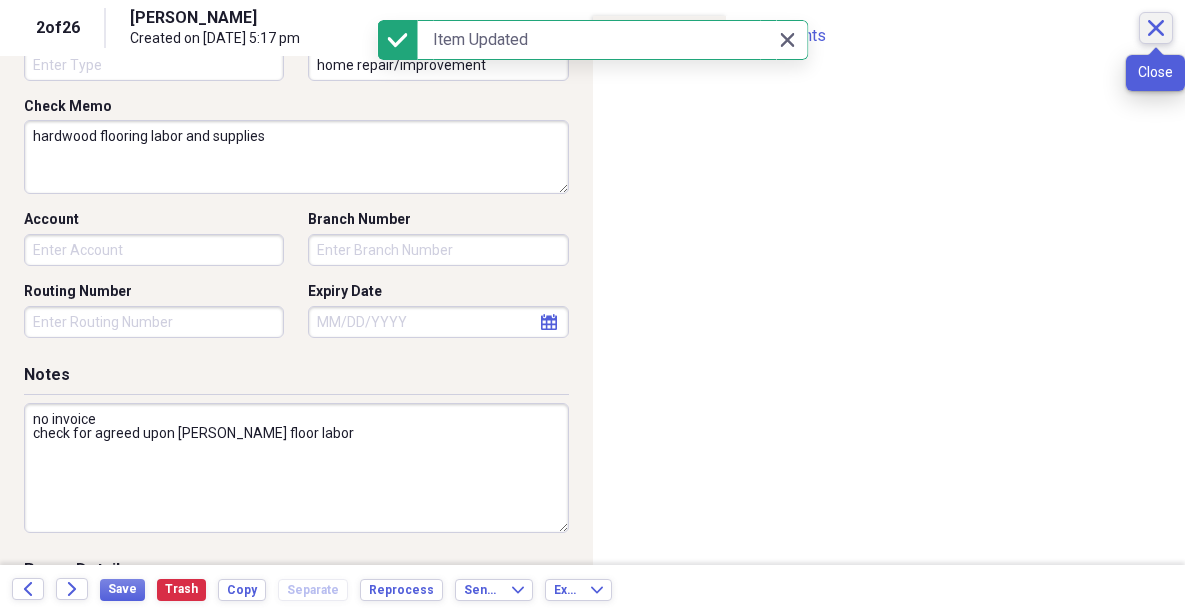 click on "Close" 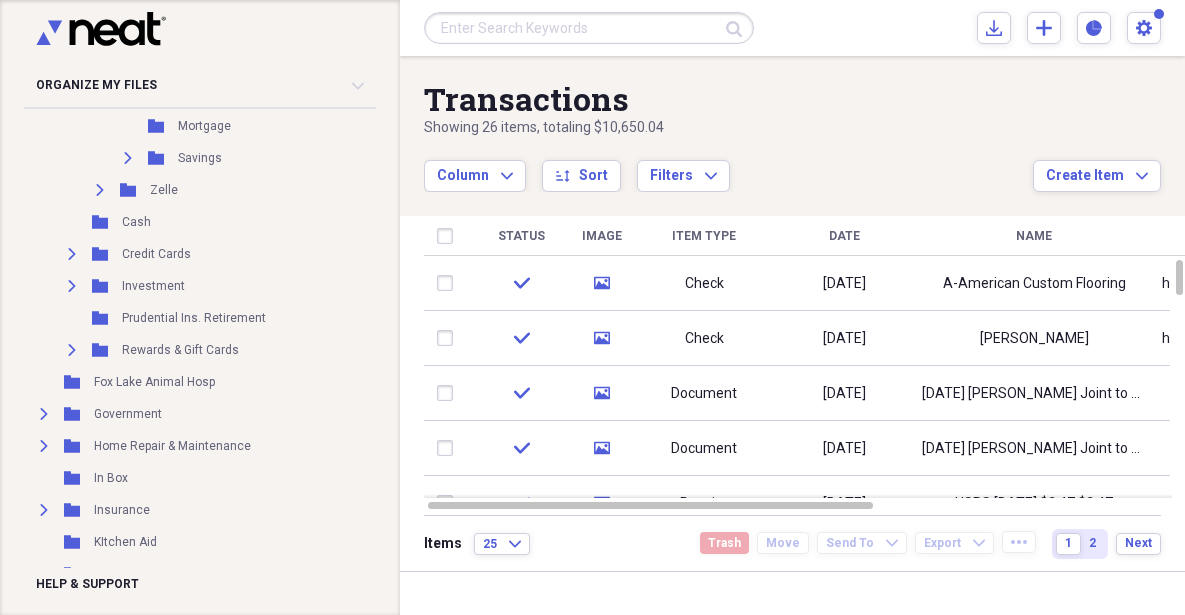 scroll, scrollTop: 941, scrollLeft: 0, axis: vertical 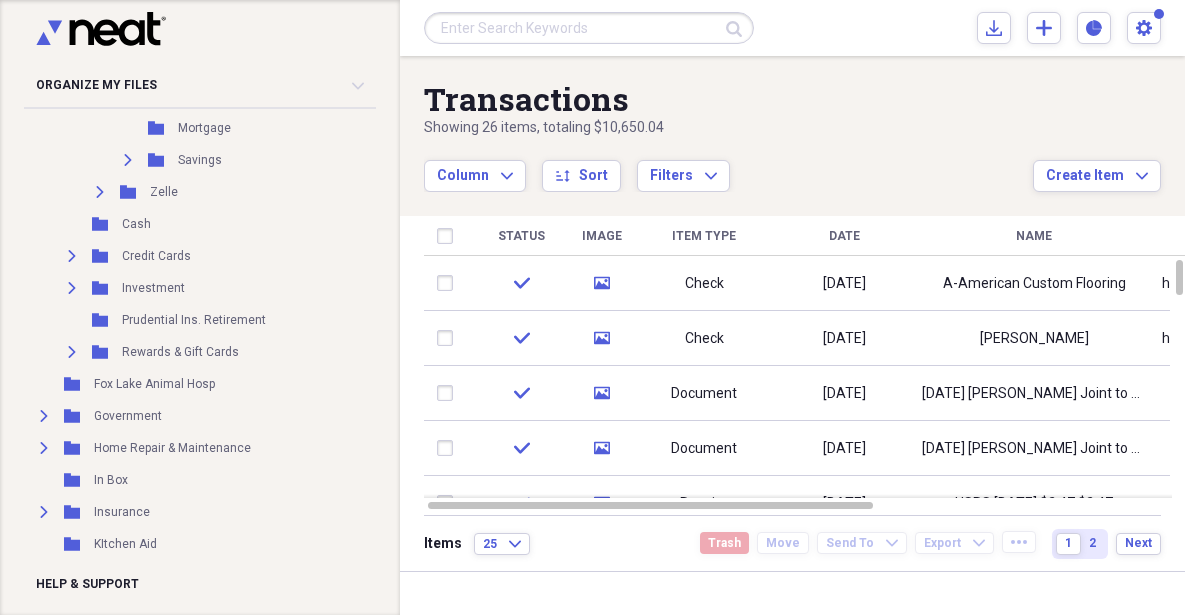 click 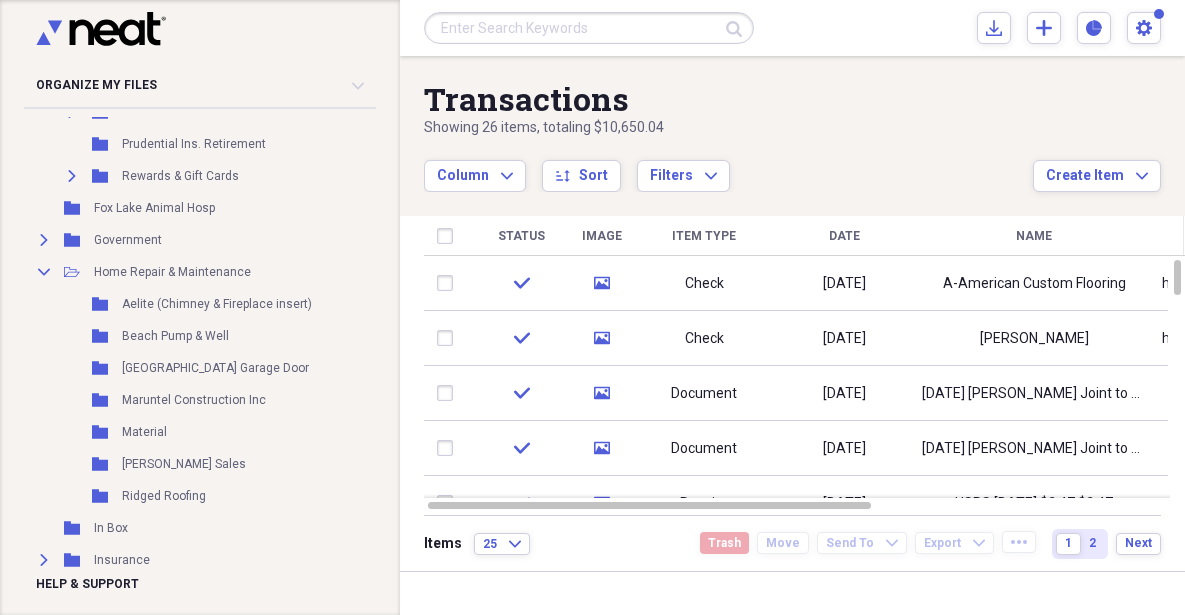 scroll, scrollTop: 1121, scrollLeft: 0, axis: vertical 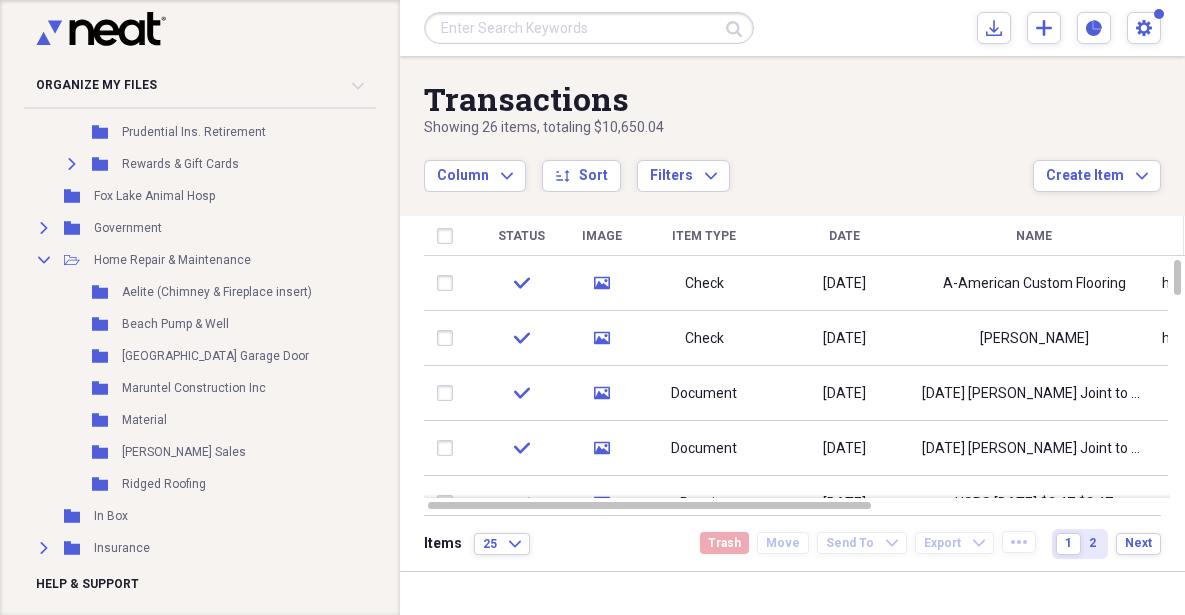 click on "Maruntel Construction Inc" at bounding box center (194, 388) 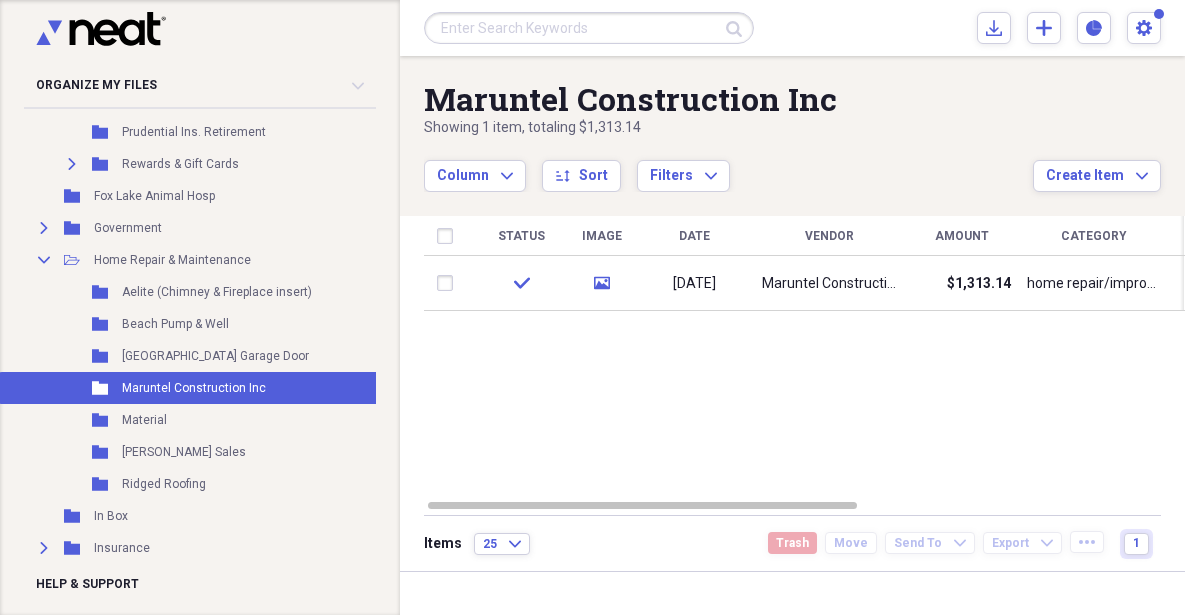 click on "Status Image Date Vendor Amount Category Product Source Billable Reimbursable check media [DATE] Maruntel Construction Inc $1313.14 (material) $1,313.14 home repair/improvement [GEOGRAPHIC_DATA]" at bounding box center [804, 357] 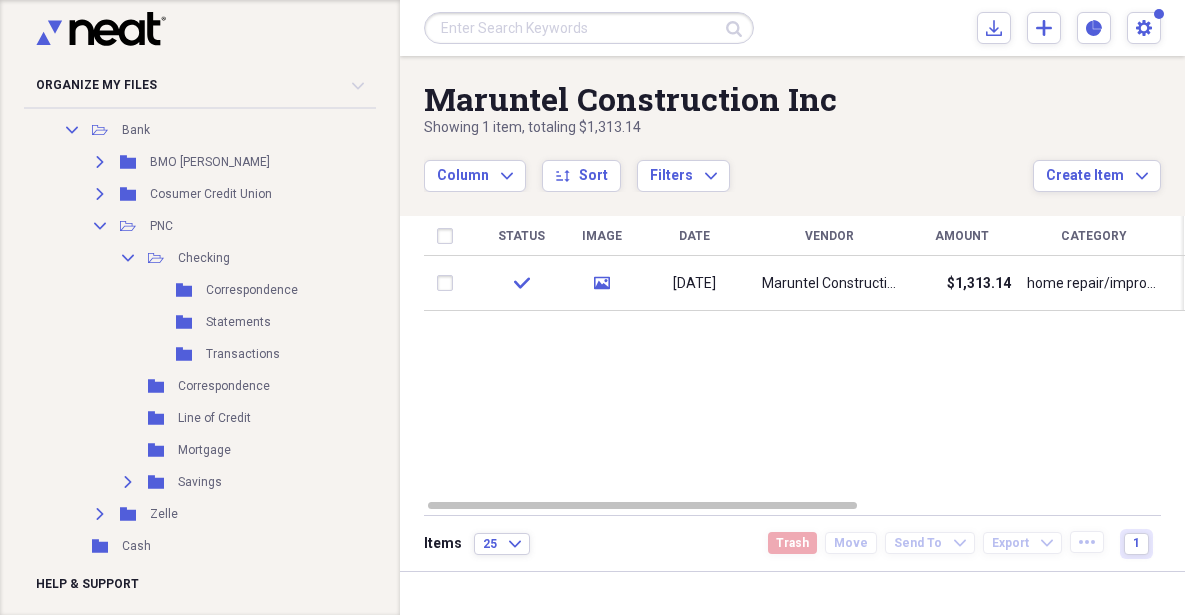 scroll, scrollTop: 618, scrollLeft: 0, axis: vertical 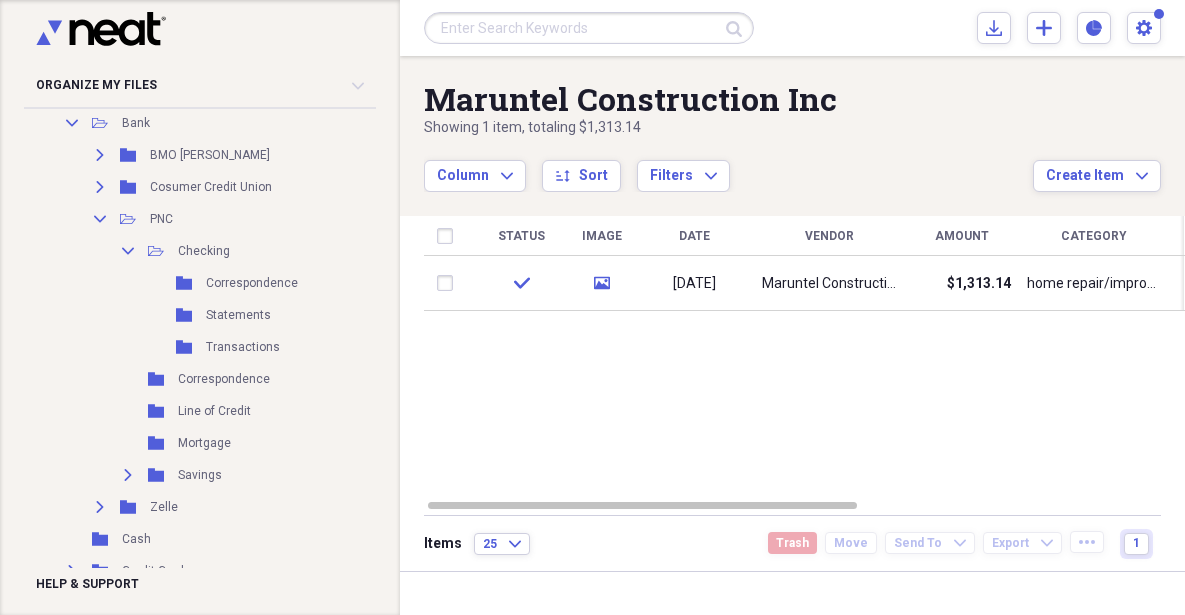 click on "Transactions" at bounding box center [243, 347] 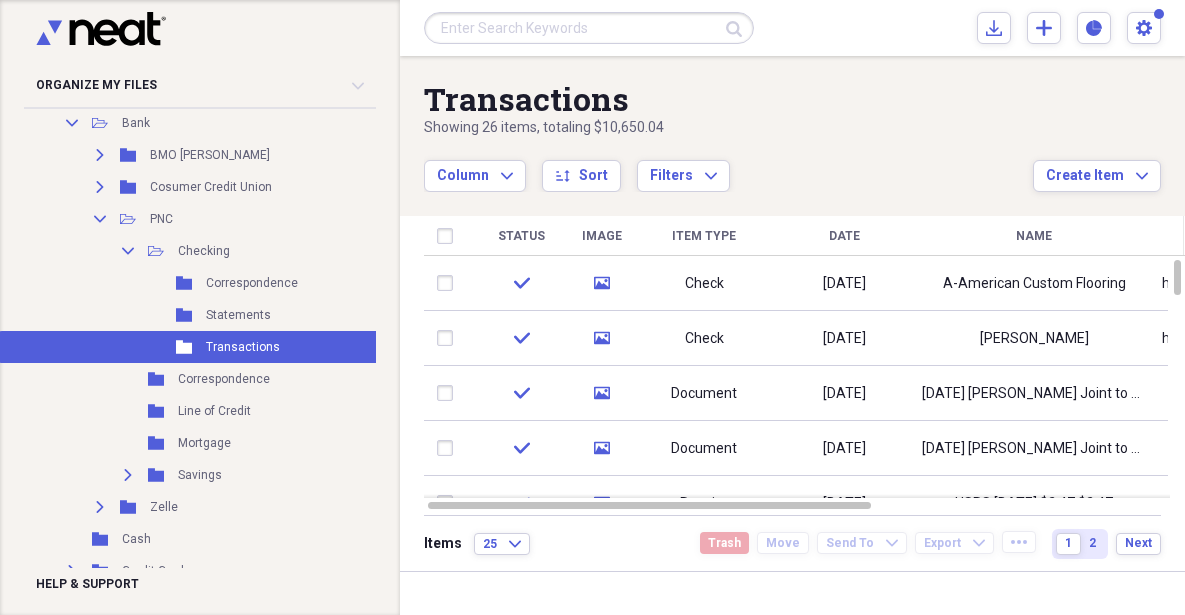 click at bounding box center [449, 283] 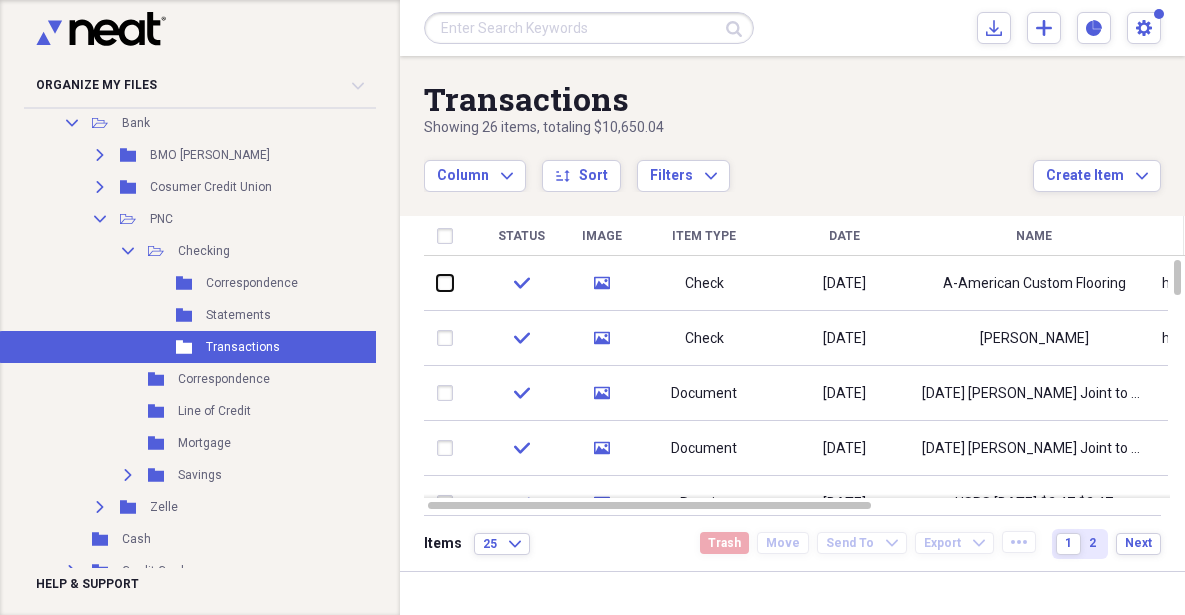 click at bounding box center (437, 283) 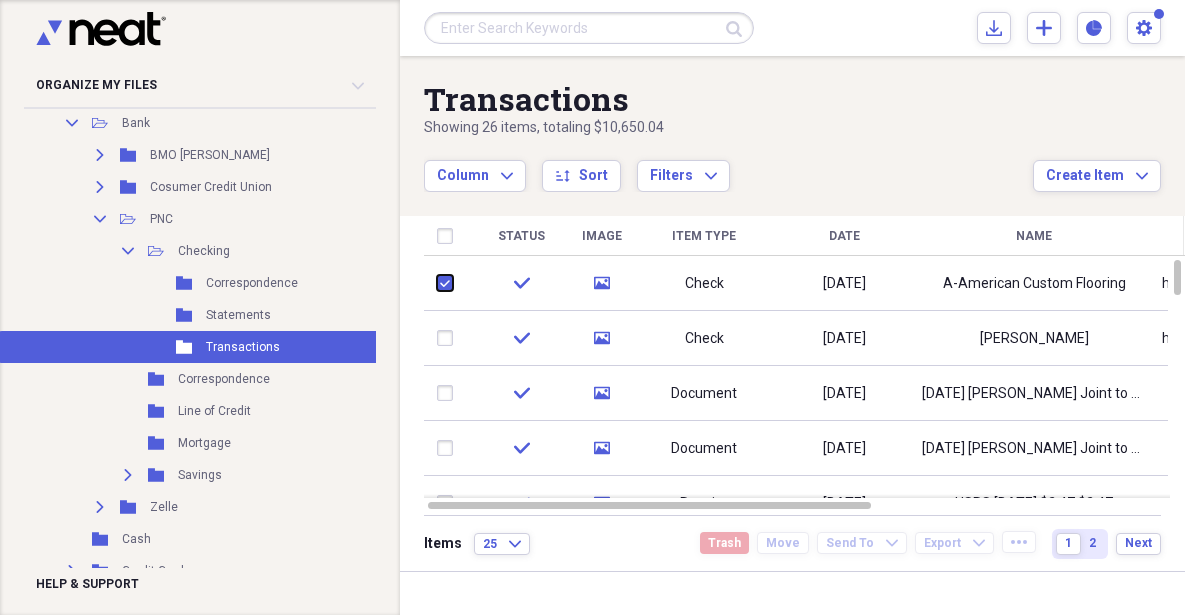 checkbox on "true" 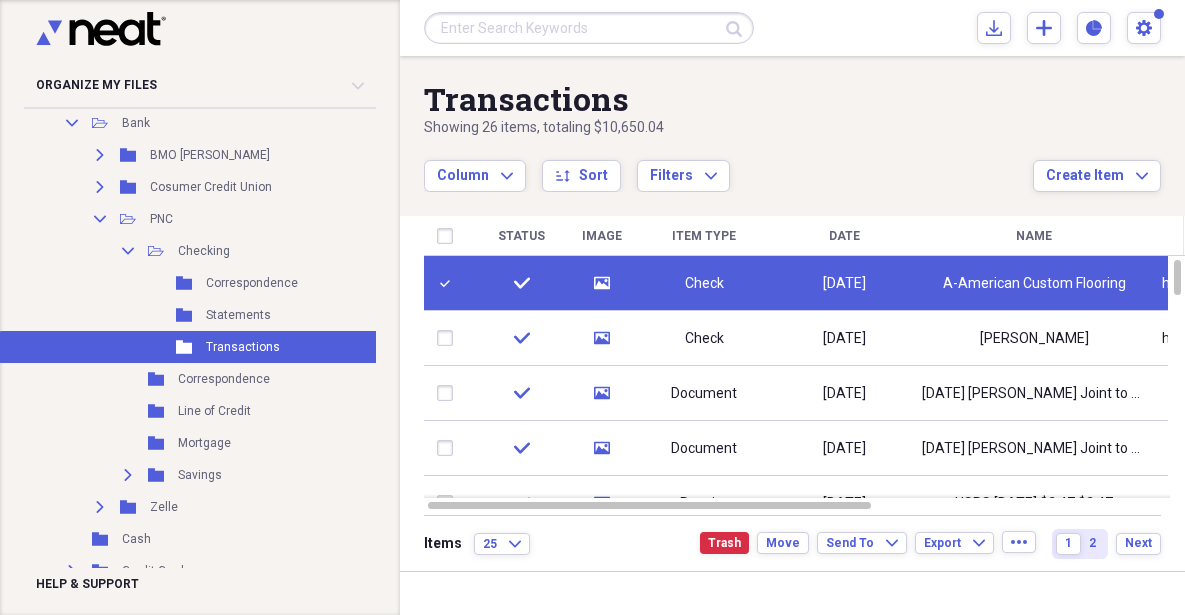 click at bounding box center (449, 338) 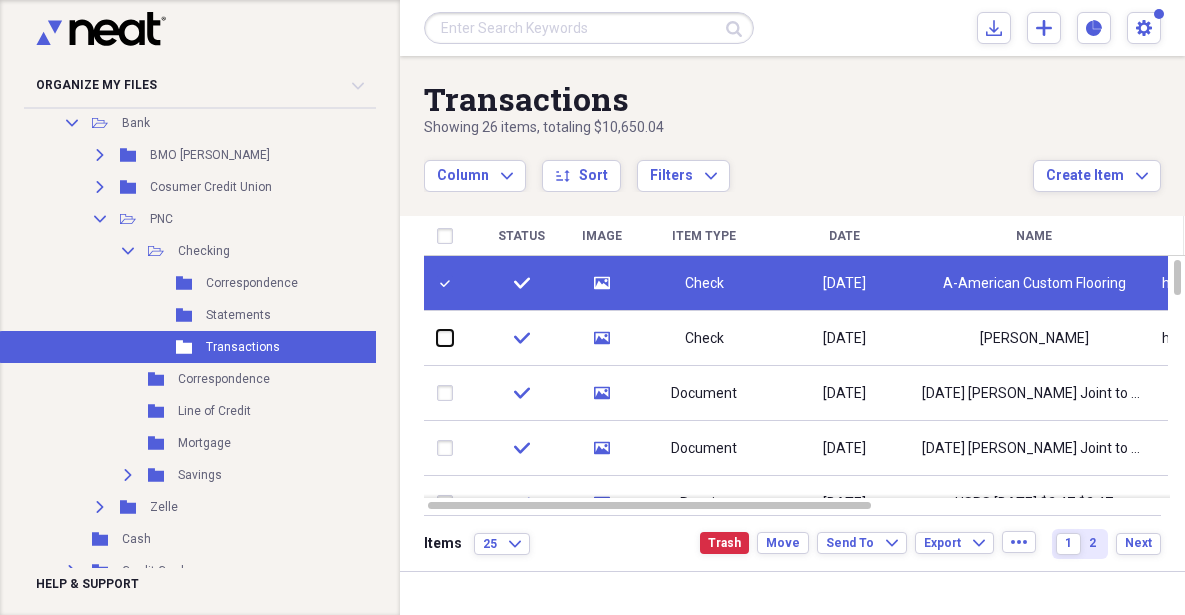 click at bounding box center [437, 338] 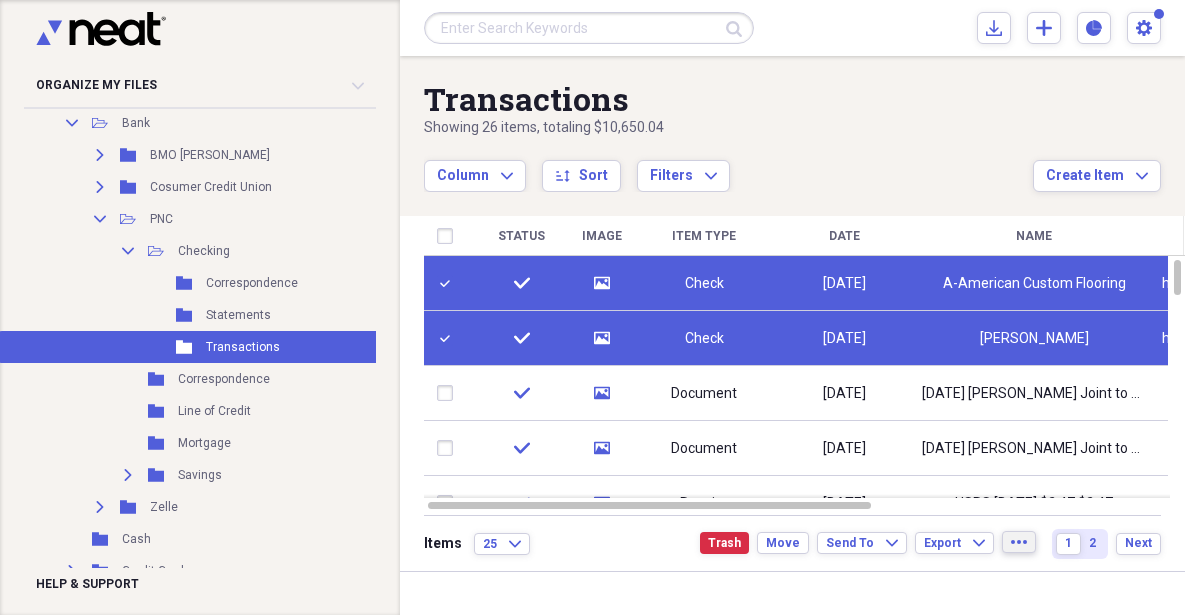 click on "more" 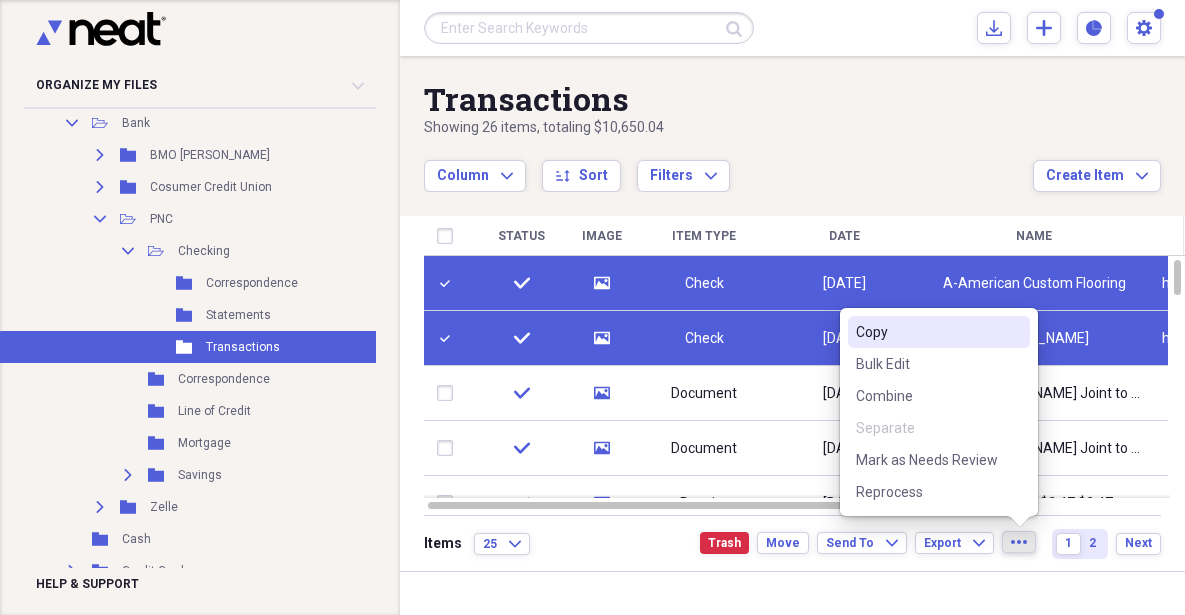 click on "Copy" at bounding box center [927, 332] 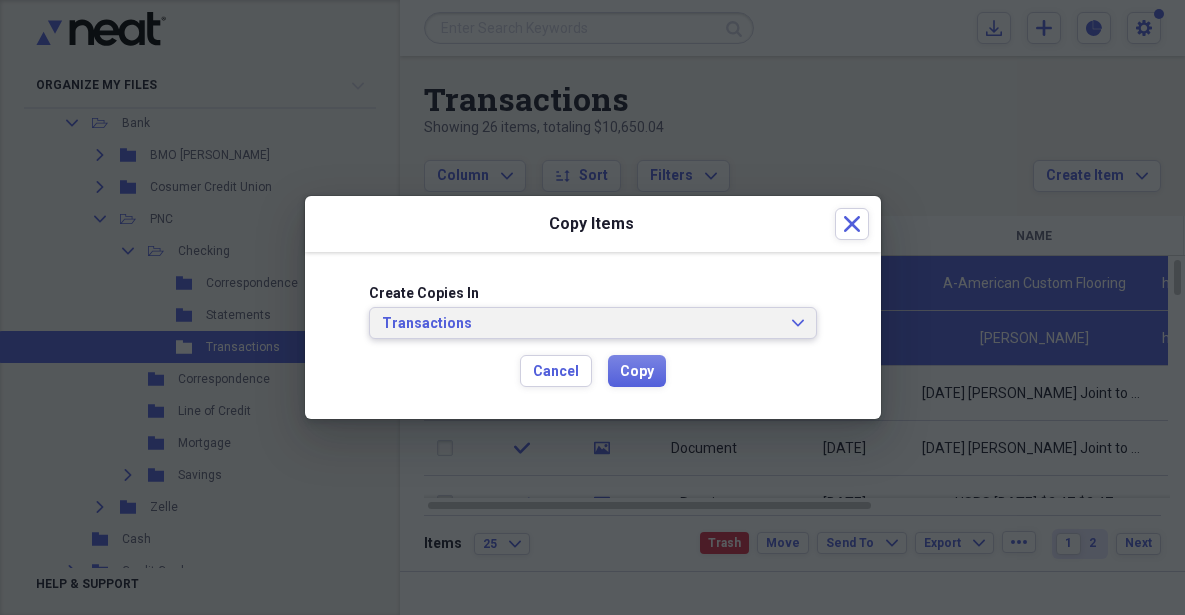 click on "Expand" 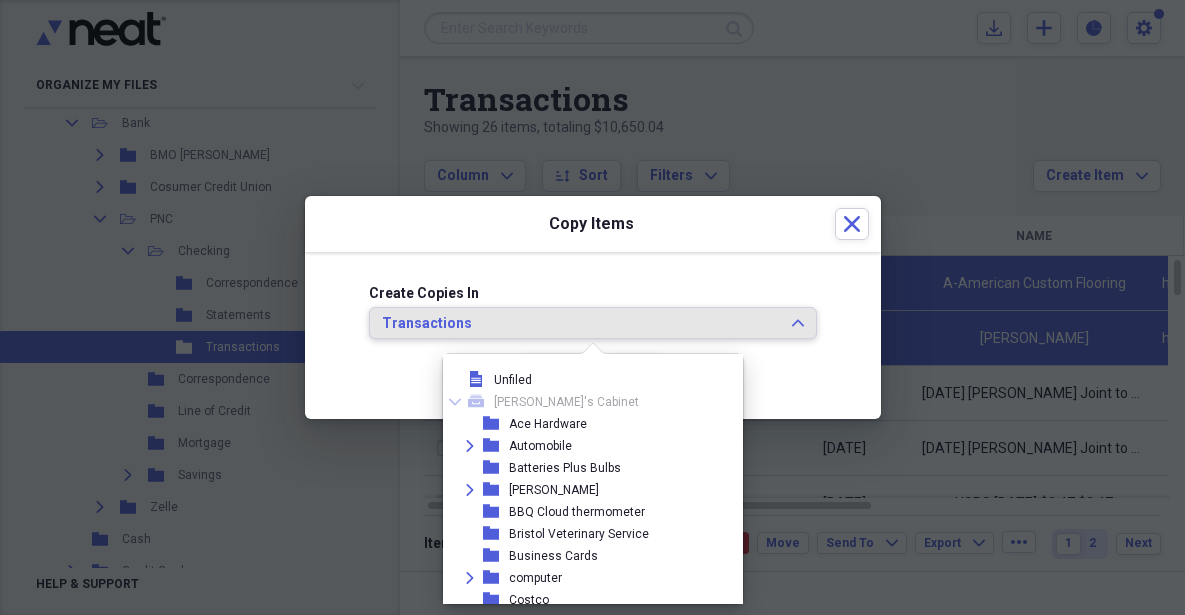 scroll, scrollTop: 407, scrollLeft: 0, axis: vertical 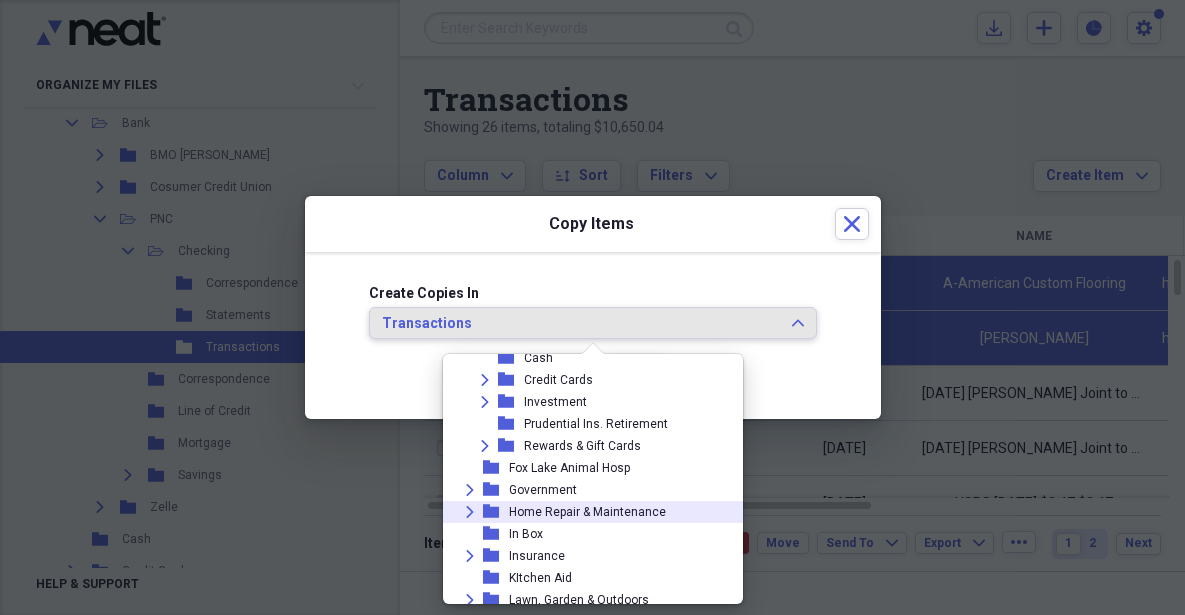 click 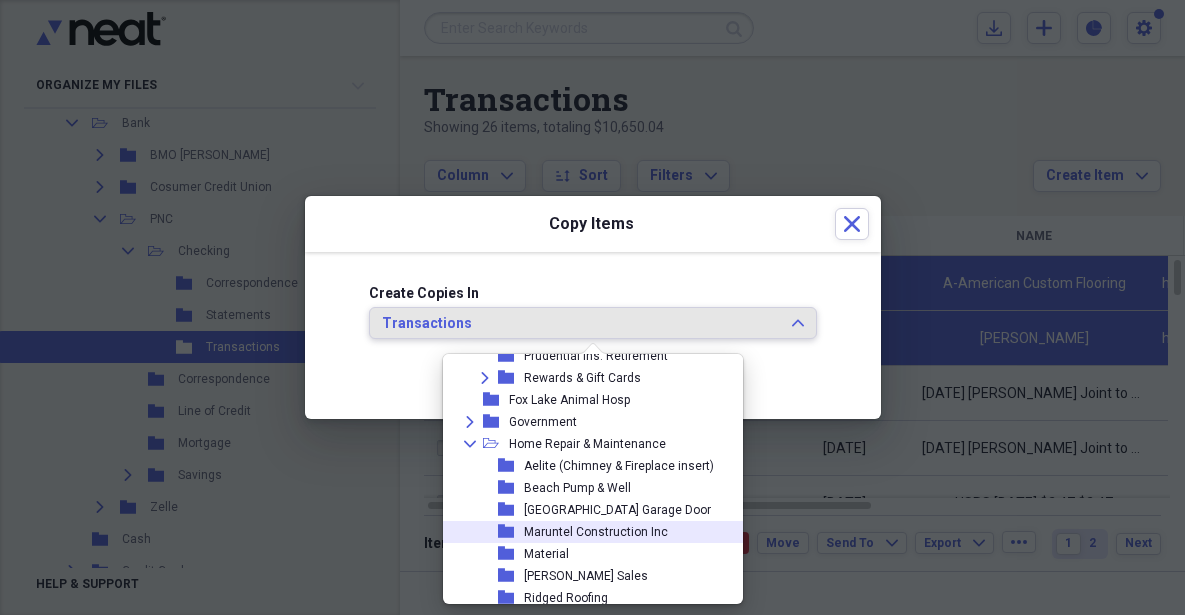 scroll, scrollTop: 740, scrollLeft: 0, axis: vertical 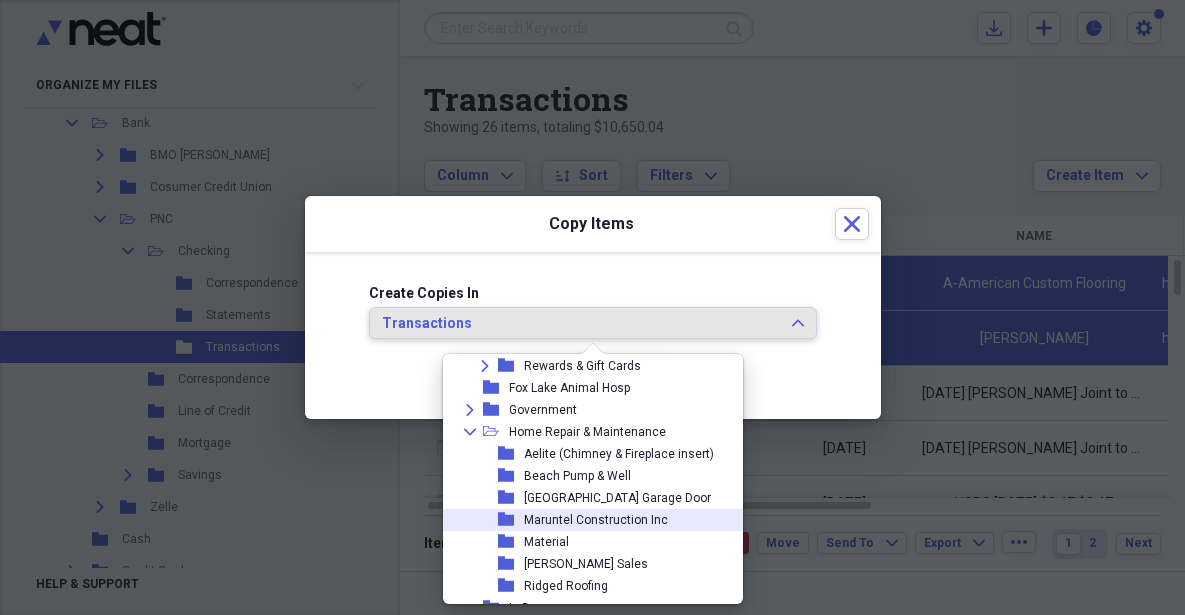 click on "Maruntel Construction Inc" at bounding box center [596, 520] 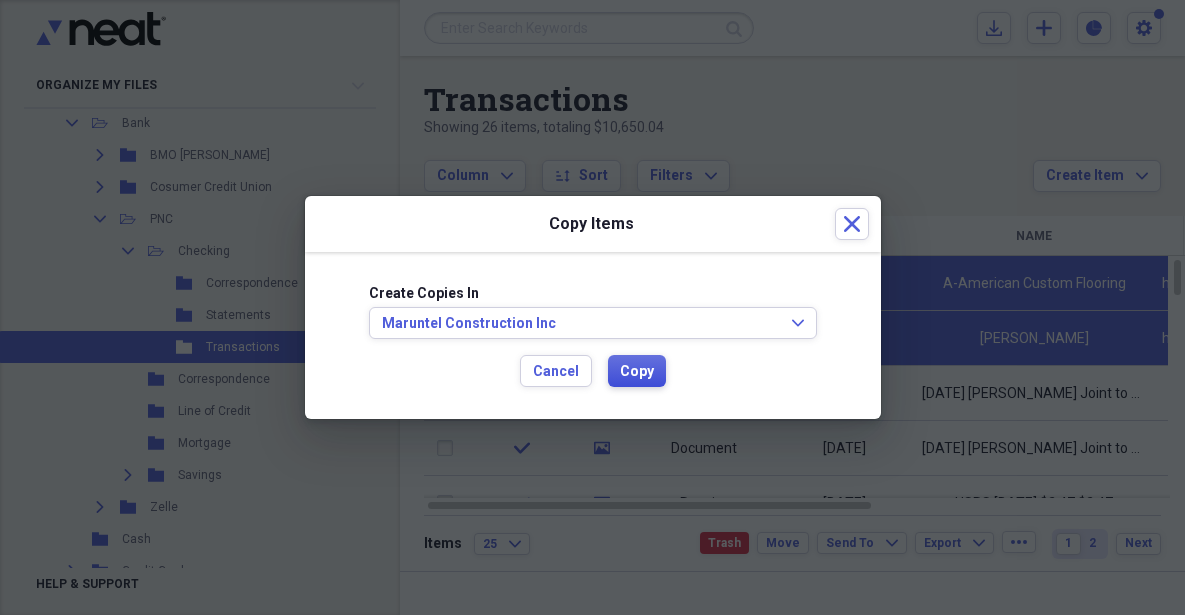click on "Copy" at bounding box center [637, 372] 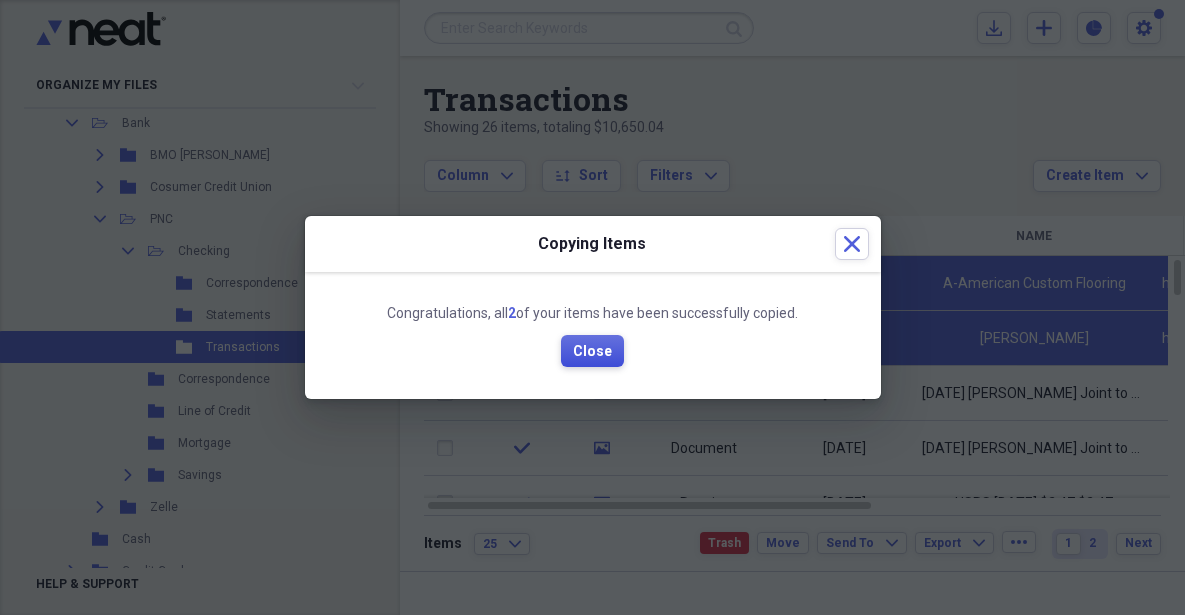 click on "Close" at bounding box center [592, 352] 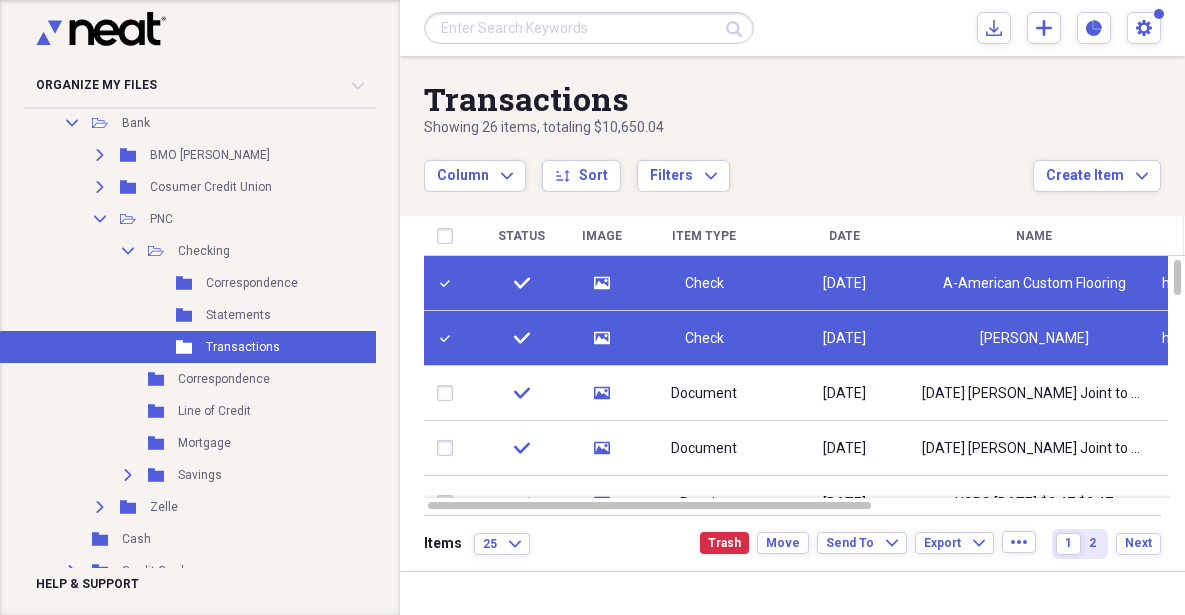 click 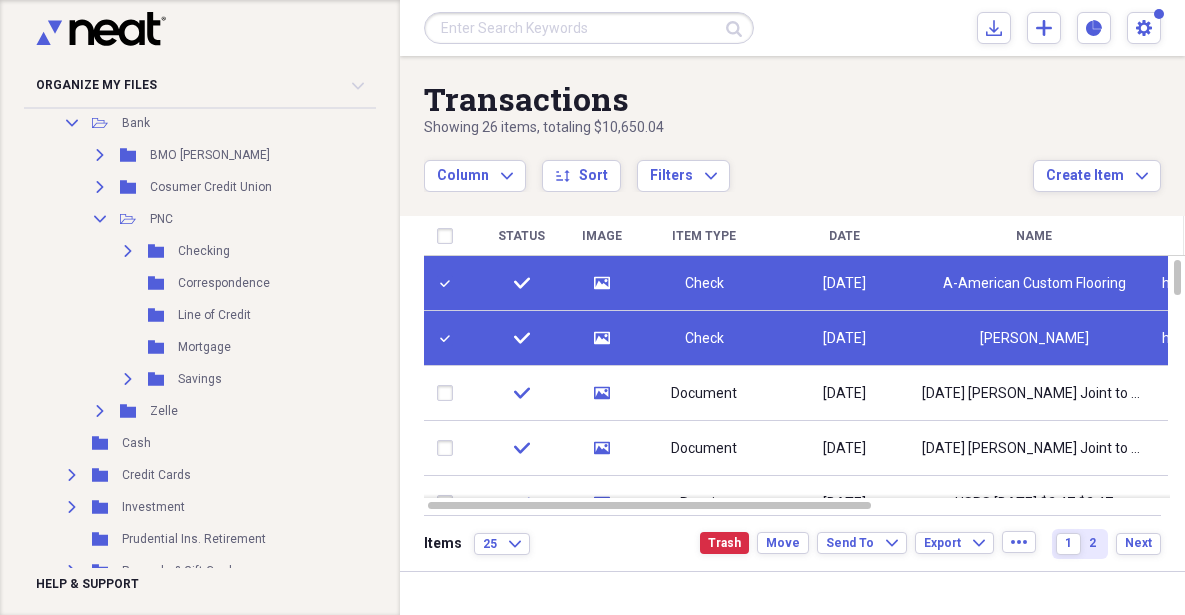 click on "Collapse" 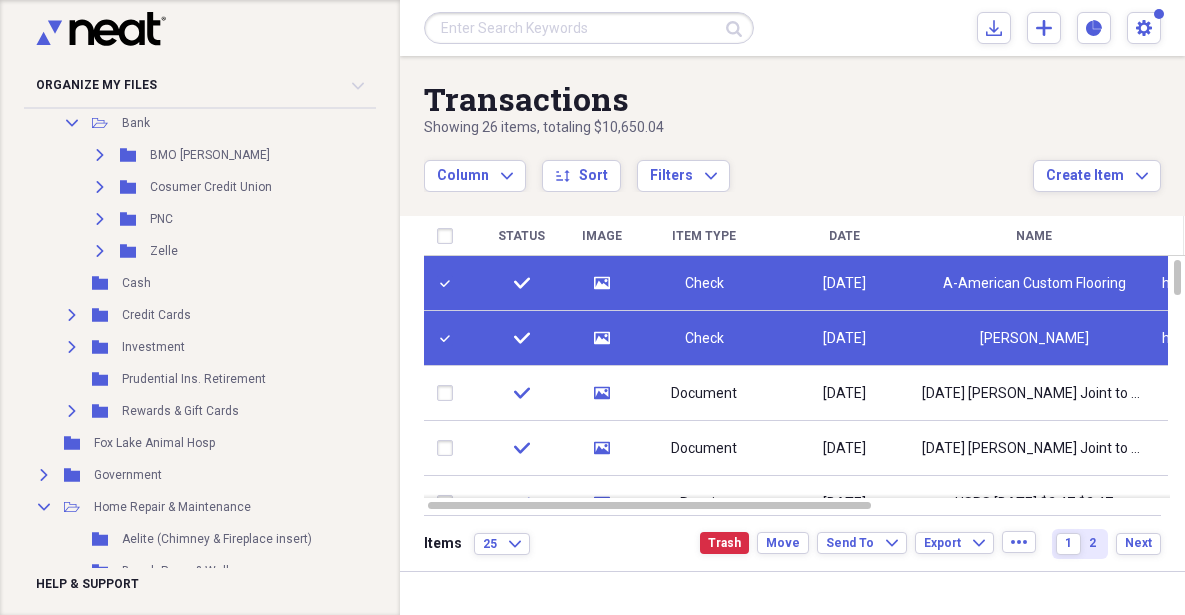 click on "Column Expand sort Sort Filters  Expand" at bounding box center [728, 165] 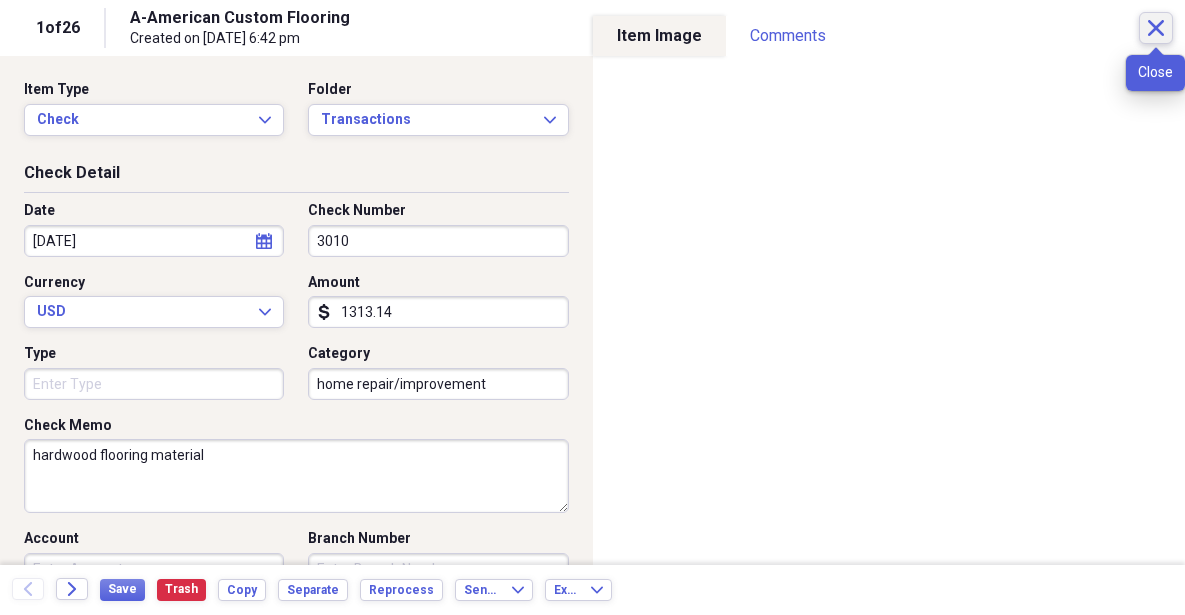click 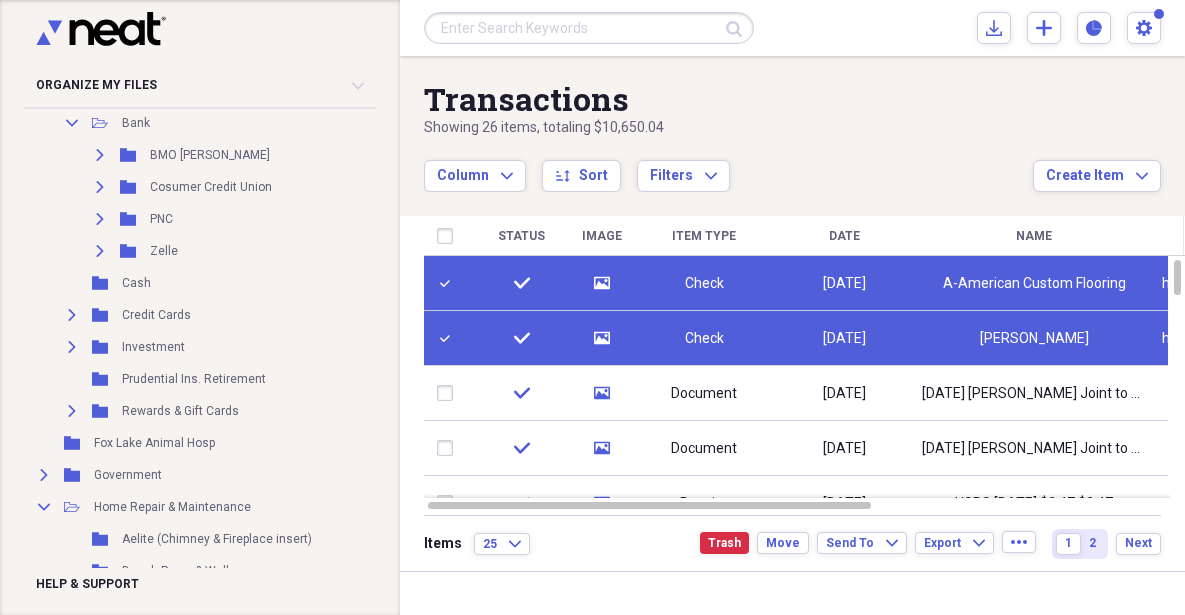 click at bounding box center [449, 338] 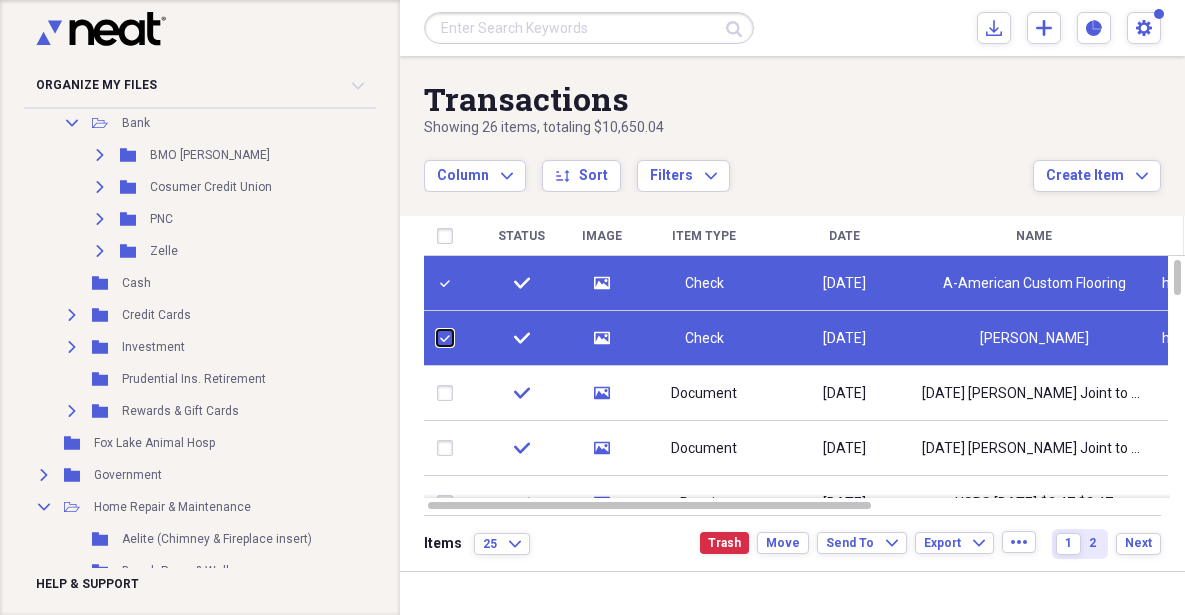 click at bounding box center (437, 338) 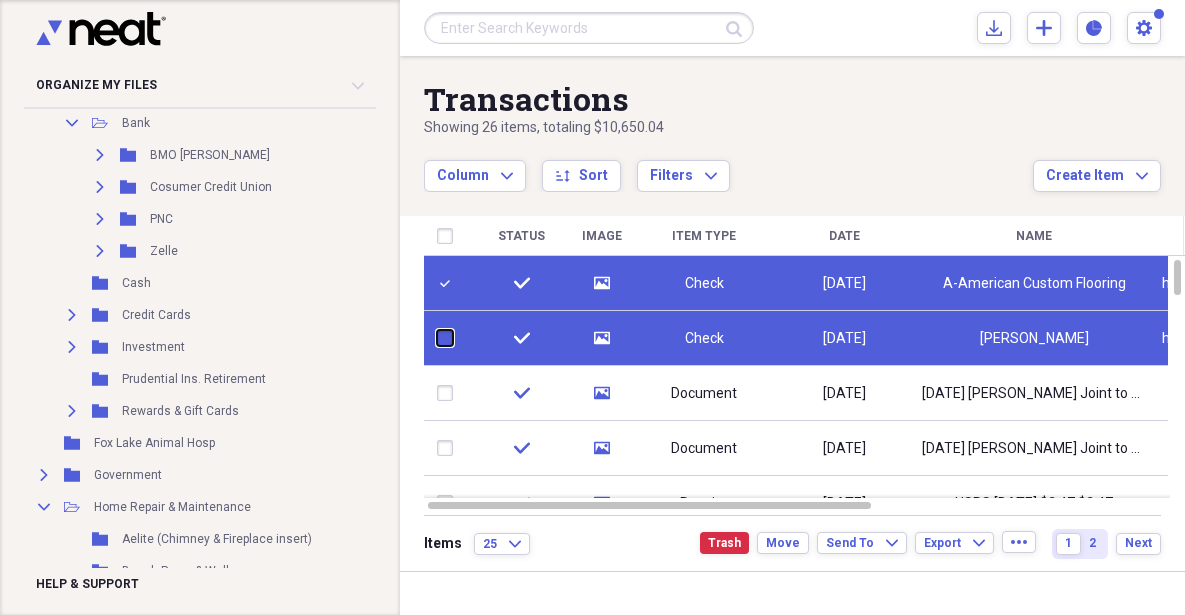 checkbox on "false" 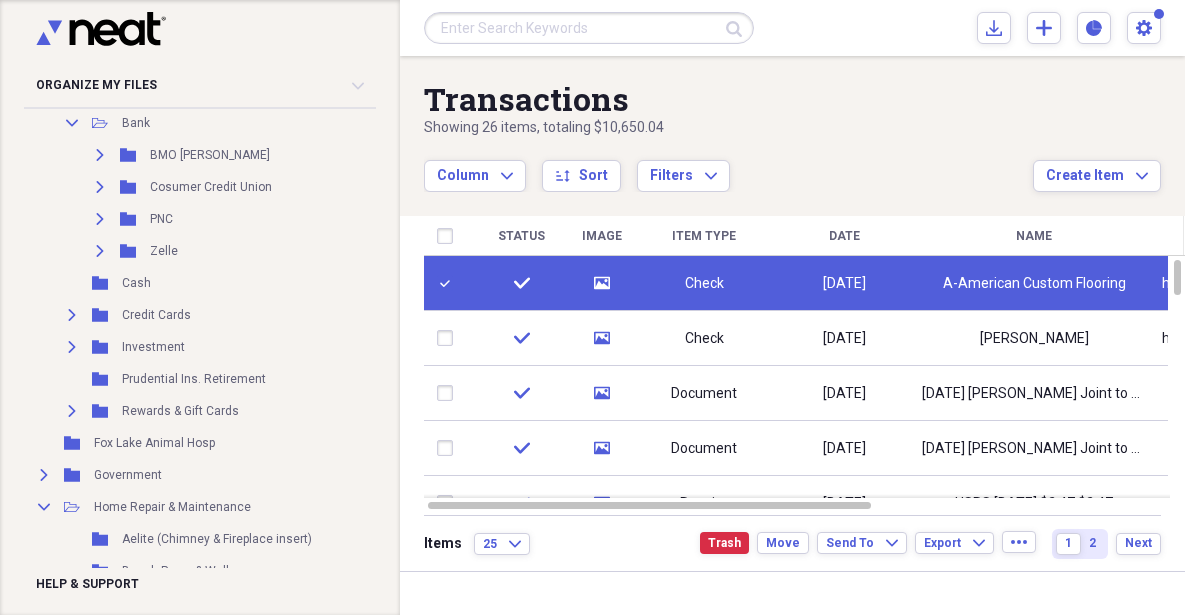 click at bounding box center (449, 283) 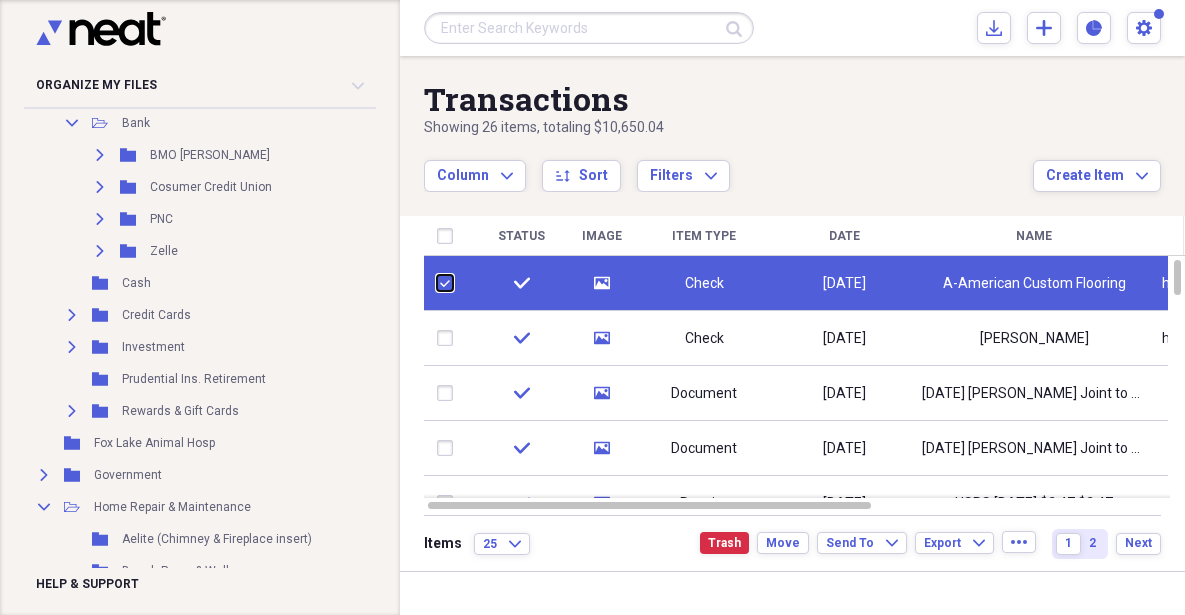 click at bounding box center (437, 283) 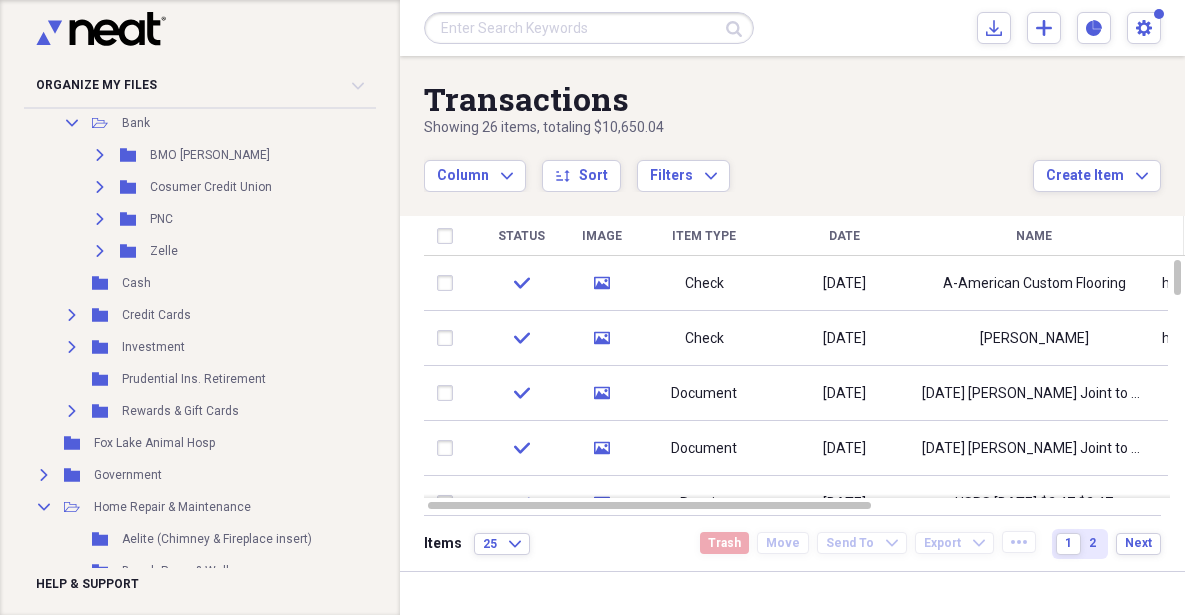 click at bounding box center [449, 283] 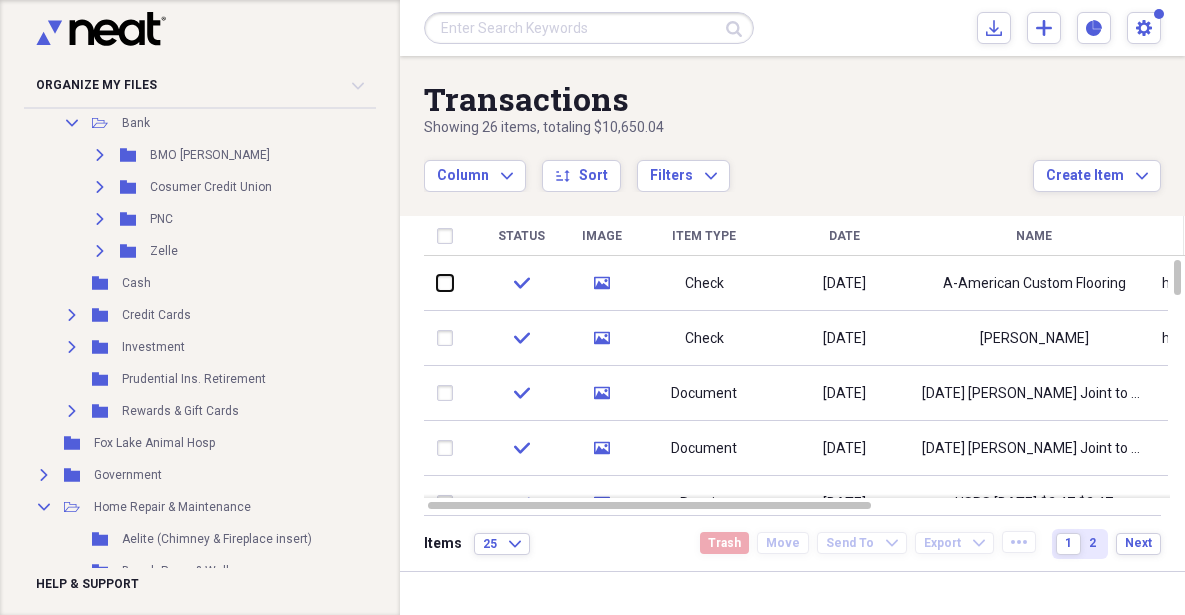 click at bounding box center (437, 283) 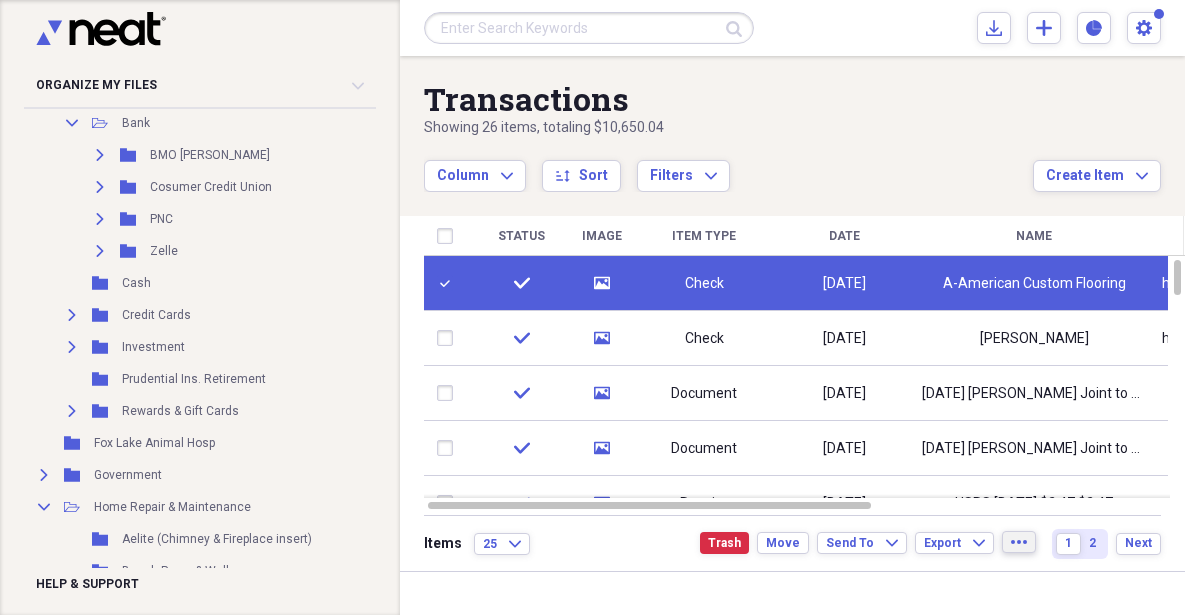 click on "more" 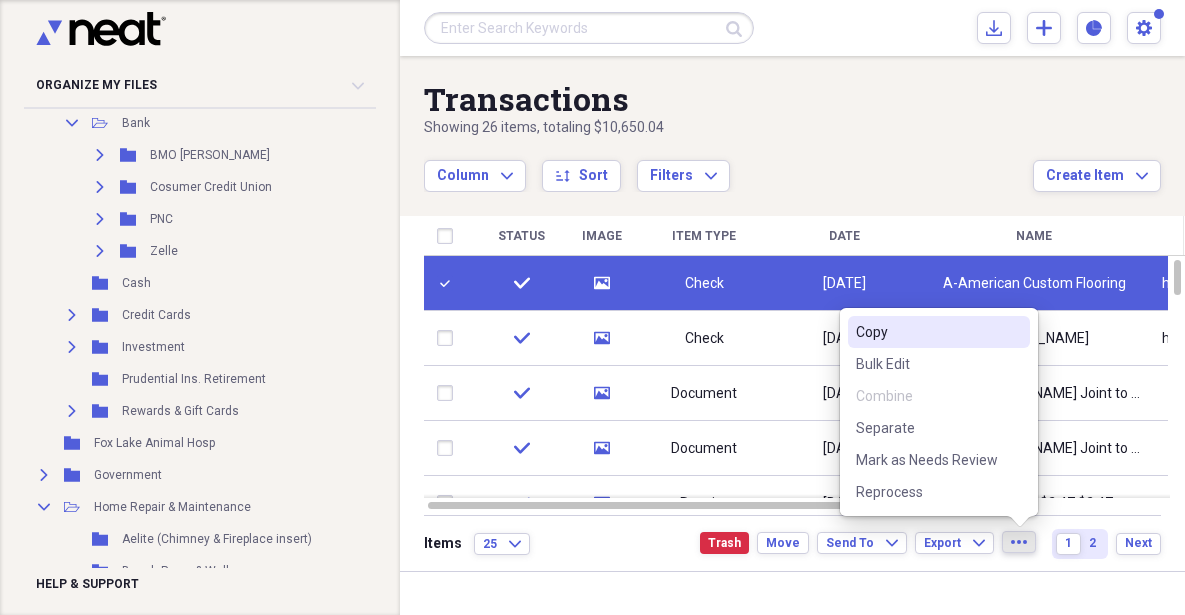 click on "Copy" at bounding box center [927, 332] 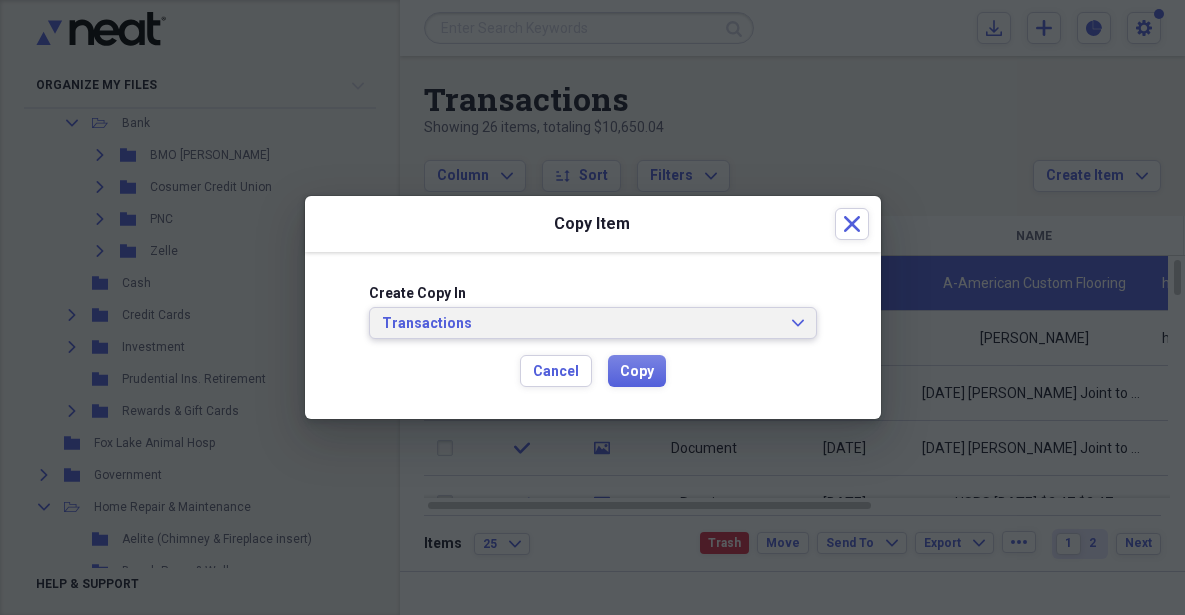 click on "Expand" 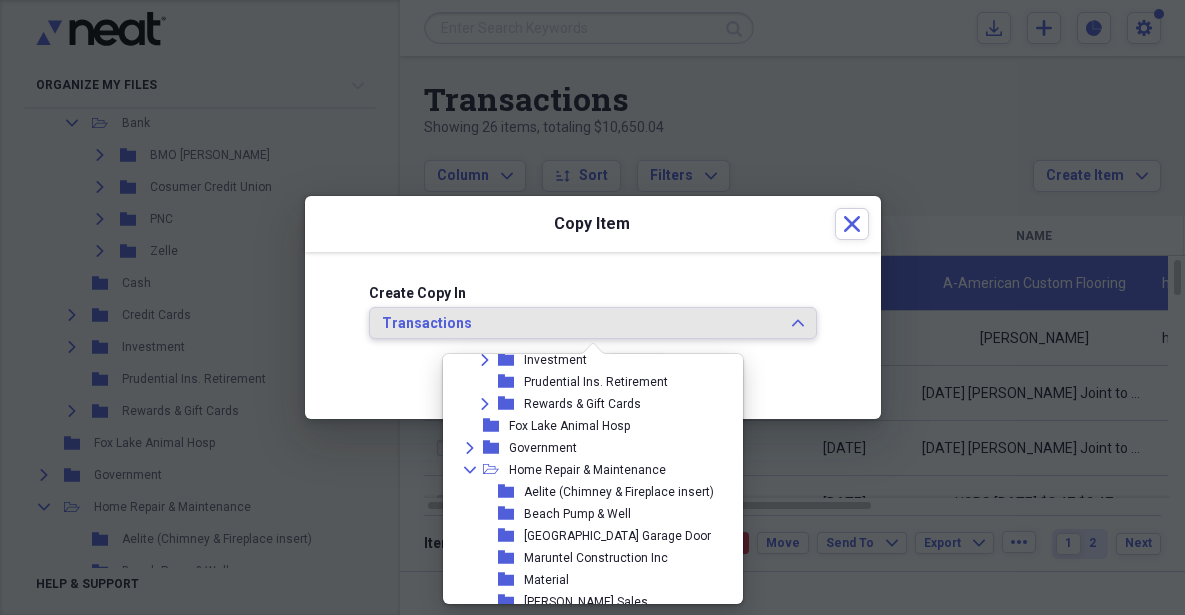 scroll, scrollTop: 751, scrollLeft: 0, axis: vertical 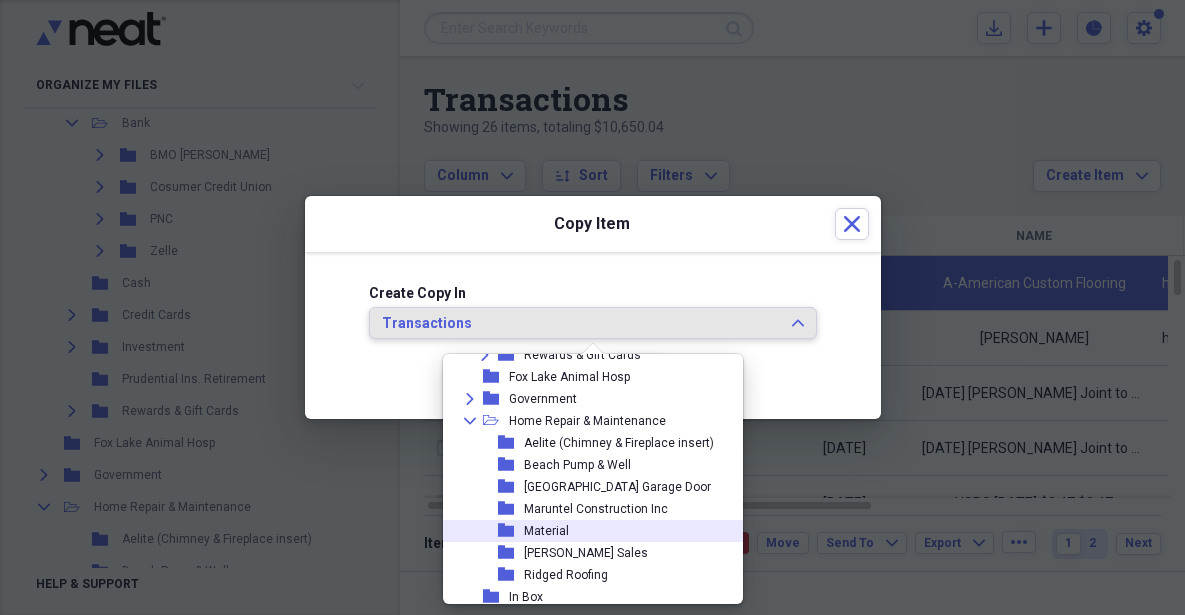click on "Material" at bounding box center [546, 531] 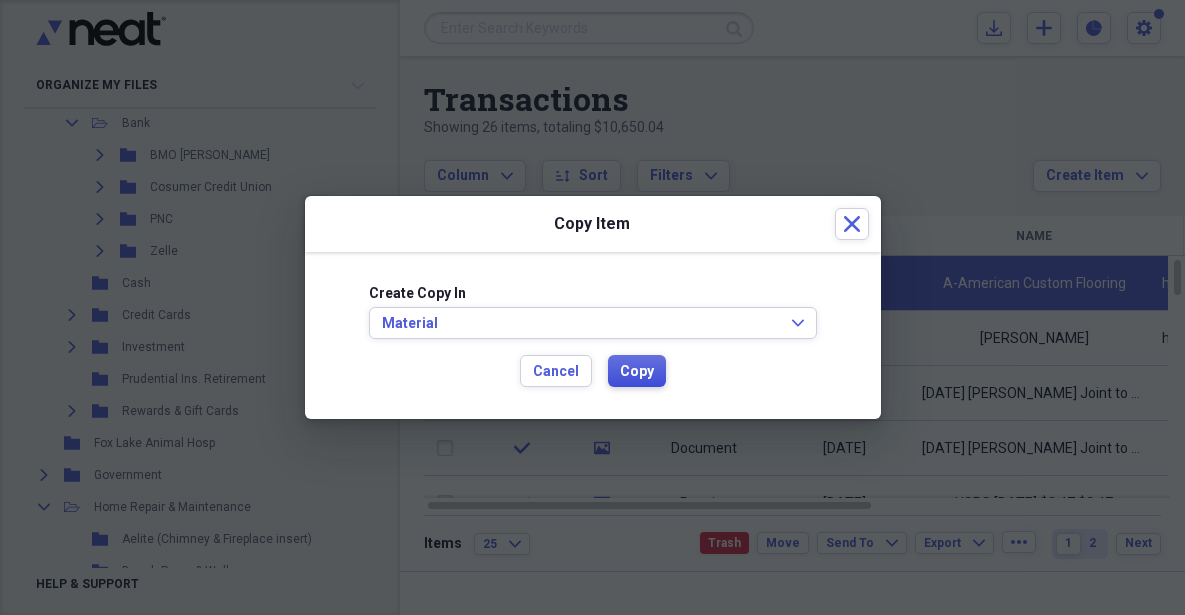 click on "Copy" at bounding box center [637, 372] 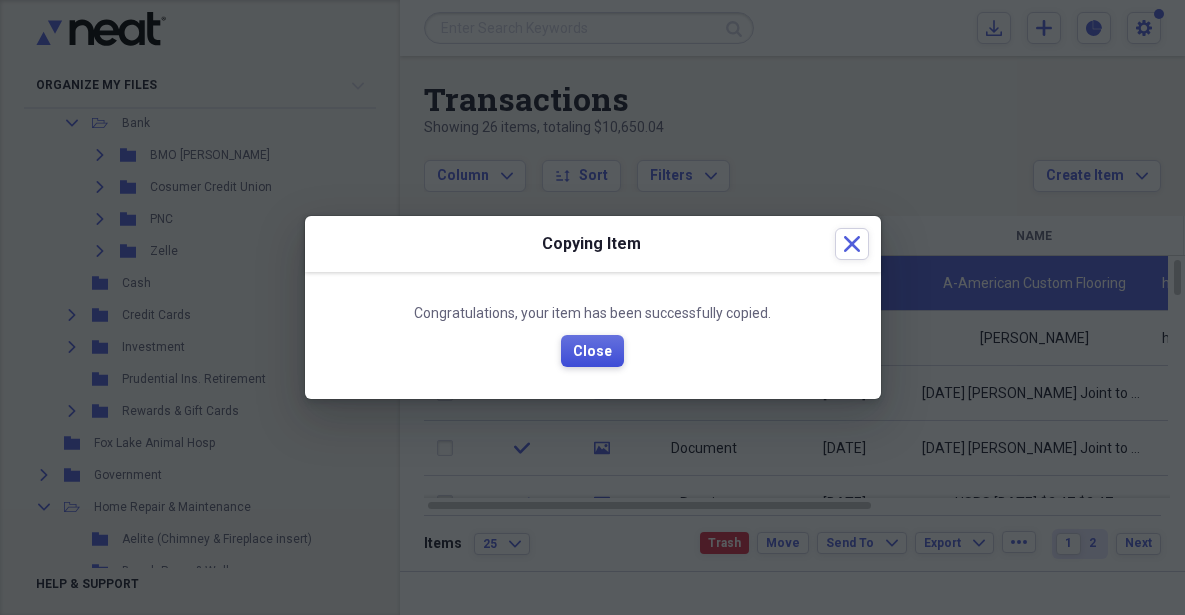 click on "Close" at bounding box center (592, 352) 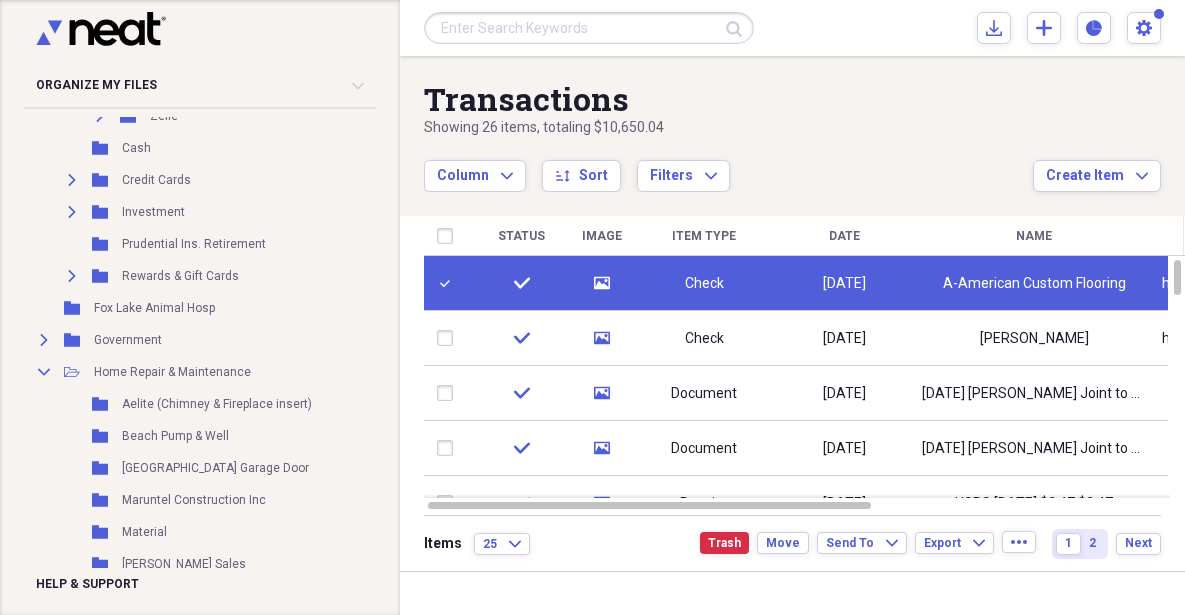 scroll, scrollTop: 778, scrollLeft: 0, axis: vertical 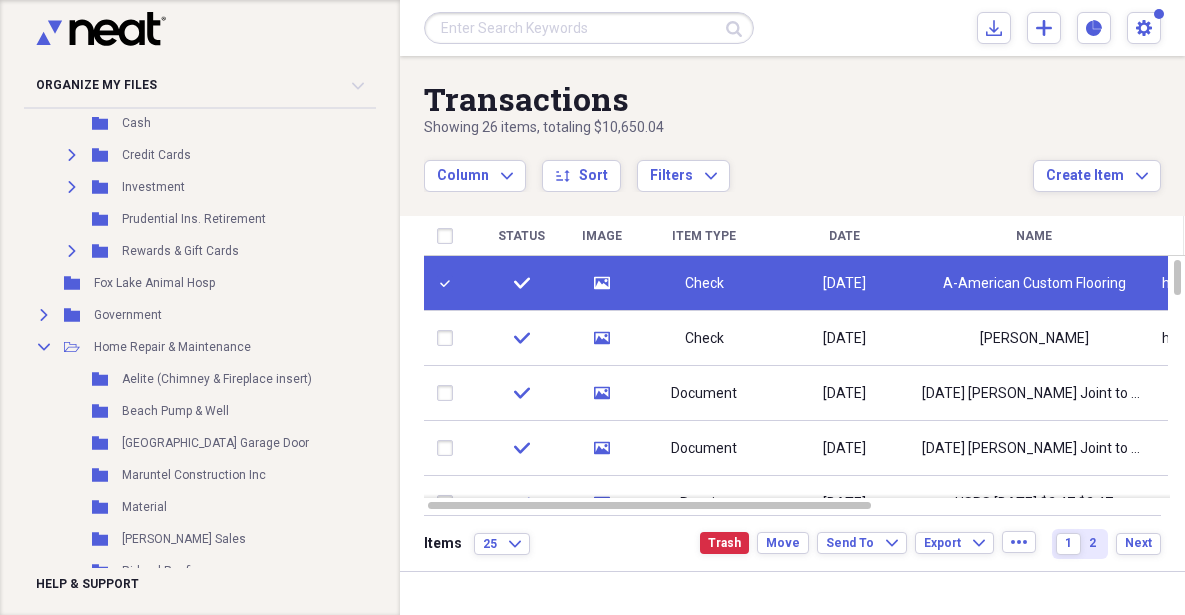 click on "Folder Maruntel Construction Inc Add Folder" at bounding box center (196, 475) 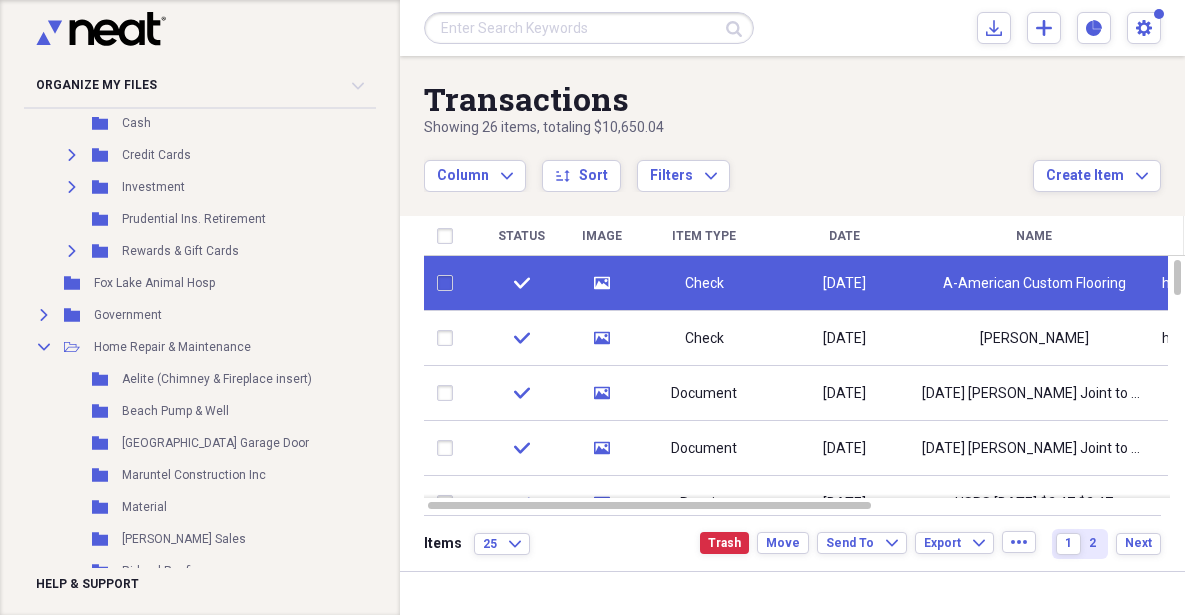 checkbox on "false" 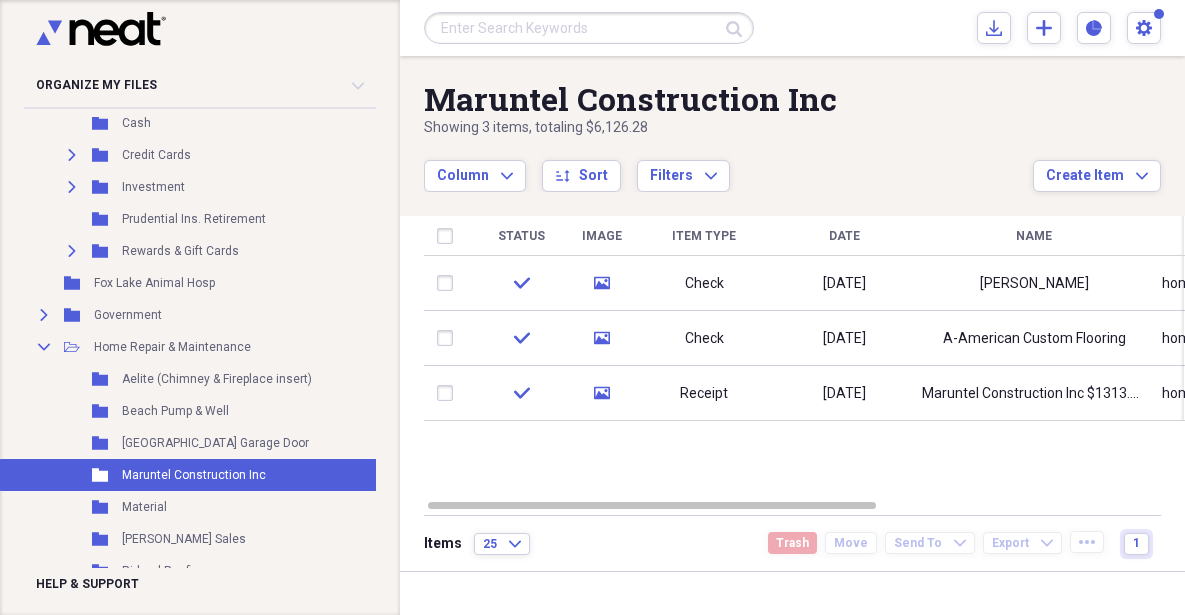 click 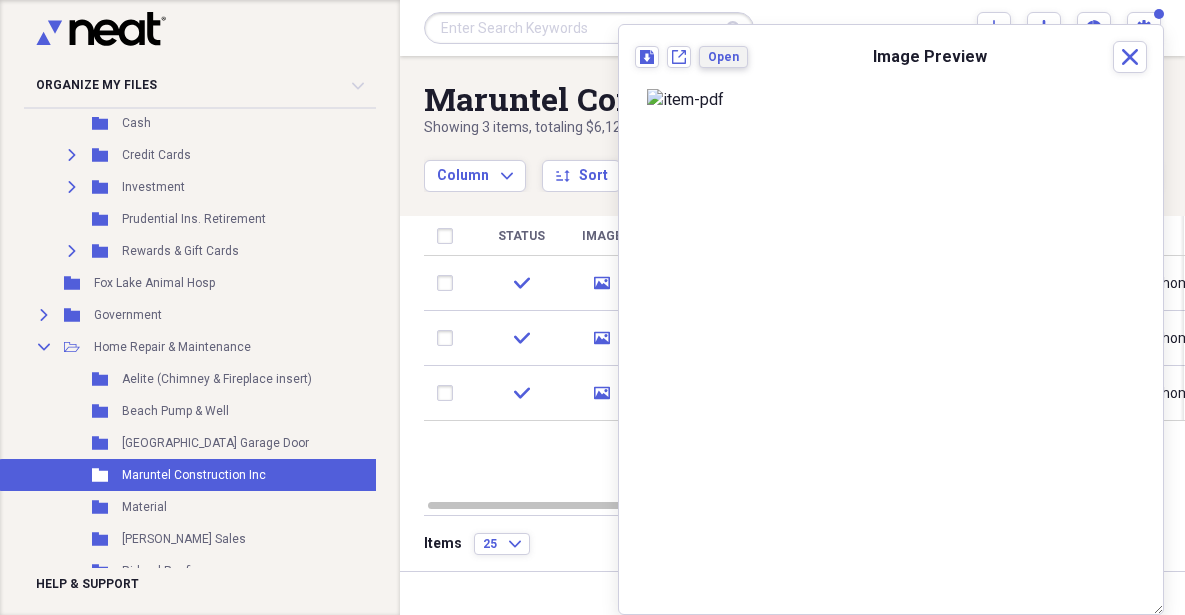 click on "Open" at bounding box center (723, 57) 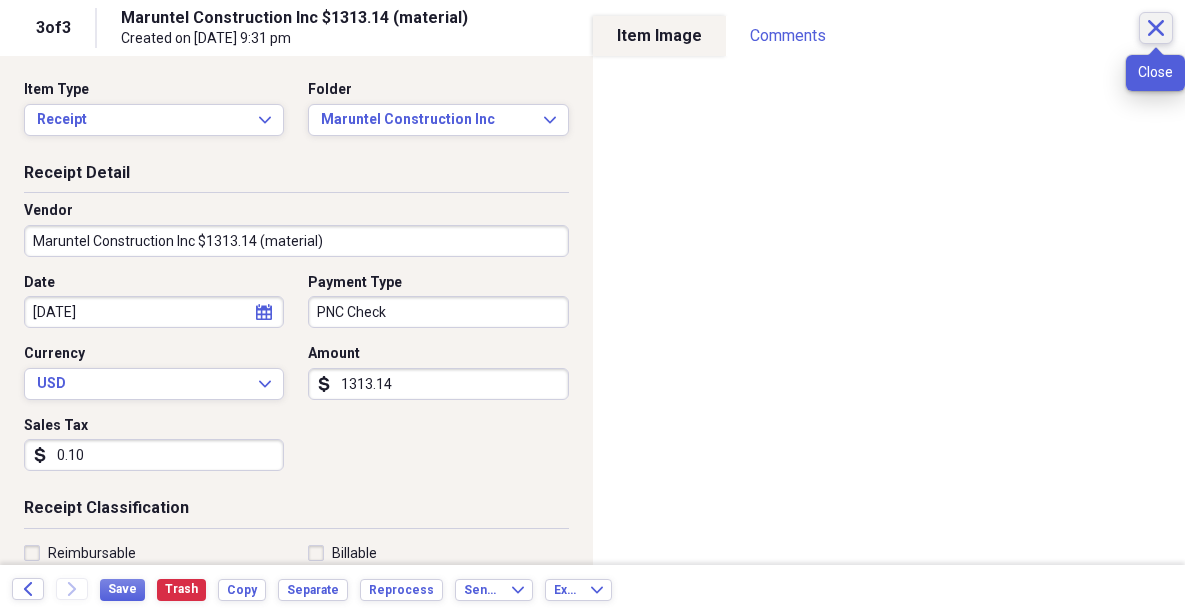 click on "Close" 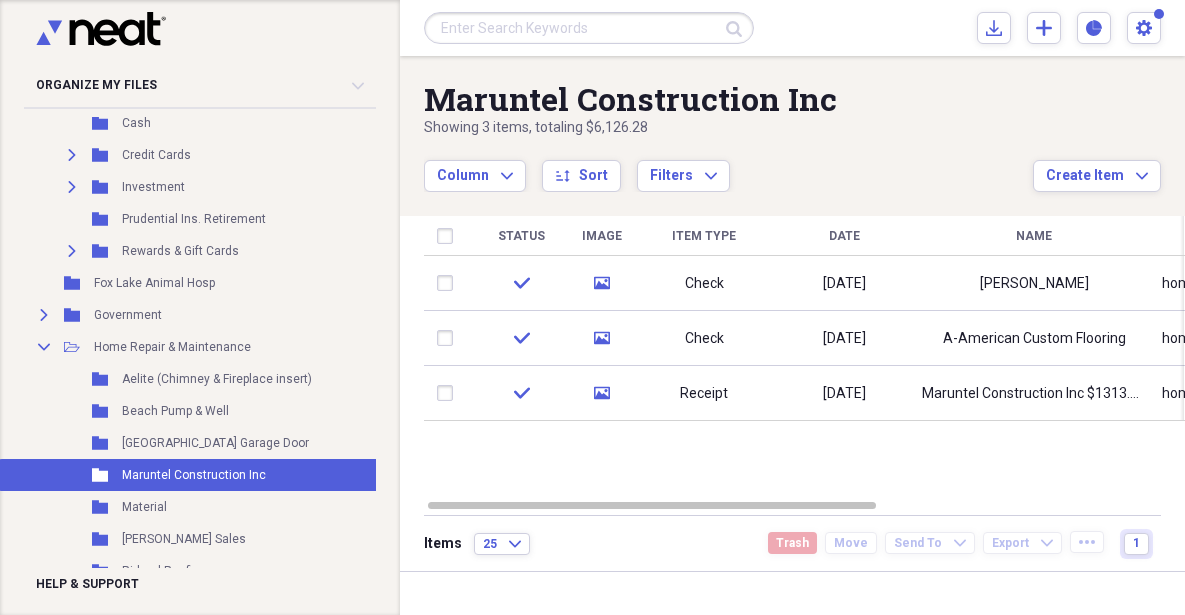 click on "Material" at bounding box center (144, 507) 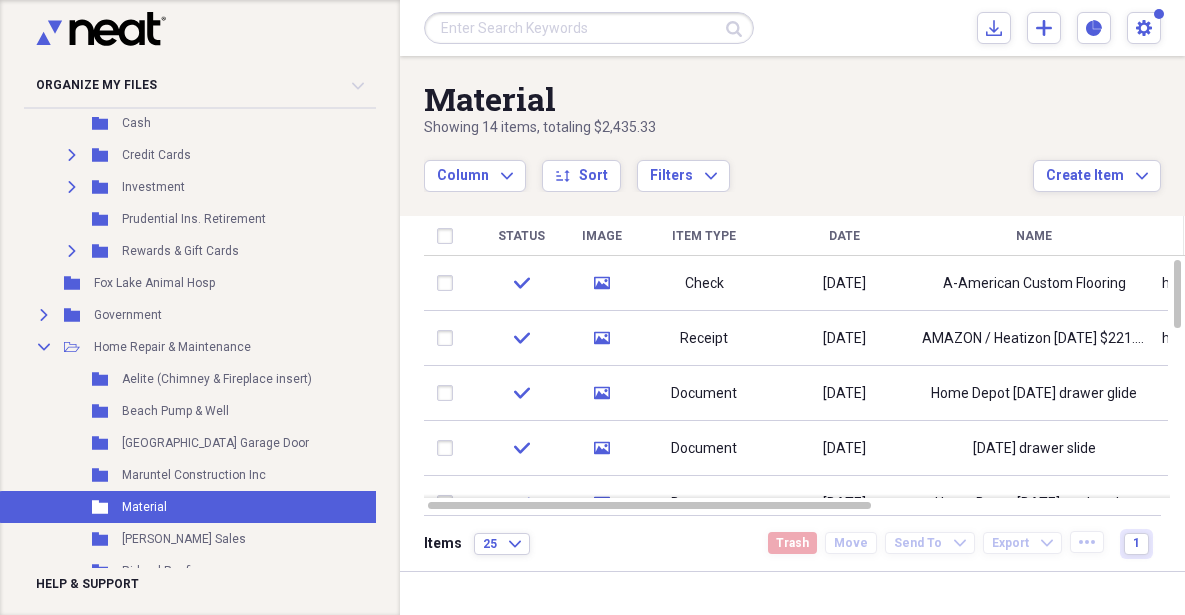 click on "[DATE]" at bounding box center (844, 284) 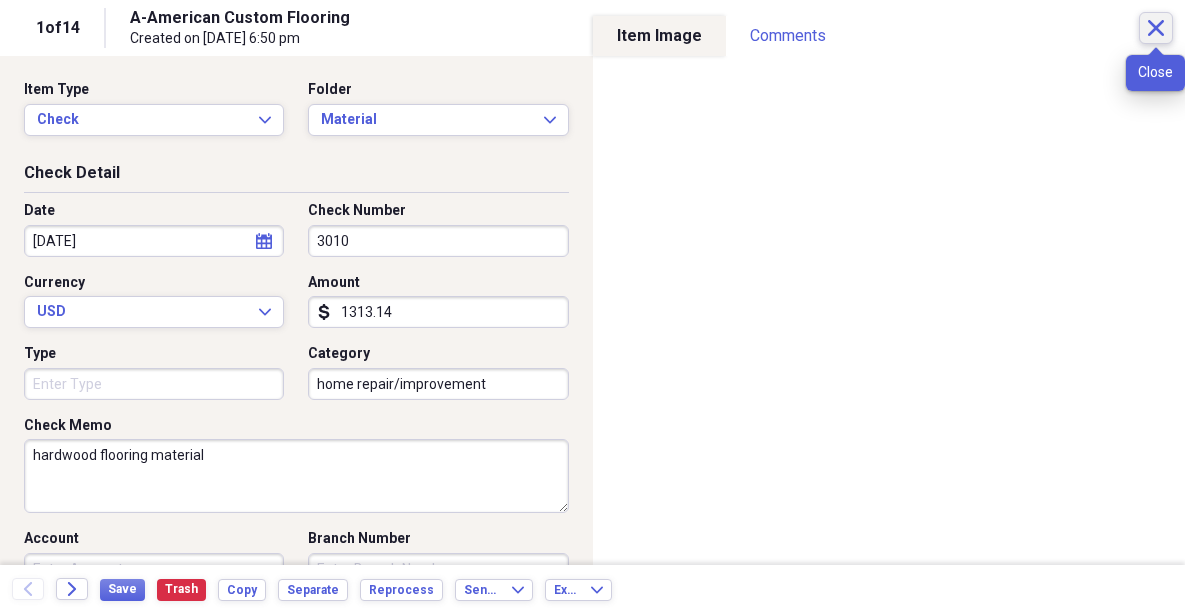 click 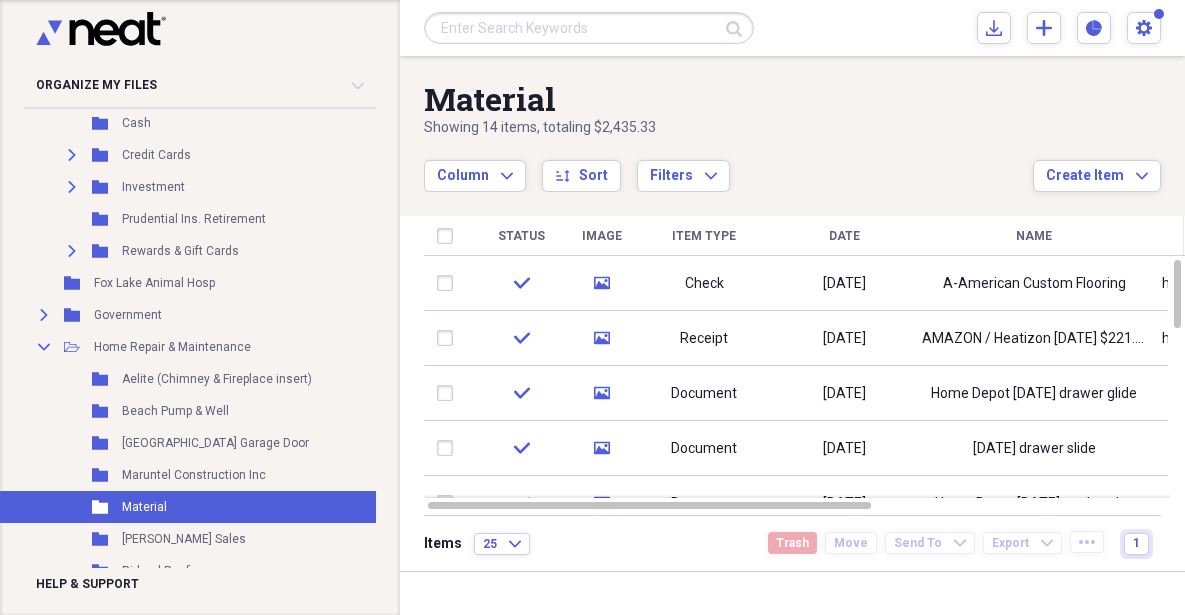 click on "Maruntel Construction Inc" at bounding box center (194, 475) 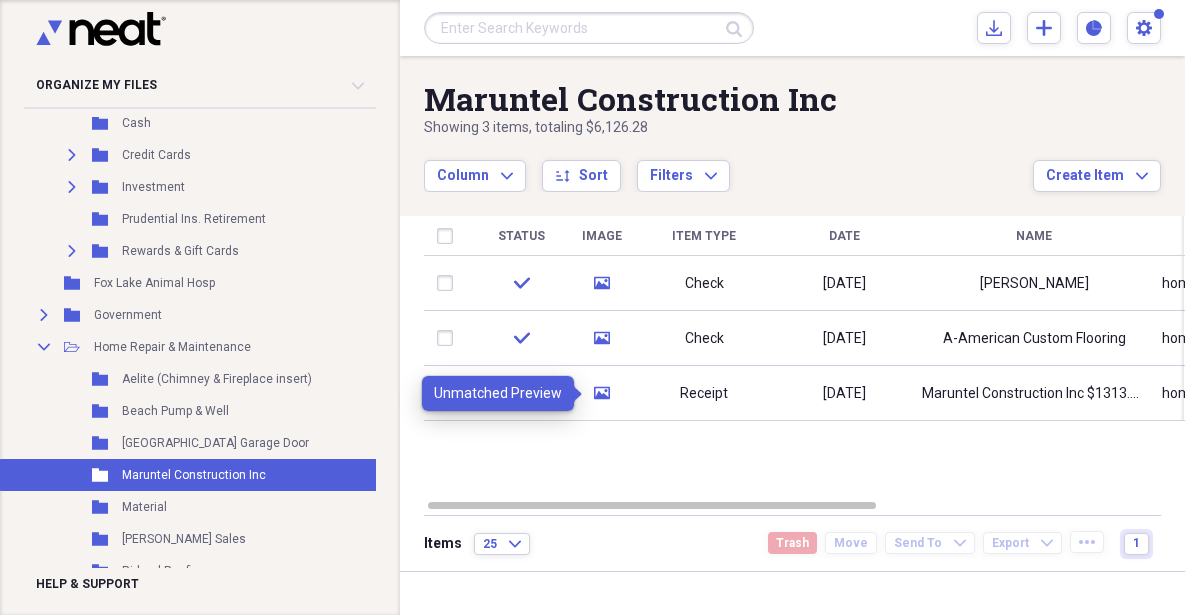 click on "media" 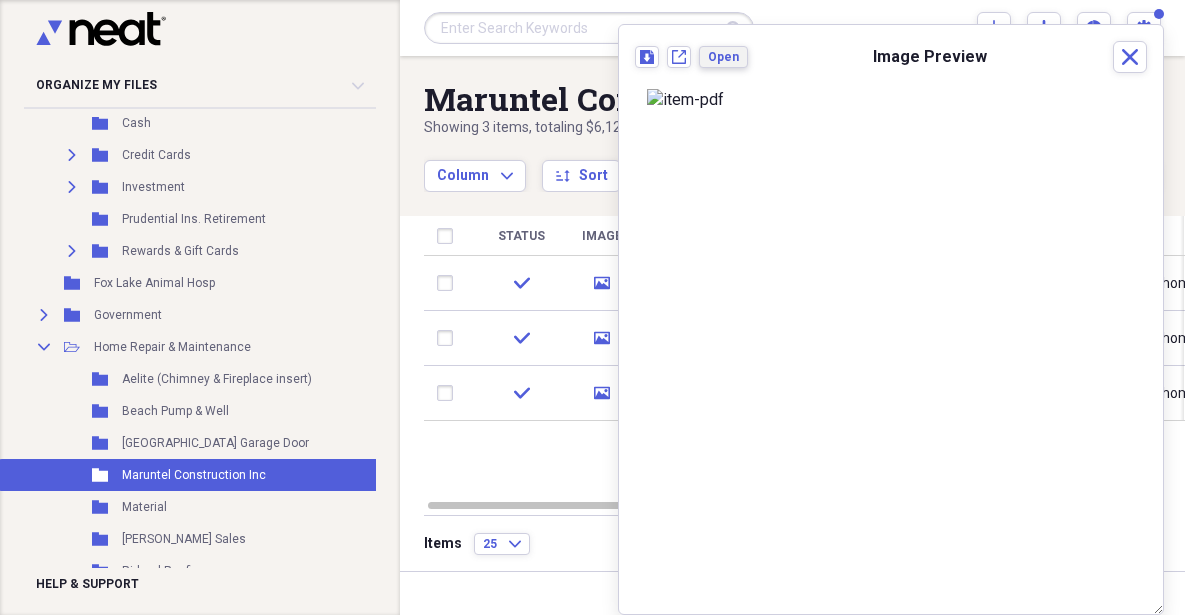 click on "Open" at bounding box center (723, 57) 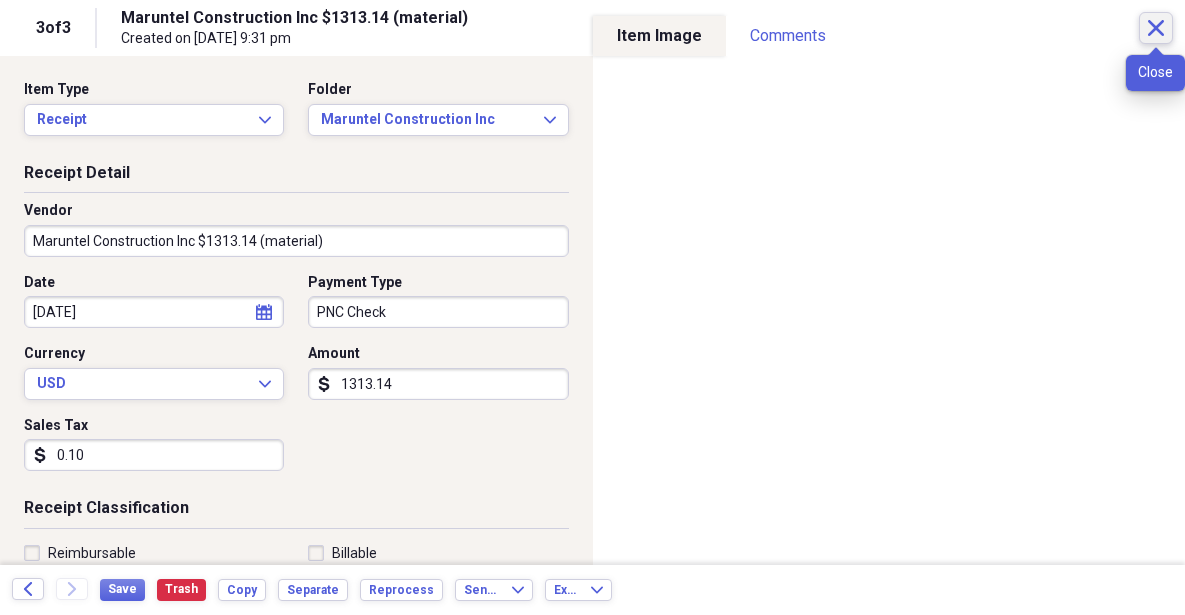click 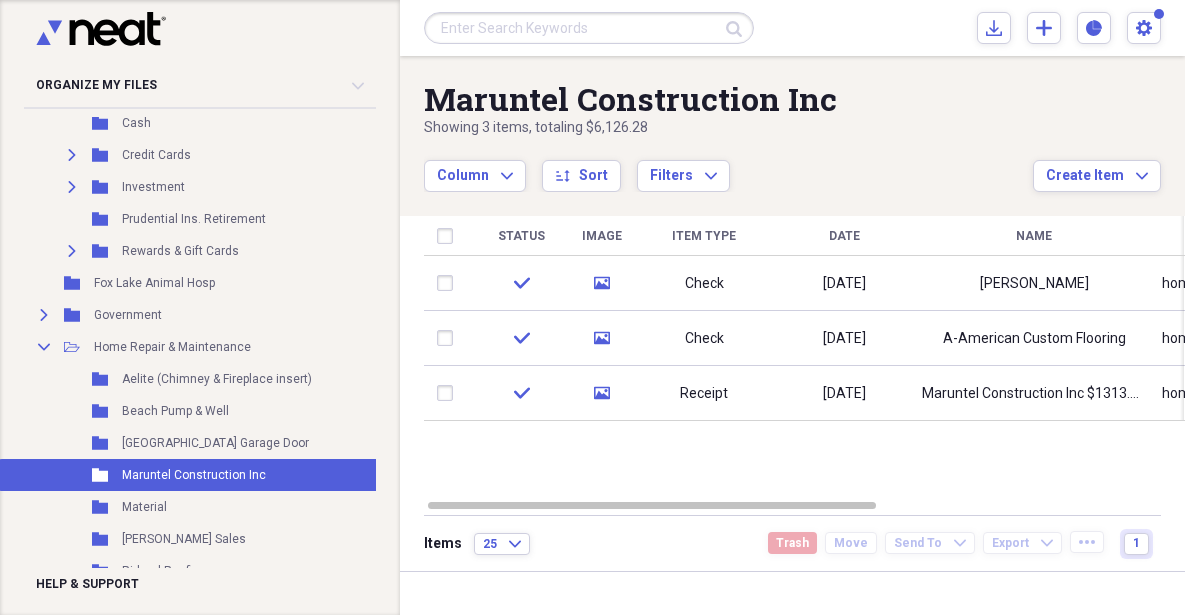 click at bounding box center (449, 393) 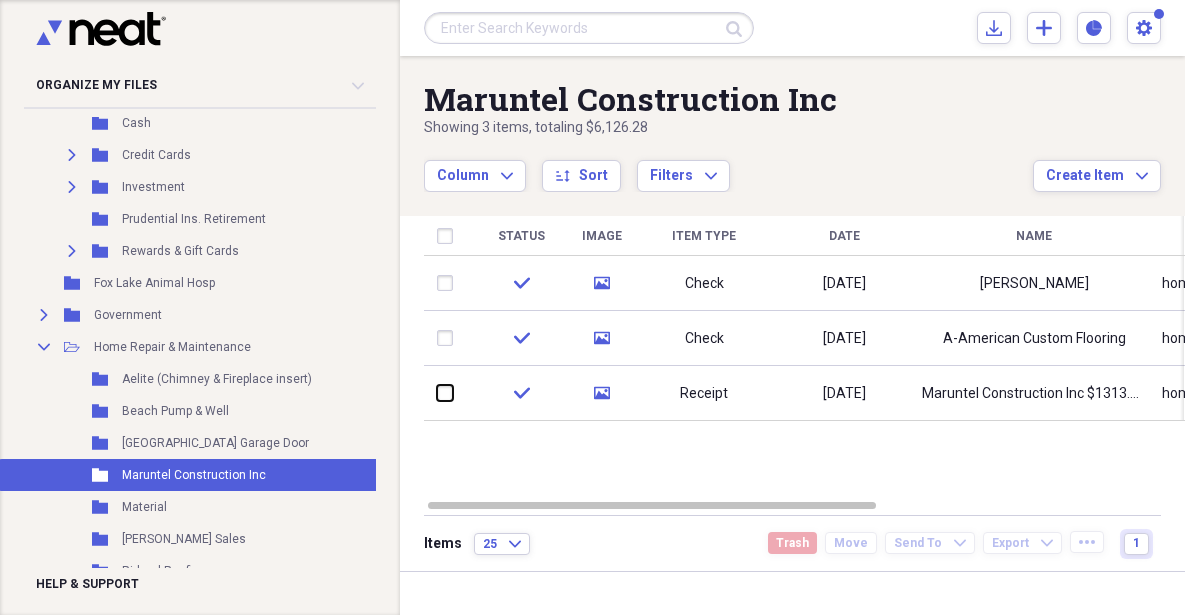 click at bounding box center [437, 393] 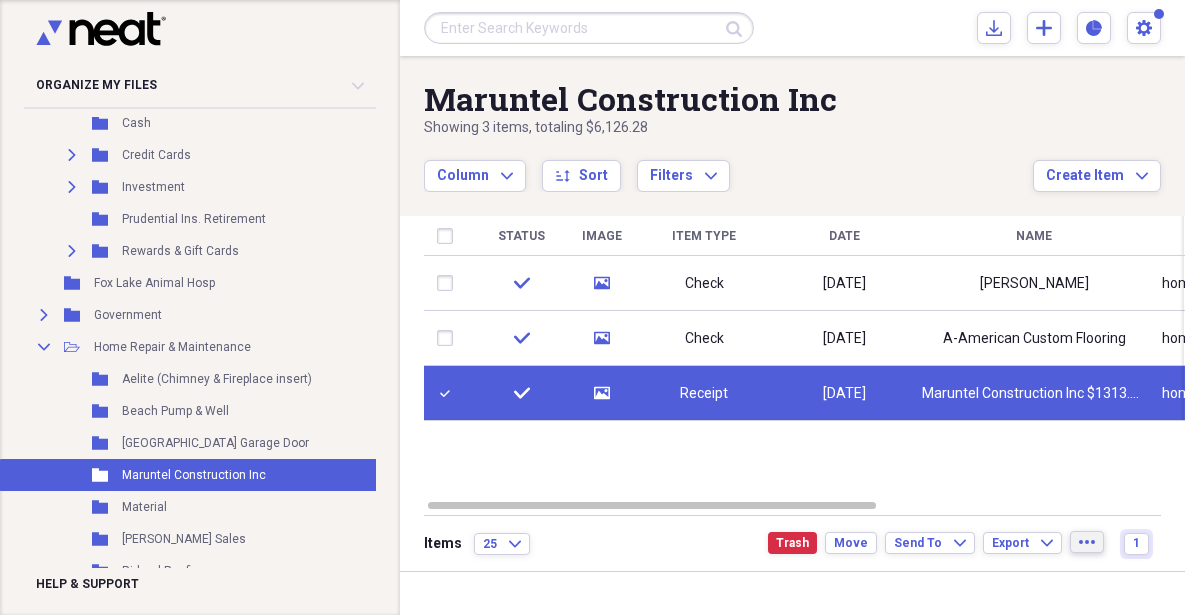 click on "more" 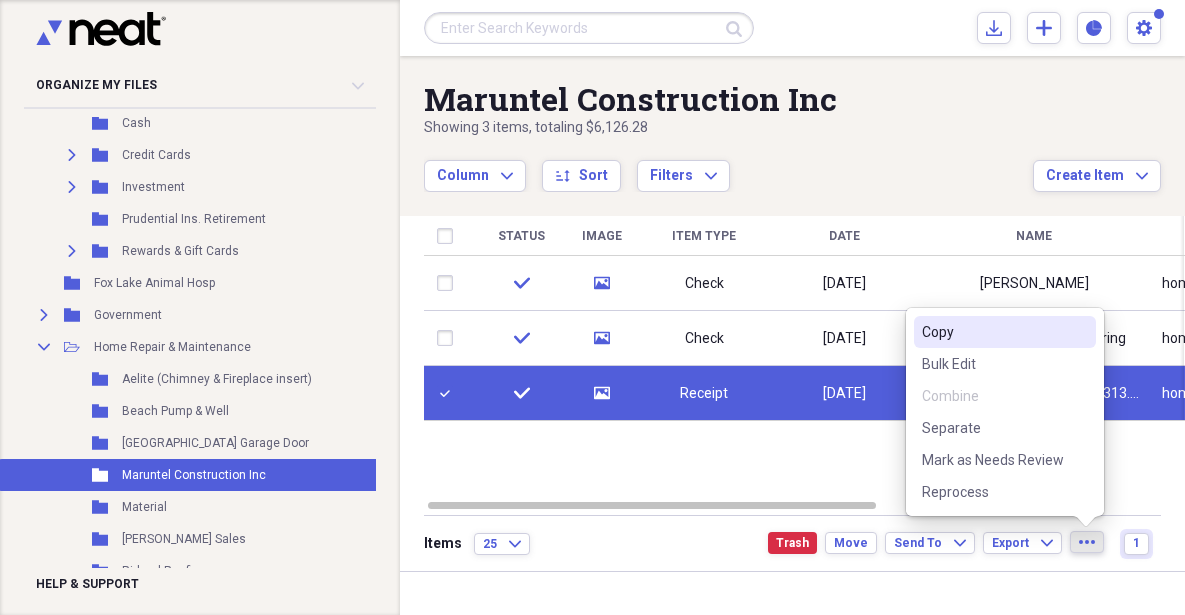 click on "Copy" at bounding box center (993, 332) 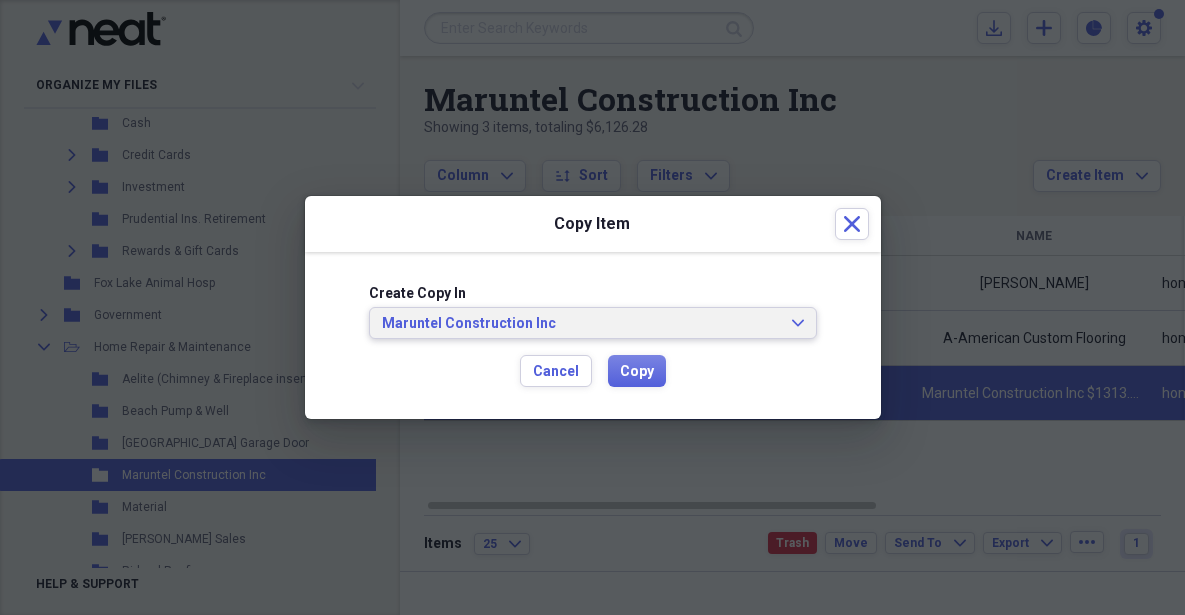 click on "Maruntel Construction Inc Expand" at bounding box center (593, 324) 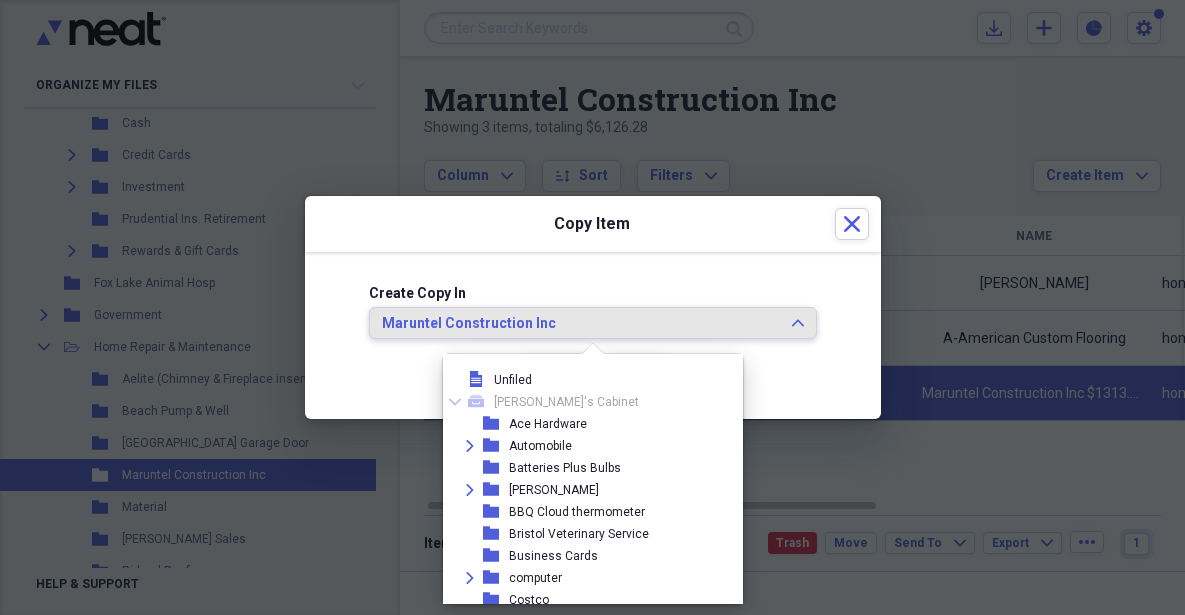 scroll, scrollTop: 781, scrollLeft: 0, axis: vertical 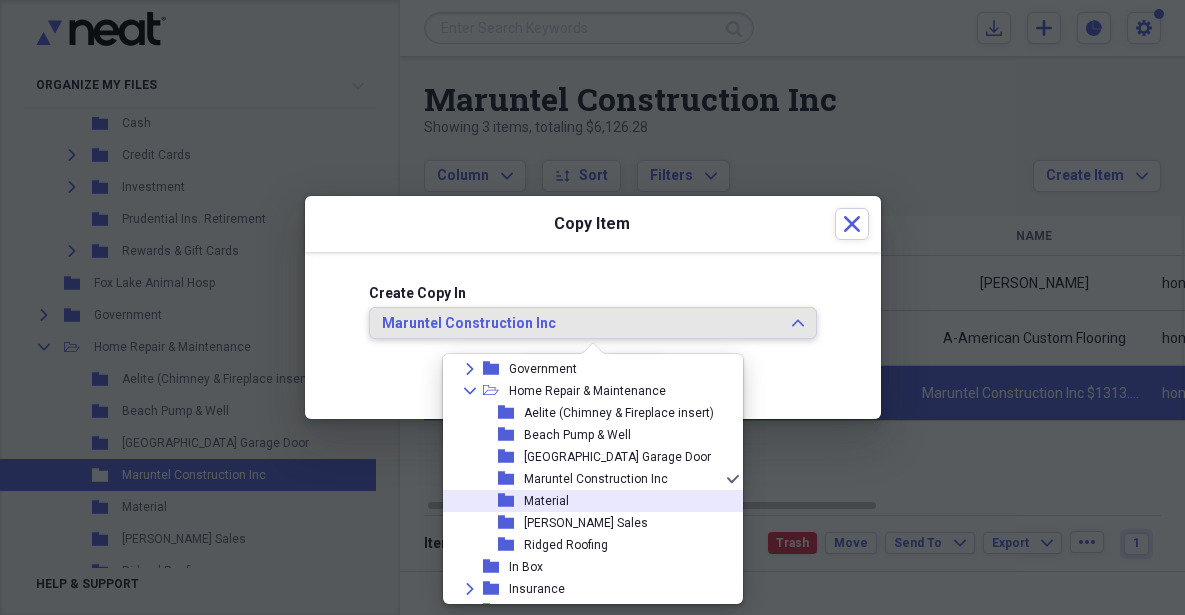 click on "Material" at bounding box center (546, 501) 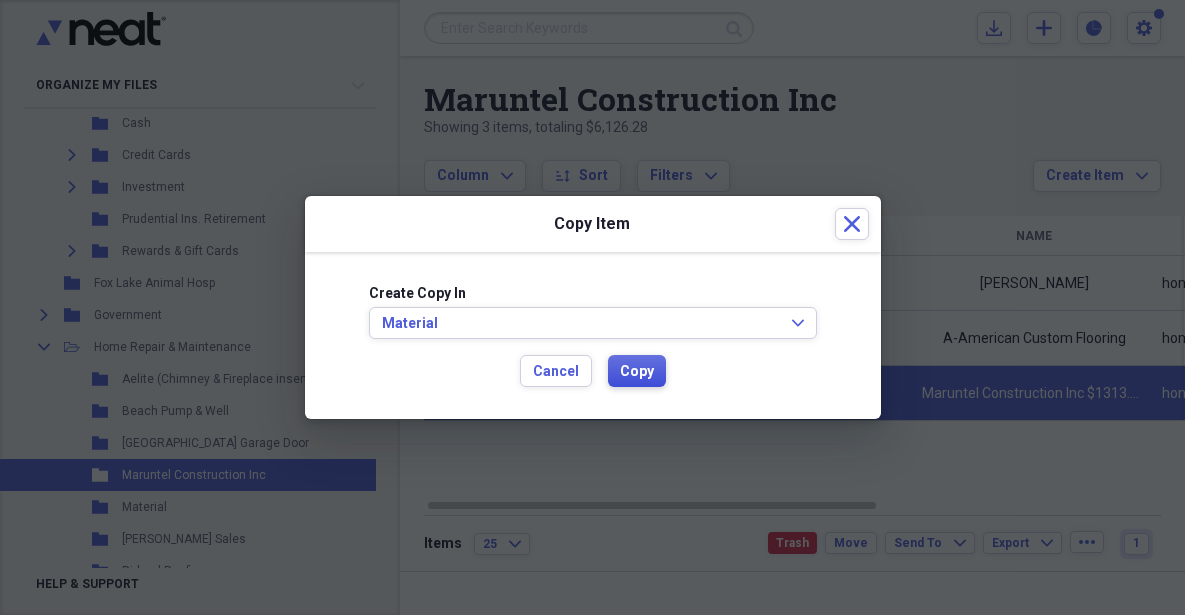 click on "Copy" at bounding box center (637, 372) 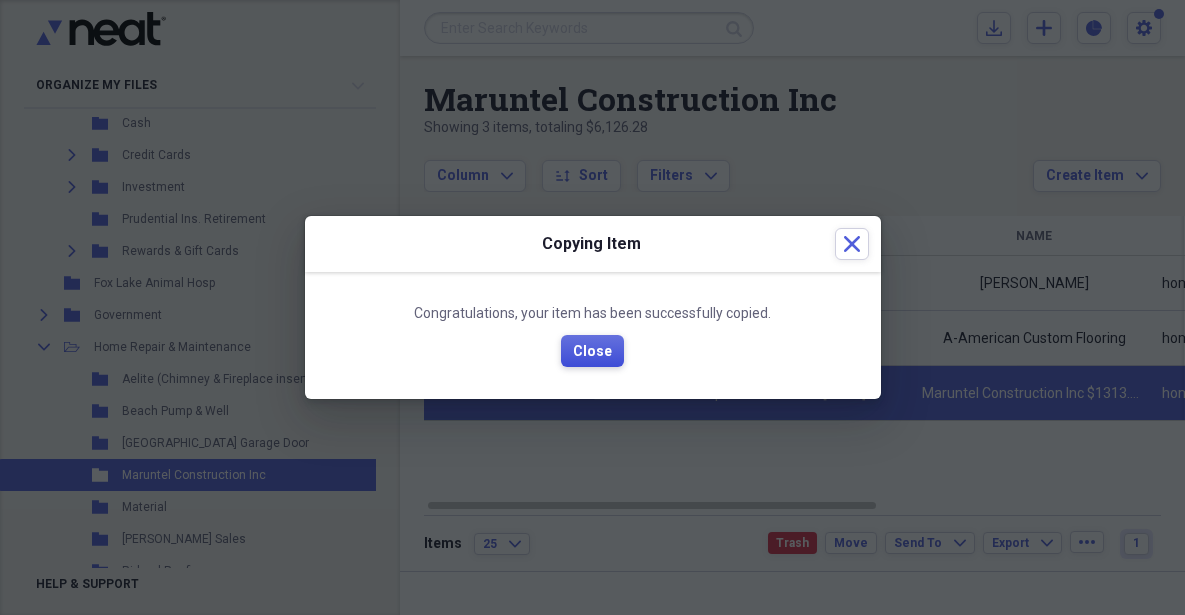 click on "Close" at bounding box center (592, 352) 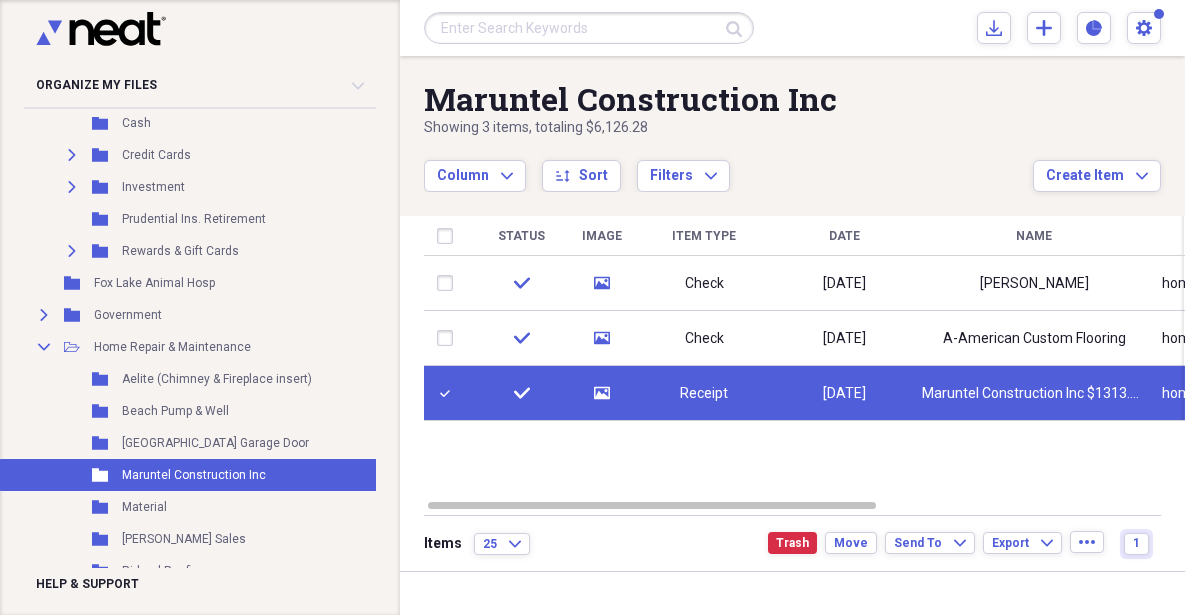 drag, startPoint x: 707, startPoint y: 481, endPoint x: 604, endPoint y: 394, distance: 134.82582 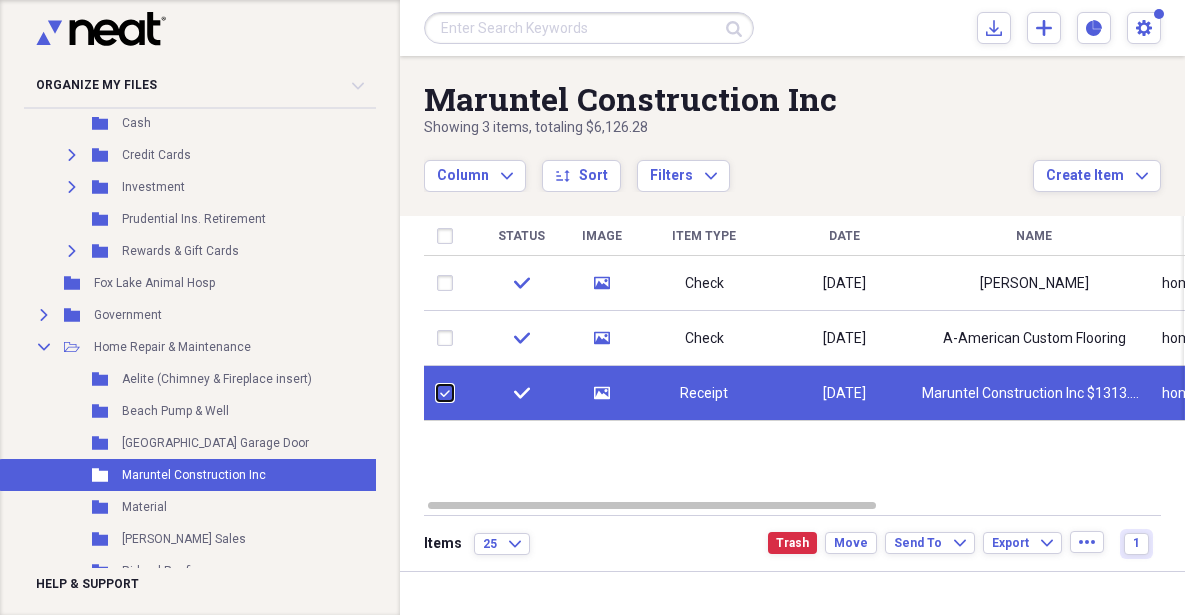 click at bounding box center [437, 393] 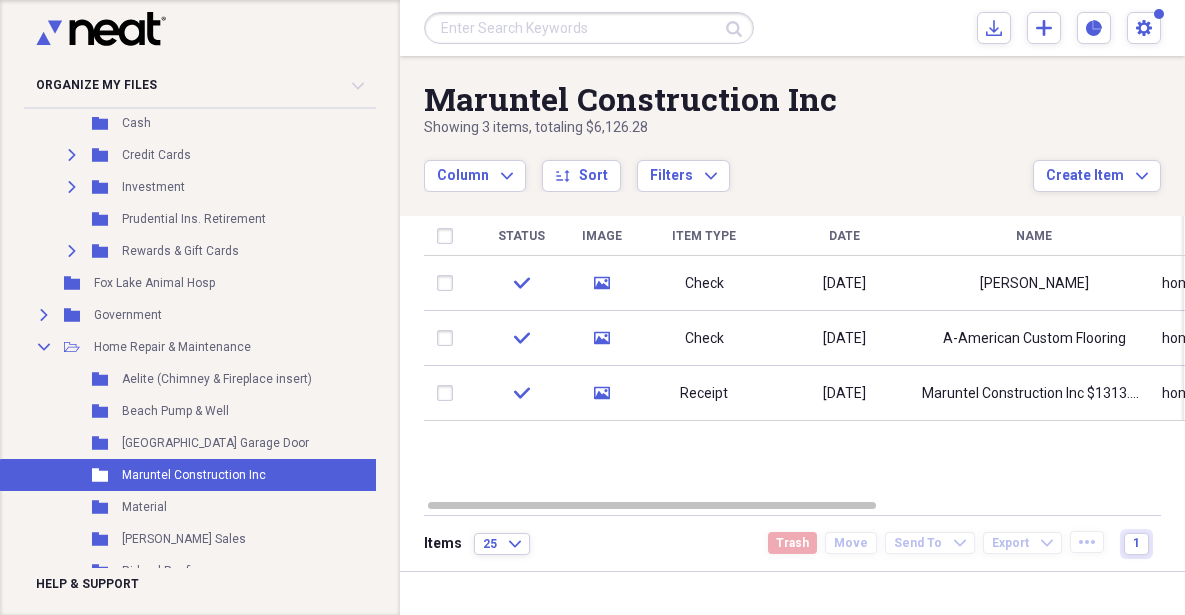 click 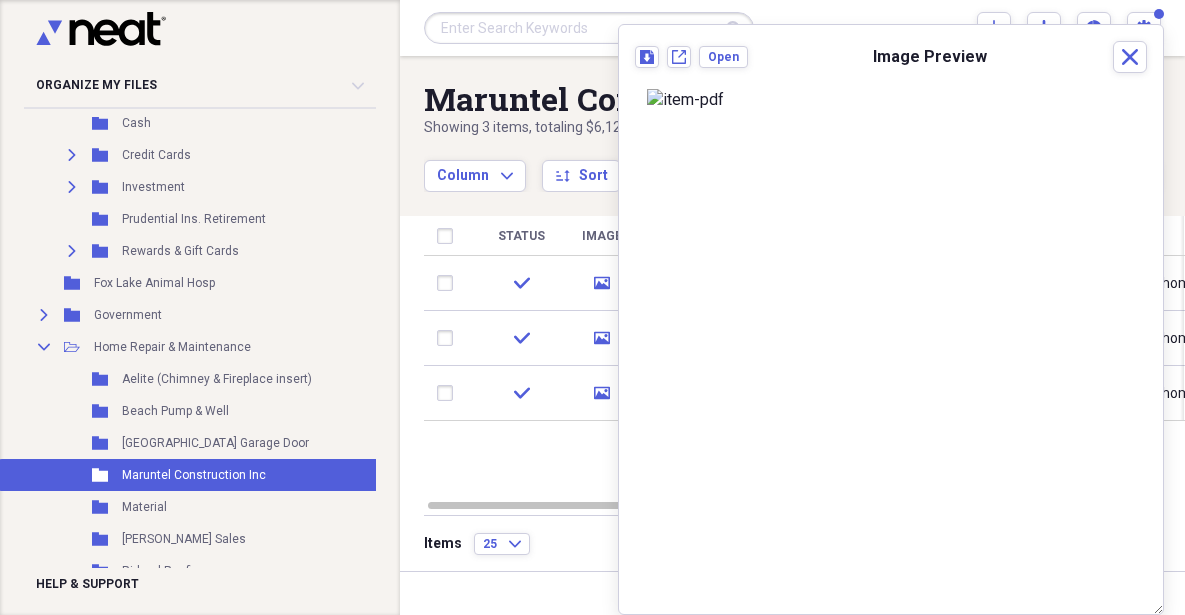 scroll, scrollTop: 0, scrollLeft: 0, axis: both 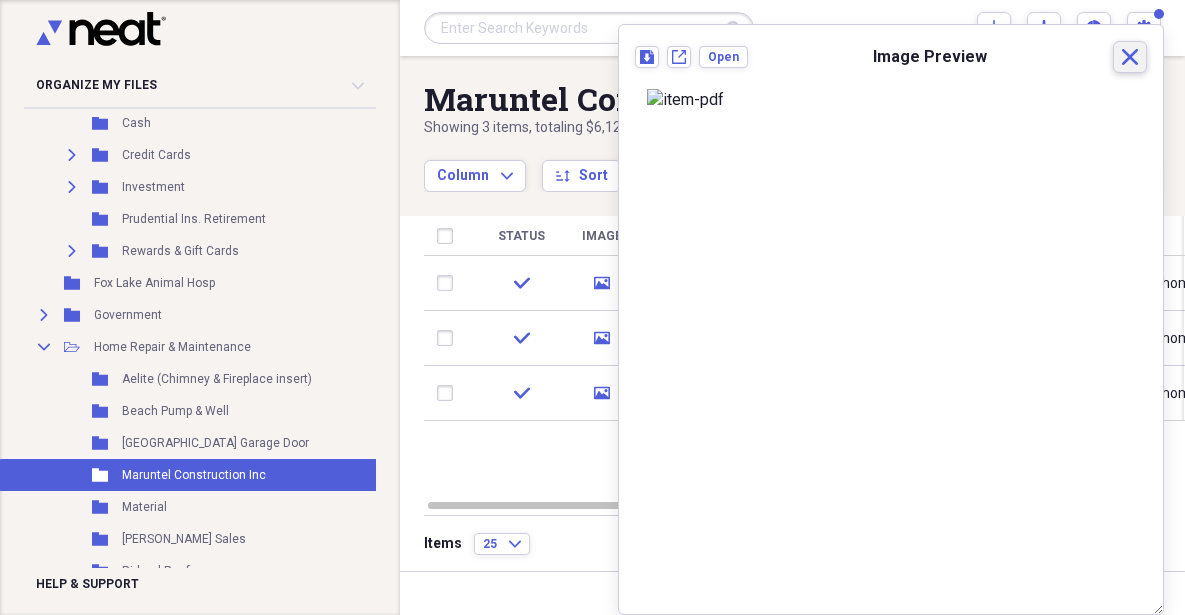 click 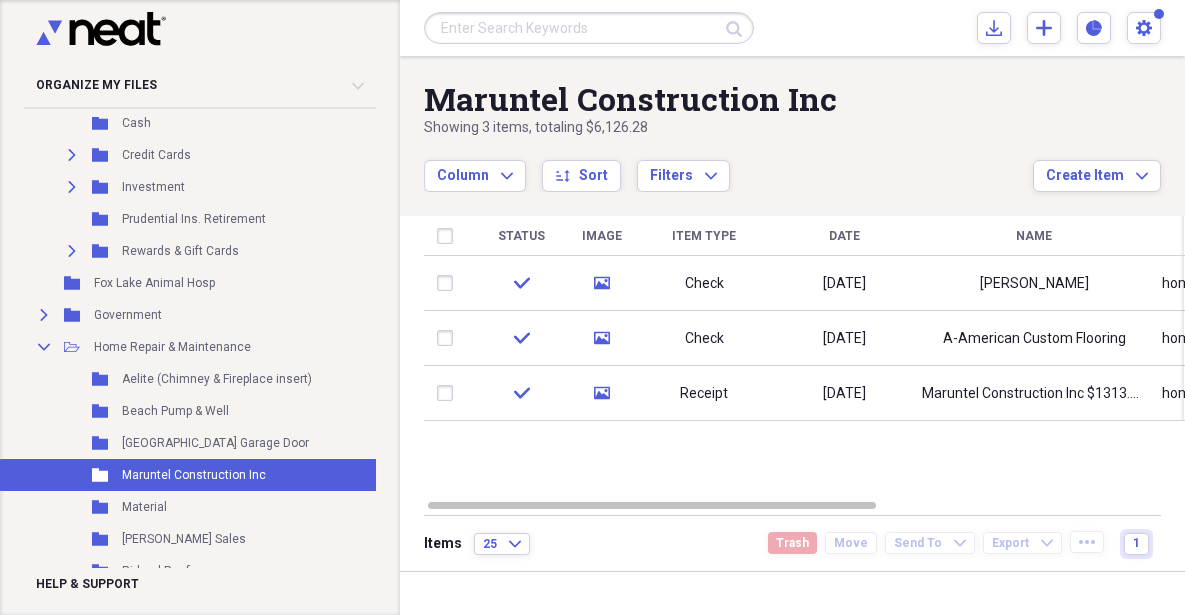 click at bounding box center [449, 393] 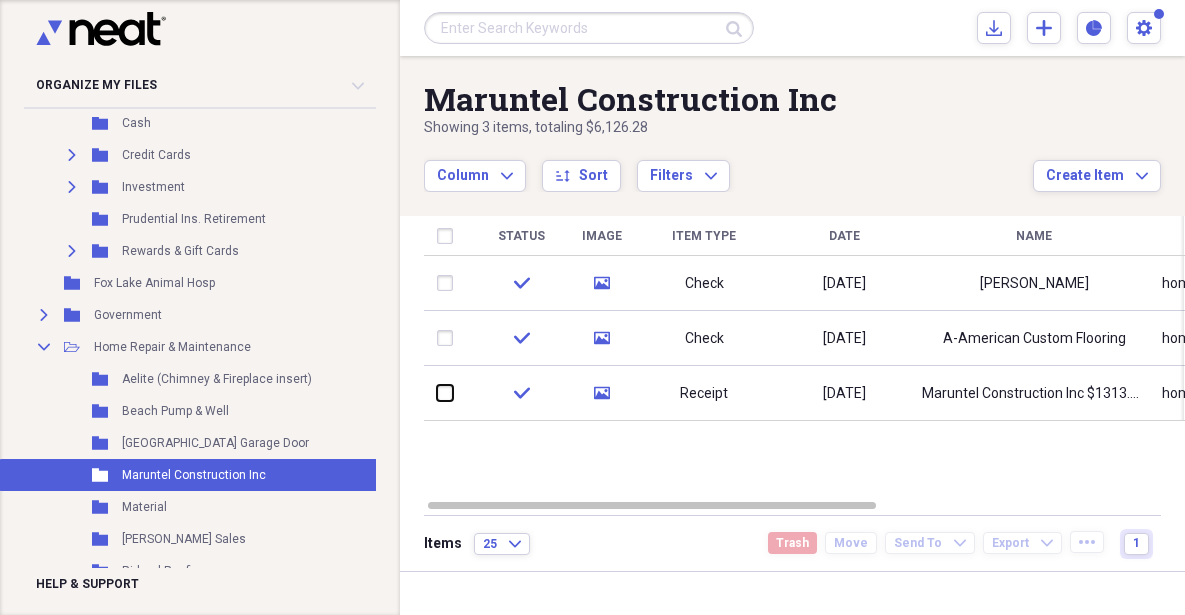 click at bounding box center (437, 393) 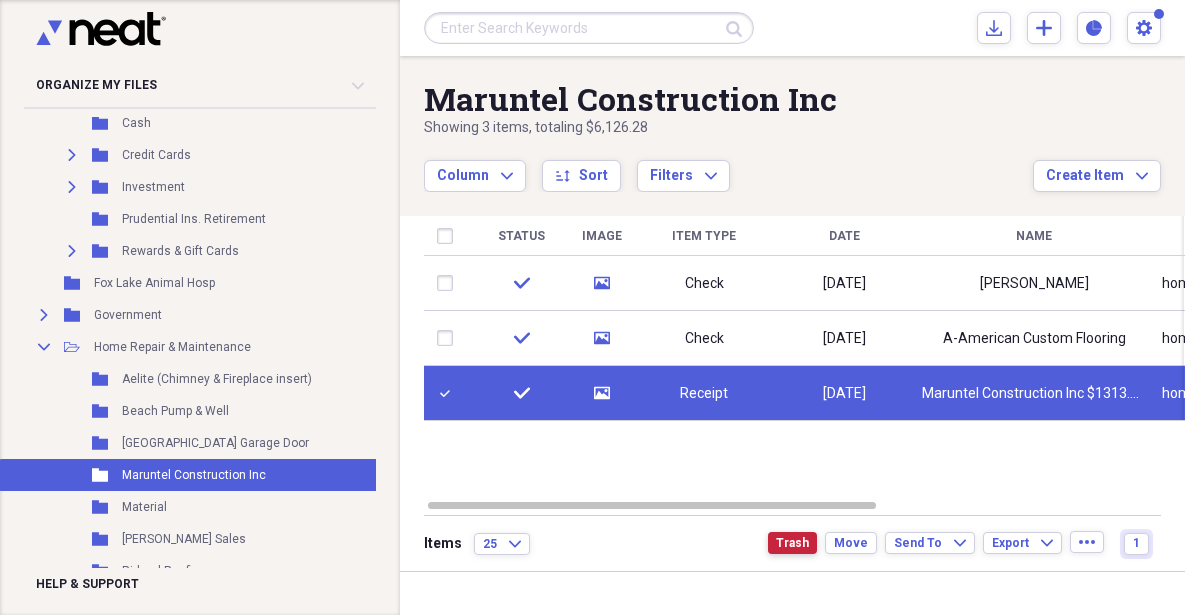 click on "Trash" at bounding box center [792, 543] 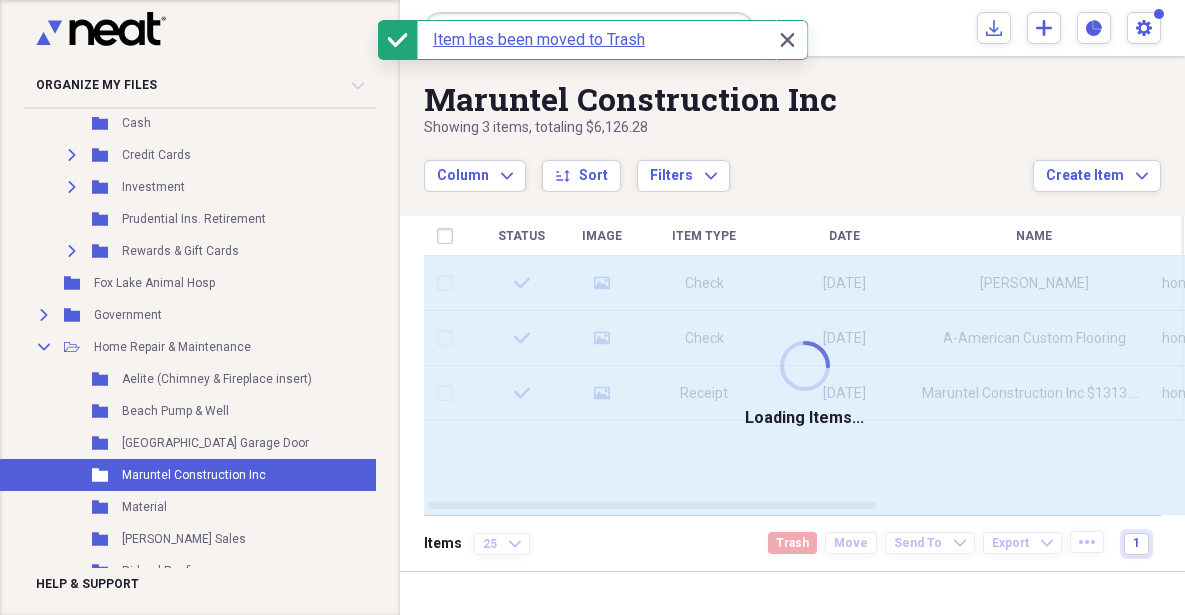 checkbox on "false" 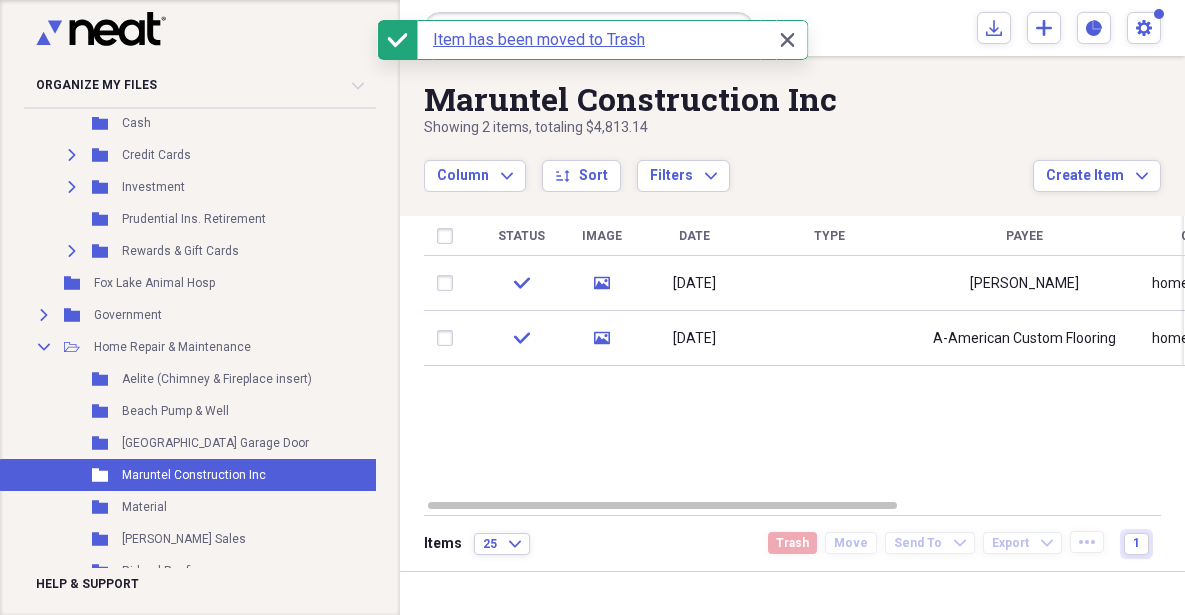 click on "Material" at bounding box center [144, 507] 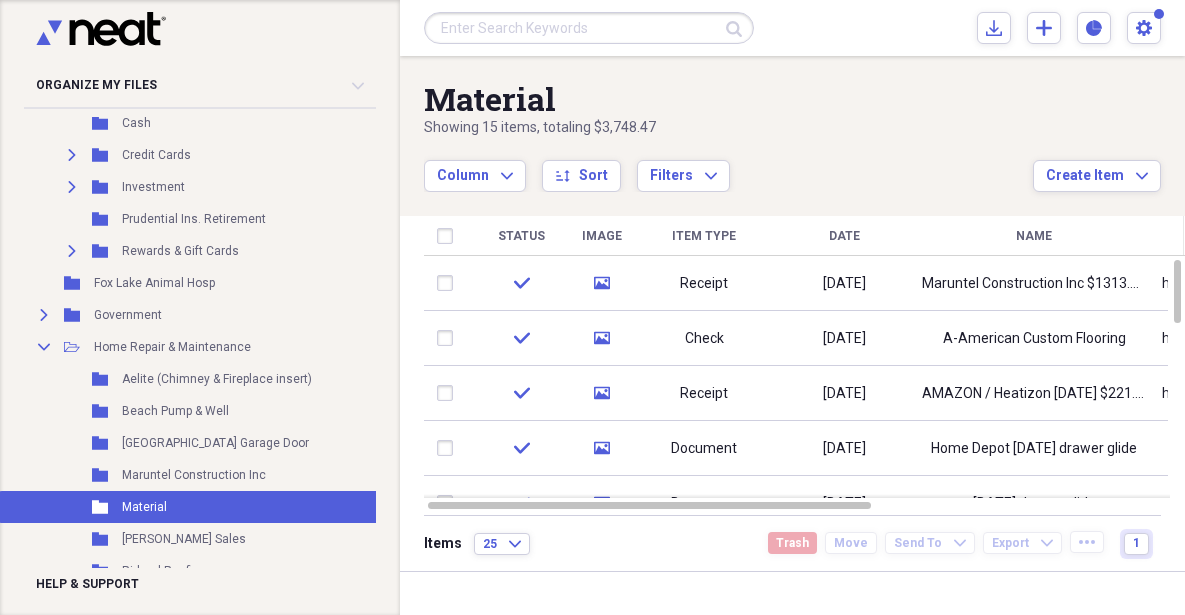 click at bounding box center (449, 338) 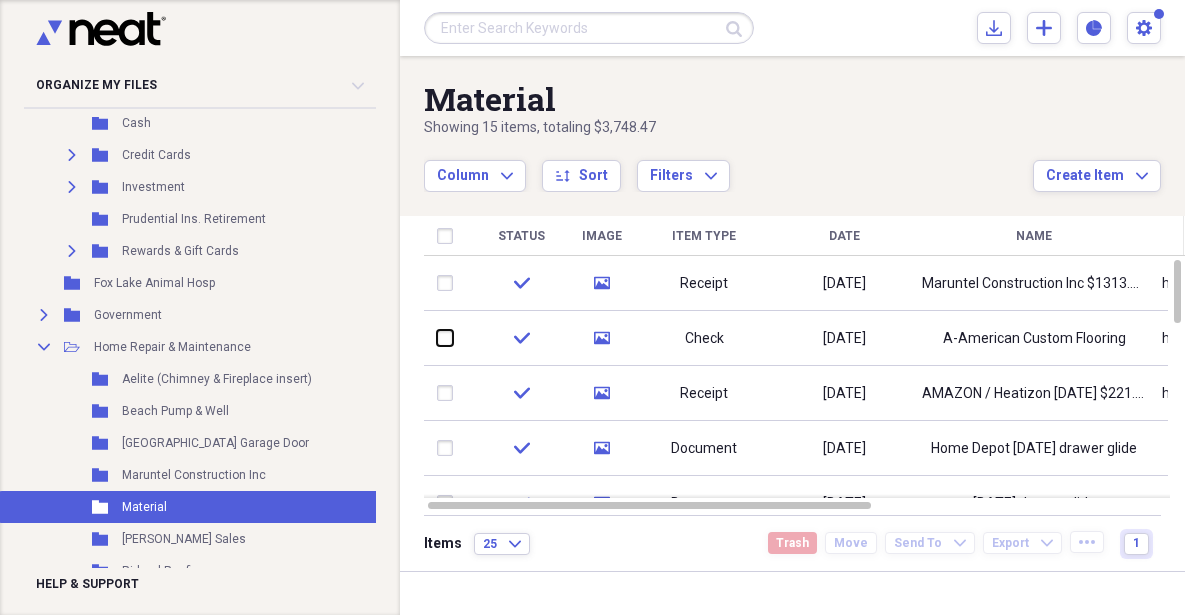 click at bounding box center [437, 338] 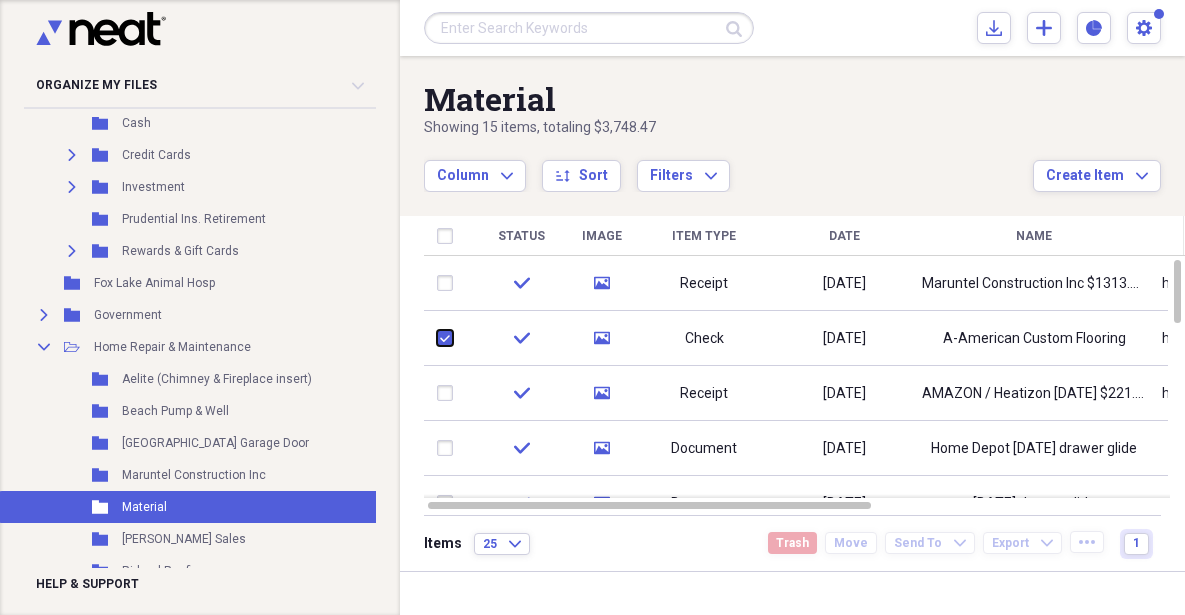 checkbox on "true" 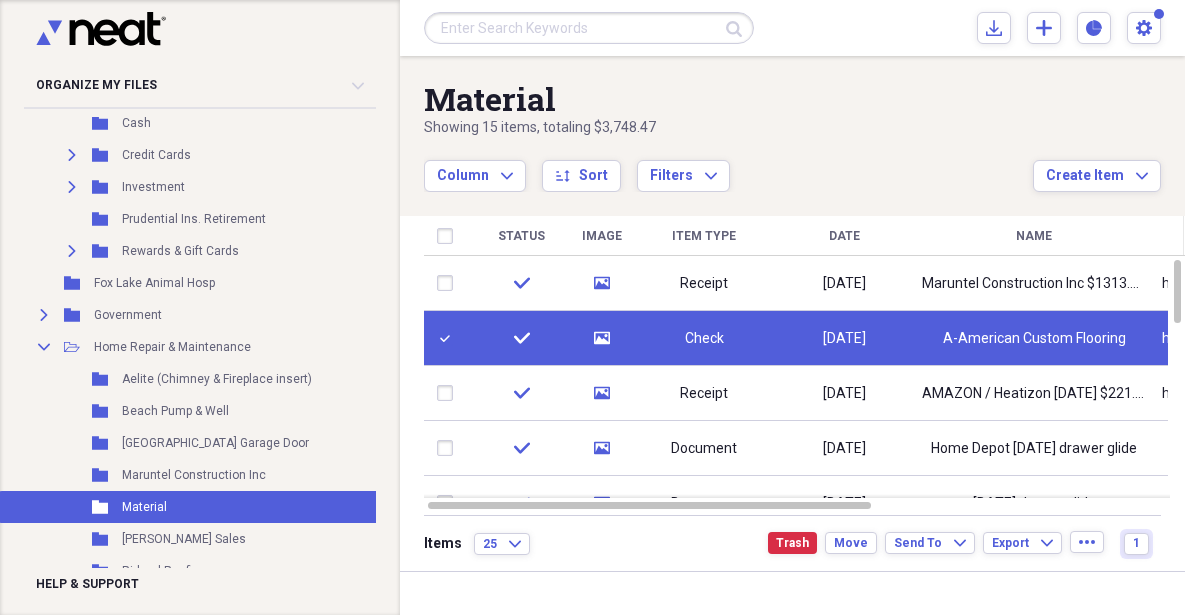 click on "media" 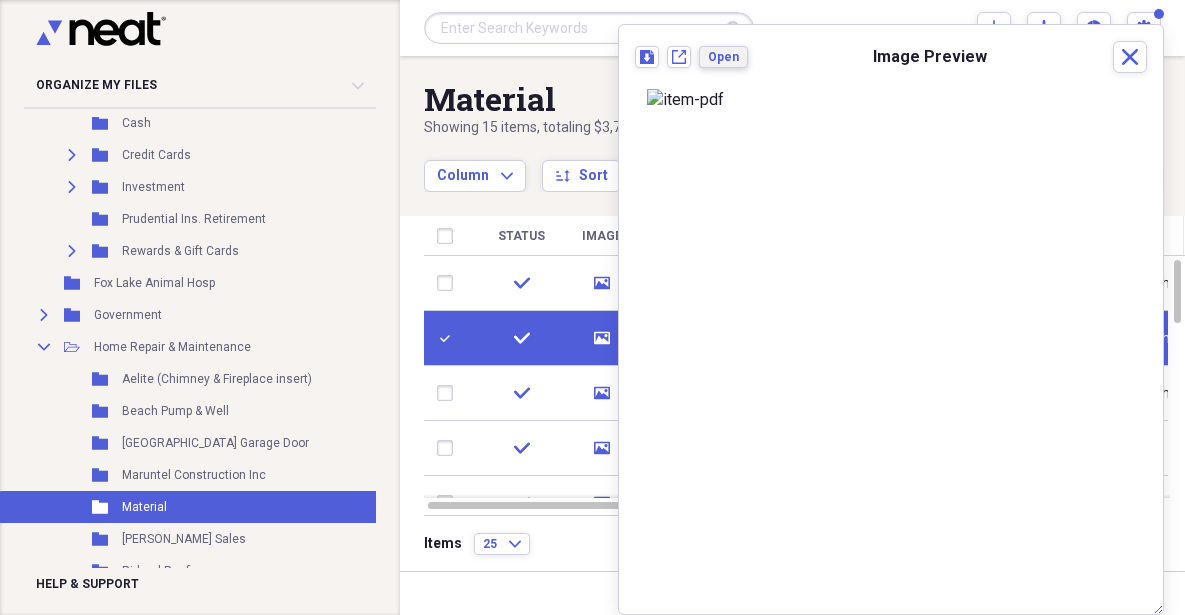 click on "Open" at bounding box center (723, 57) 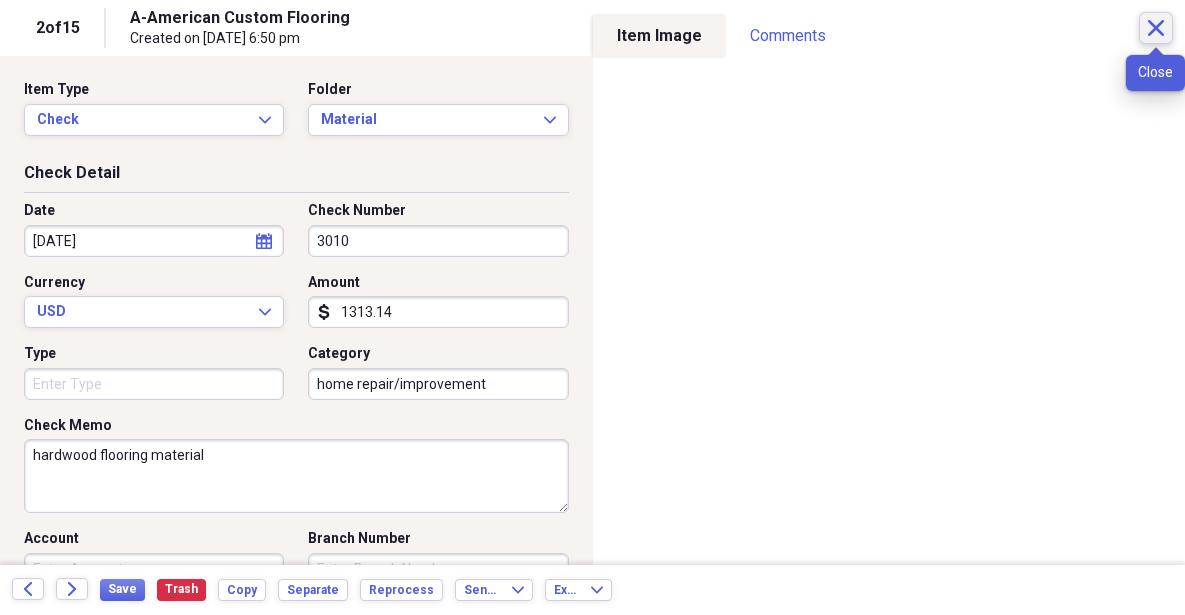 click 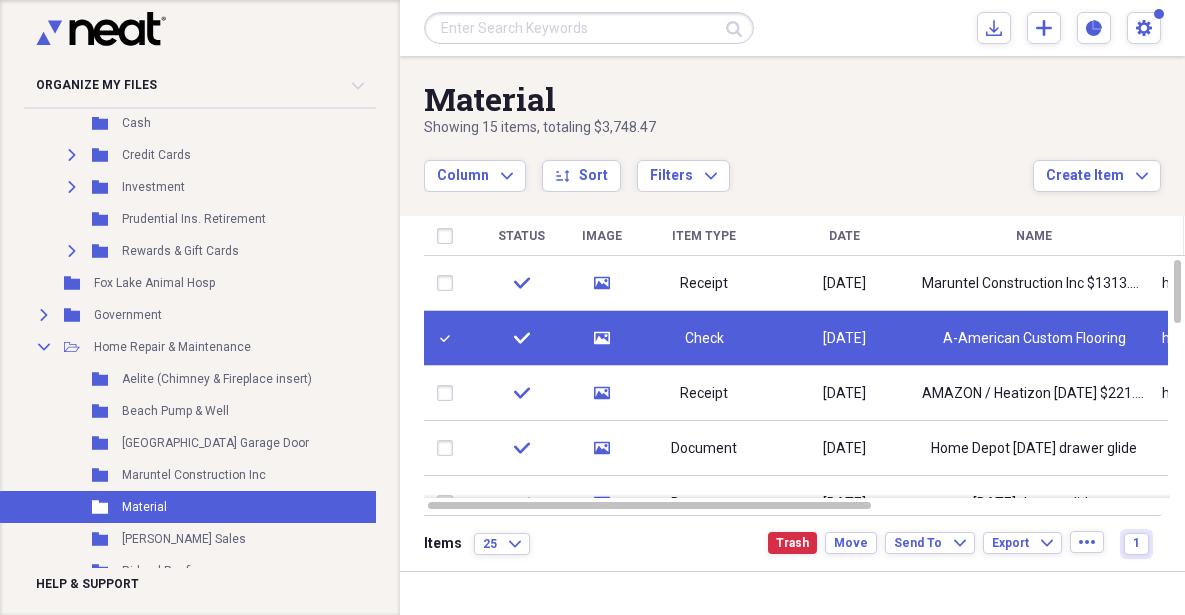 click at bounding box center (449, 283) 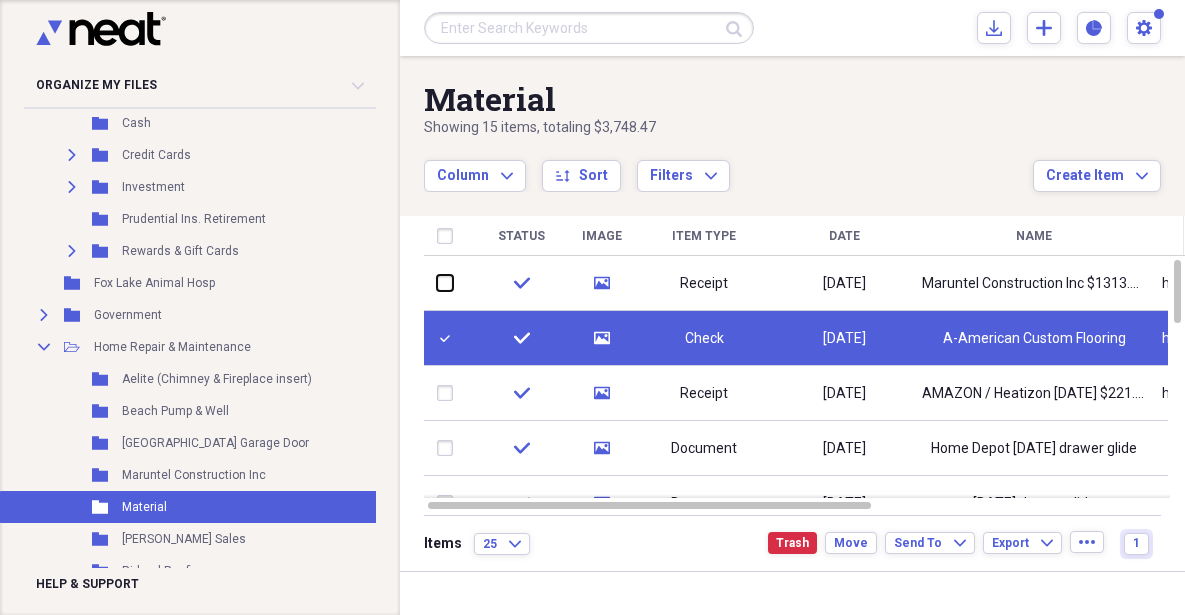 click at bounding box center [437, 283] 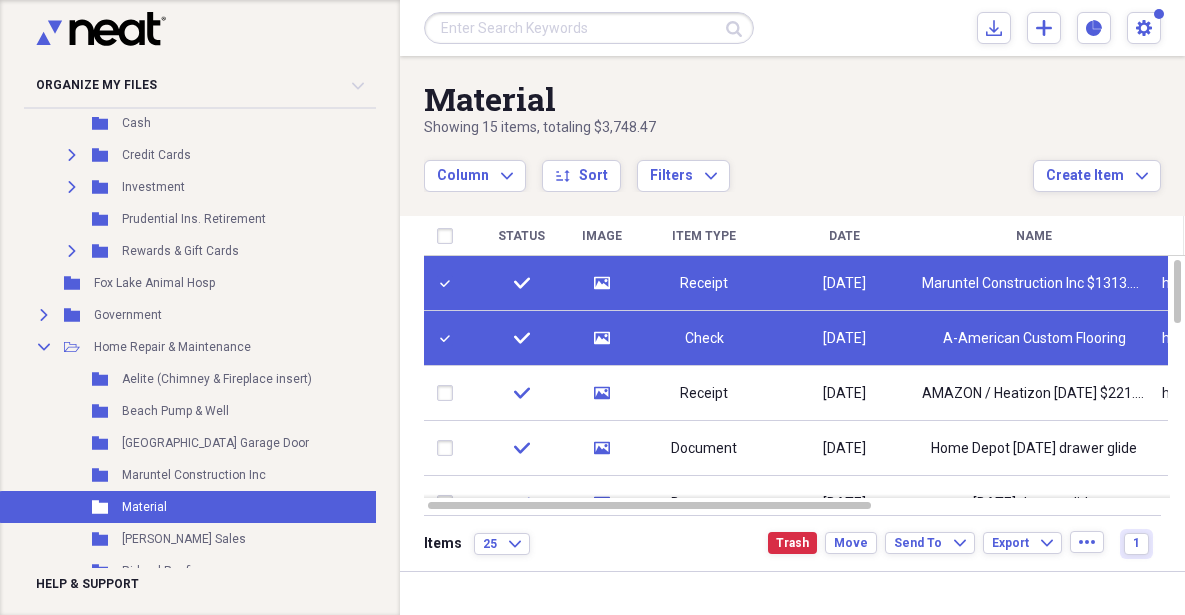 click at bounding box center (449, 283) 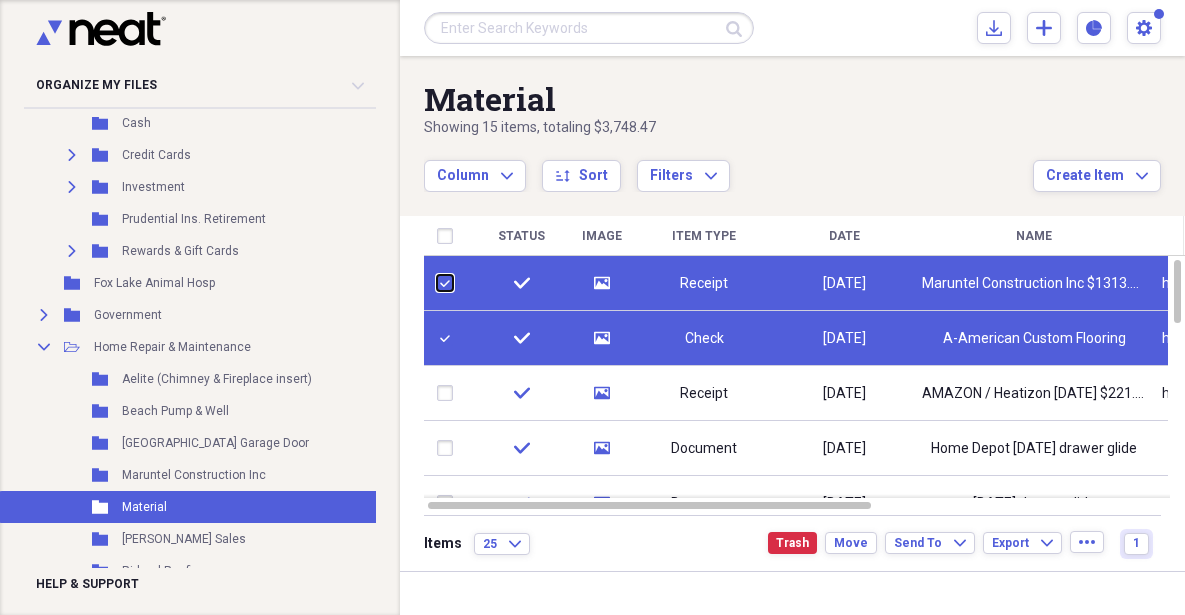 click at bounding box center (437, 283) 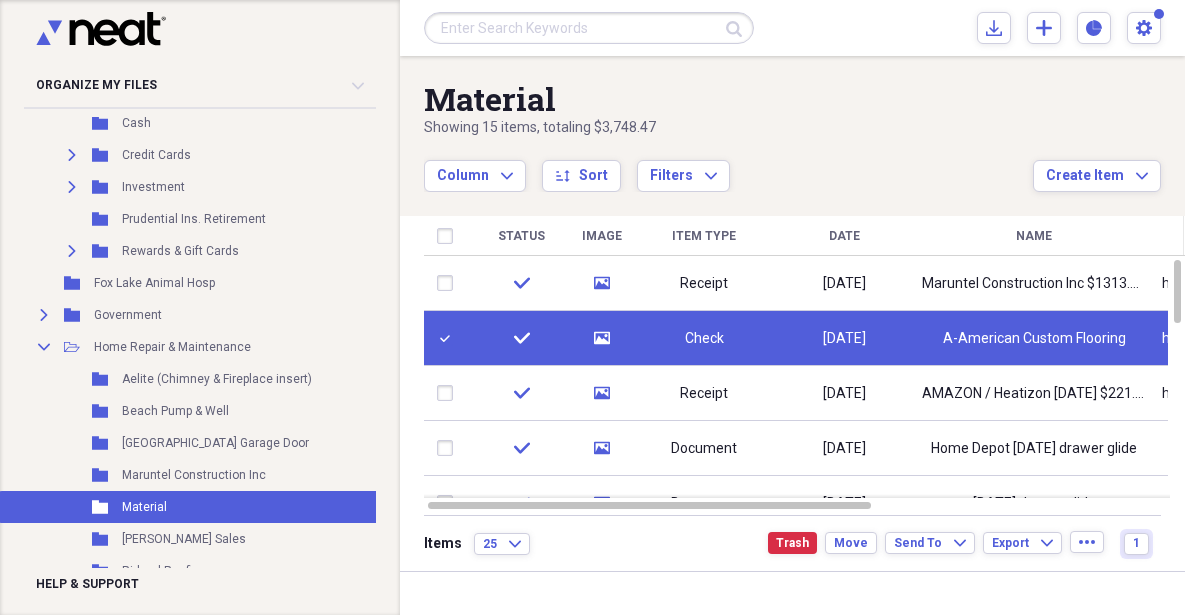 click at bounding box center (449, 283) 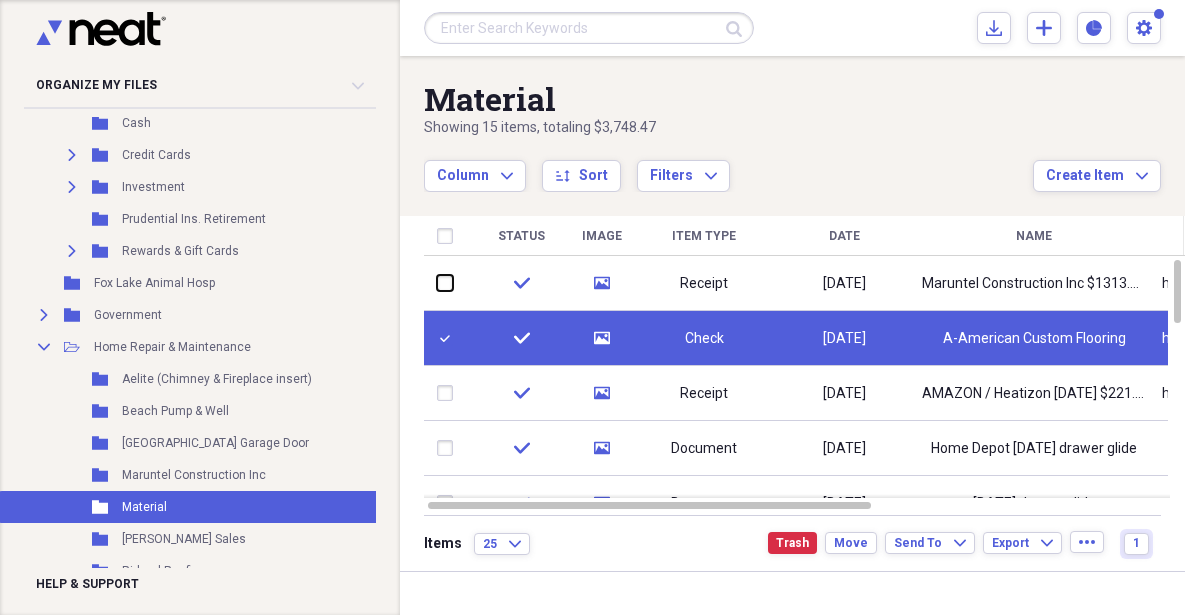 click at bounding box center (437, 283) 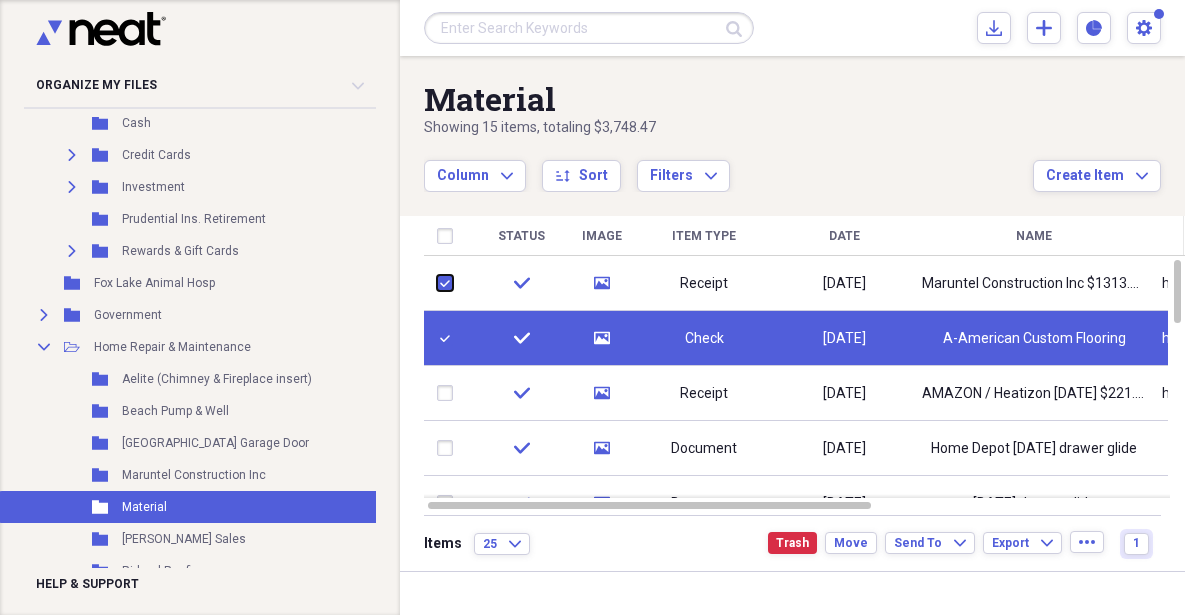checkbox on "true" 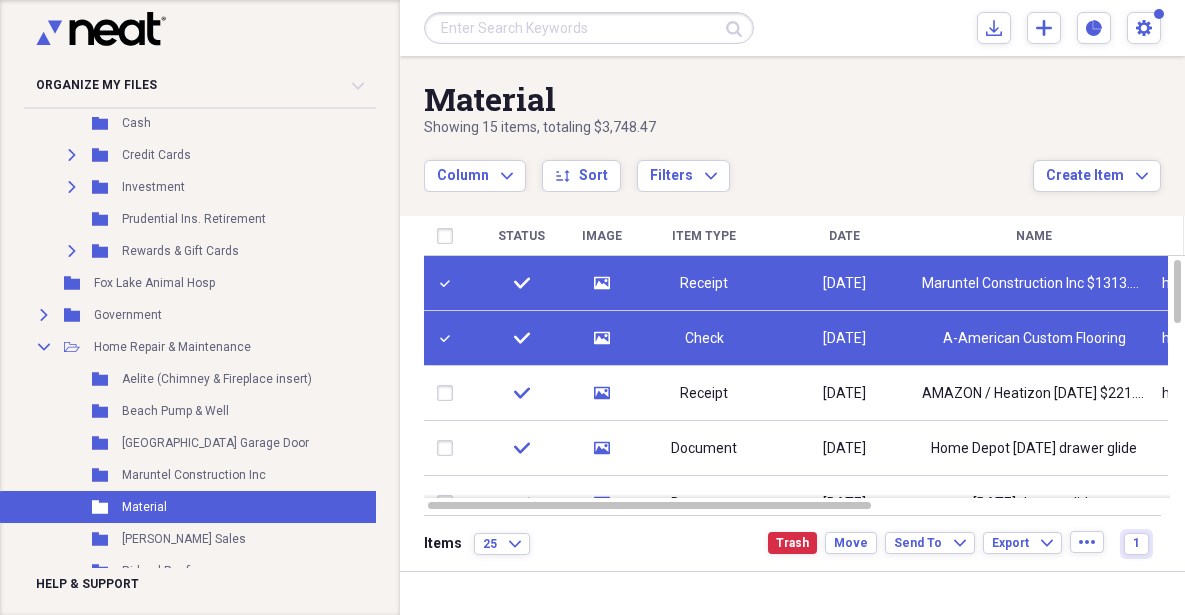 click at bounding box center (449, 338) 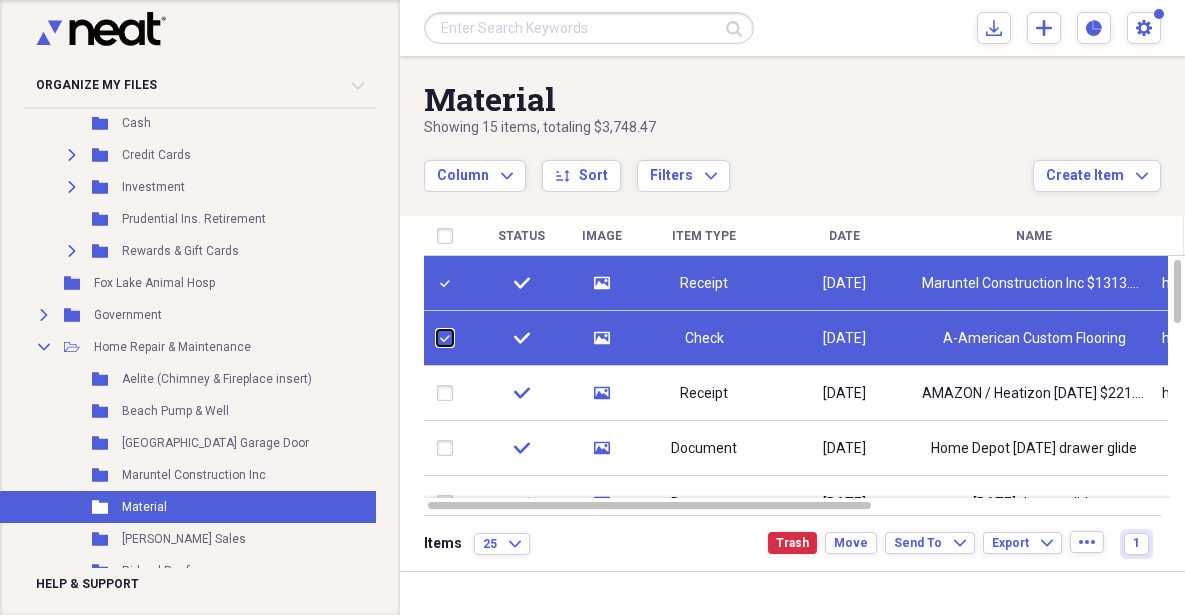 click at bounding box center (437, 338) 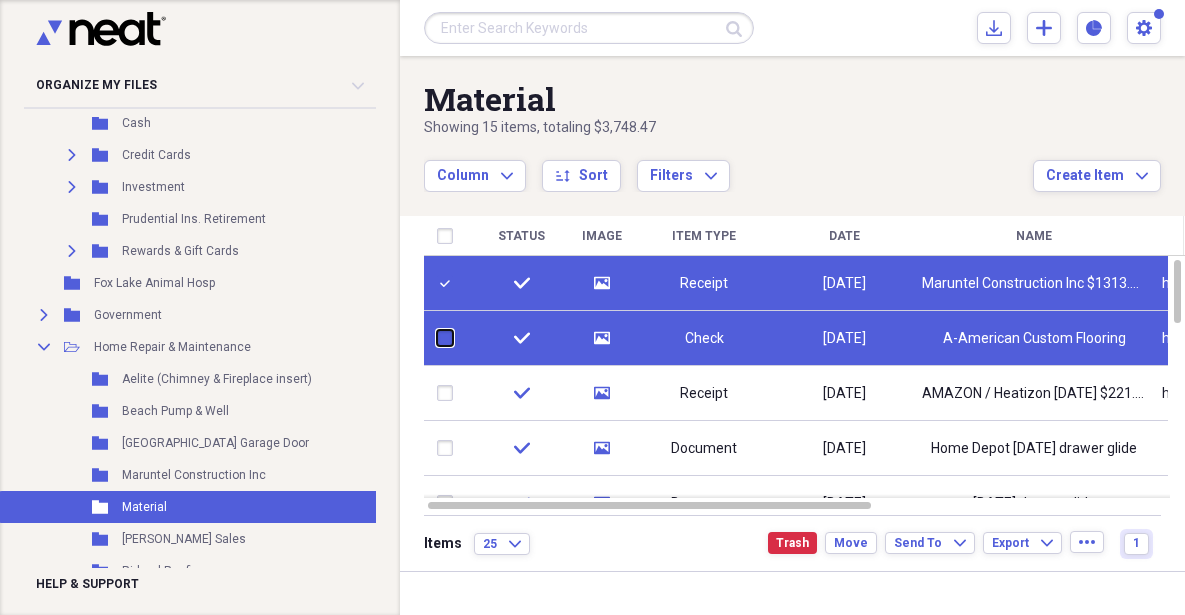 checkbox on "false" 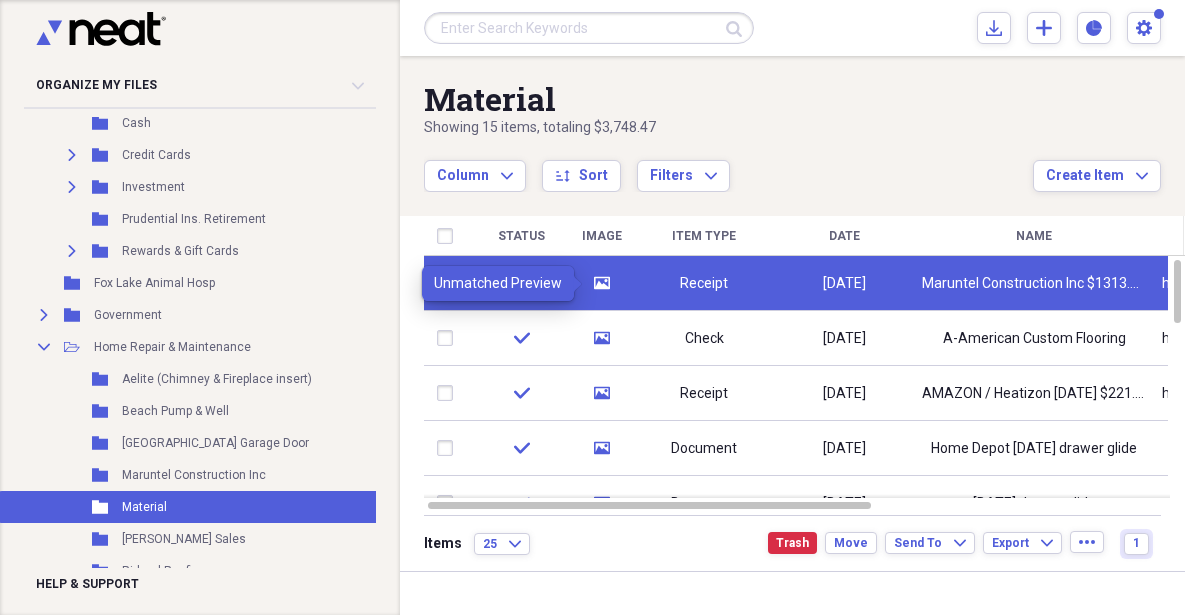 click 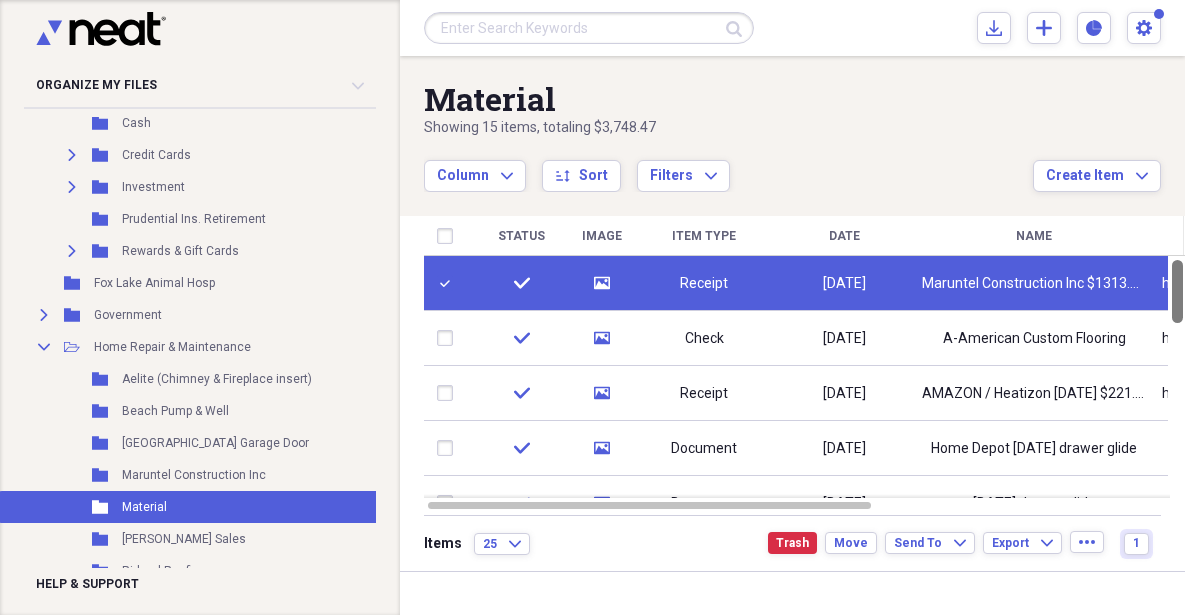 click at bounding box center (1177, 291) 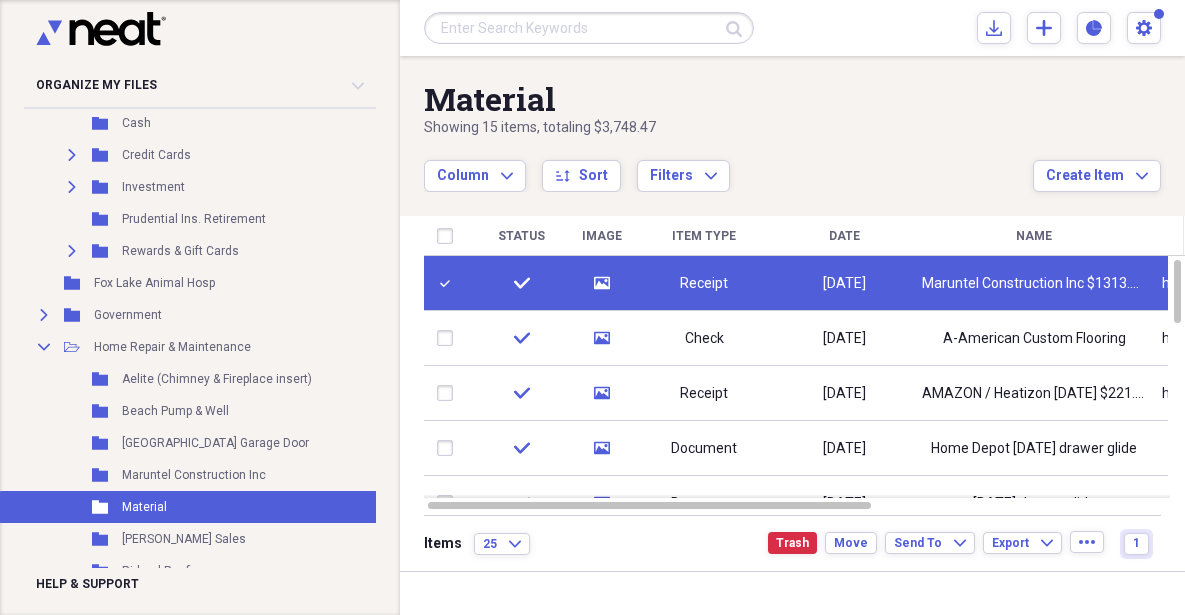 click on "Date" at bounding box center [844, 236] 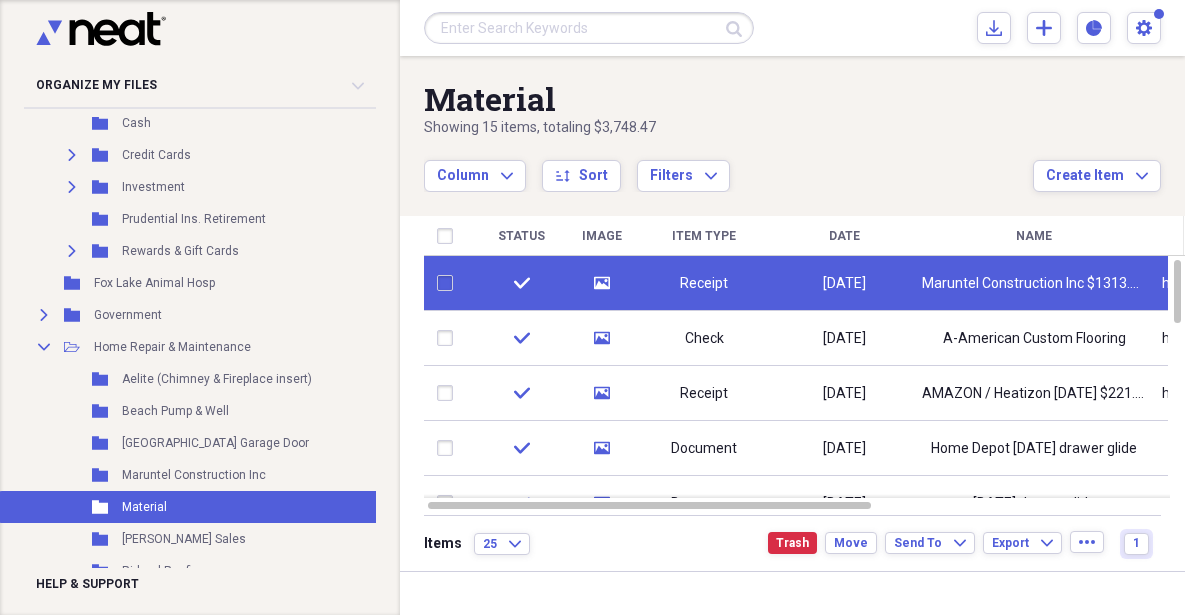 checkbox on "false" 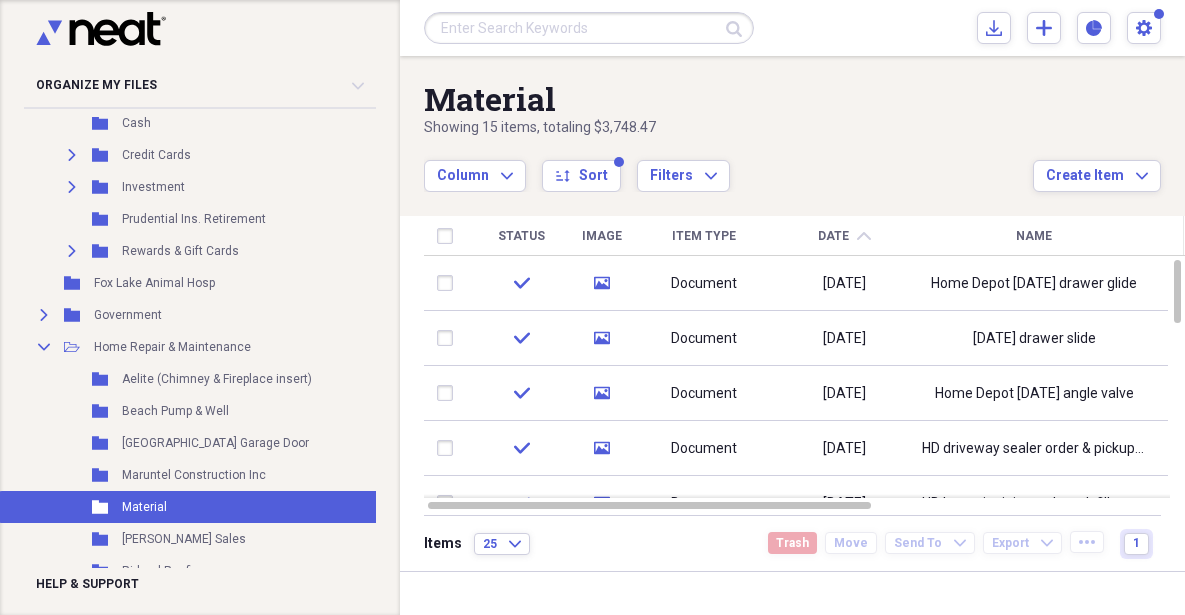 click on "Date" at bounding box center (833, 236) 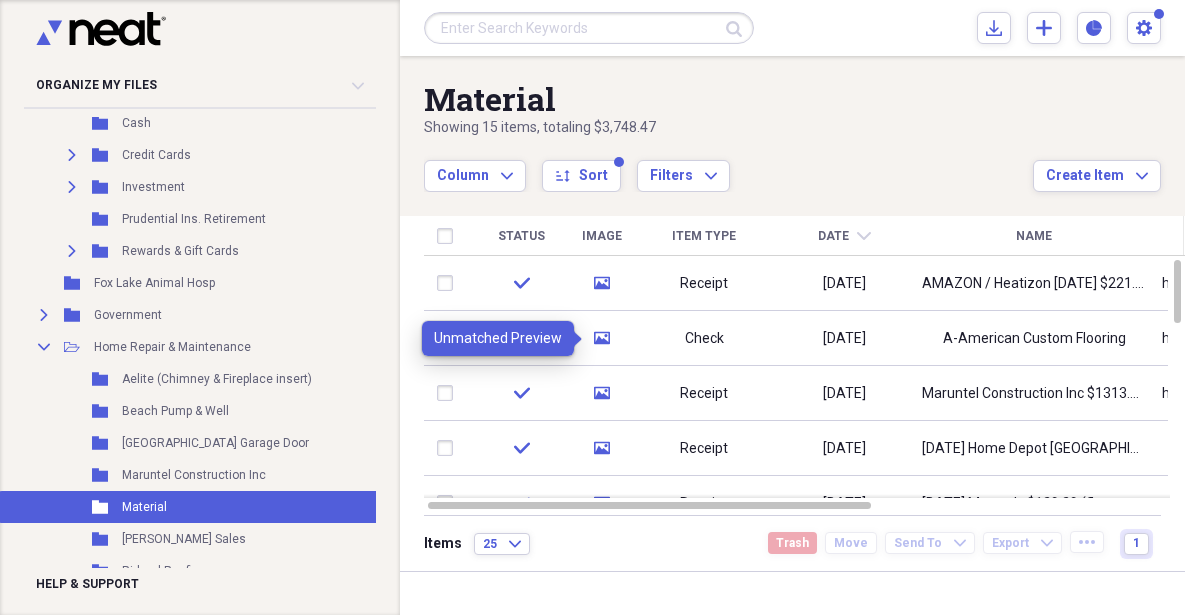 click 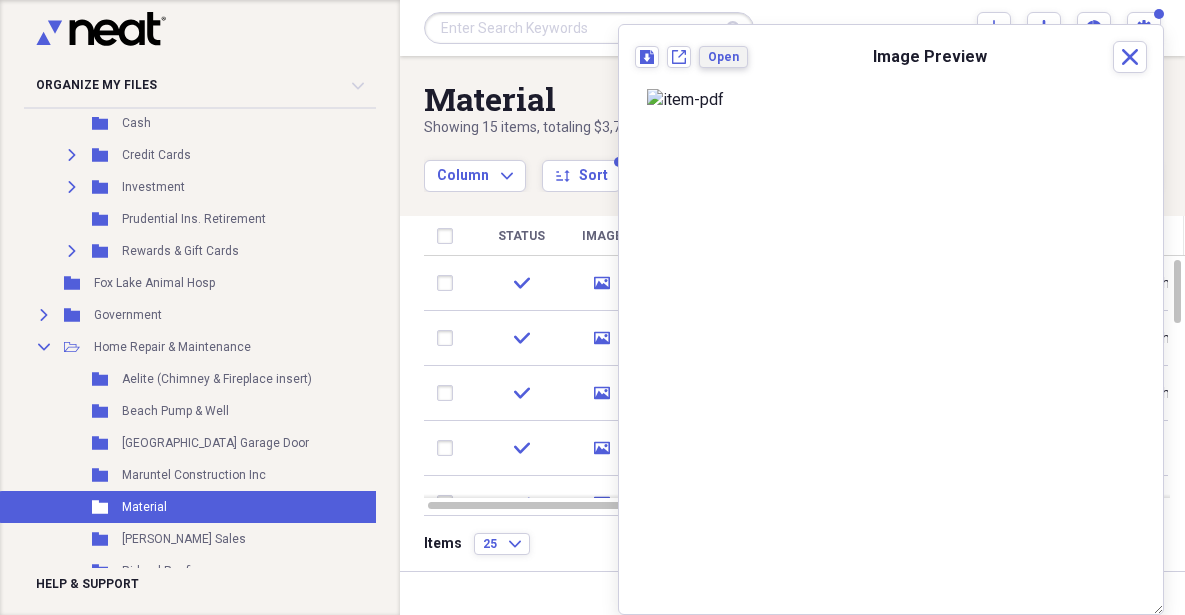 click on "Open" at bounding box center [723, 57] 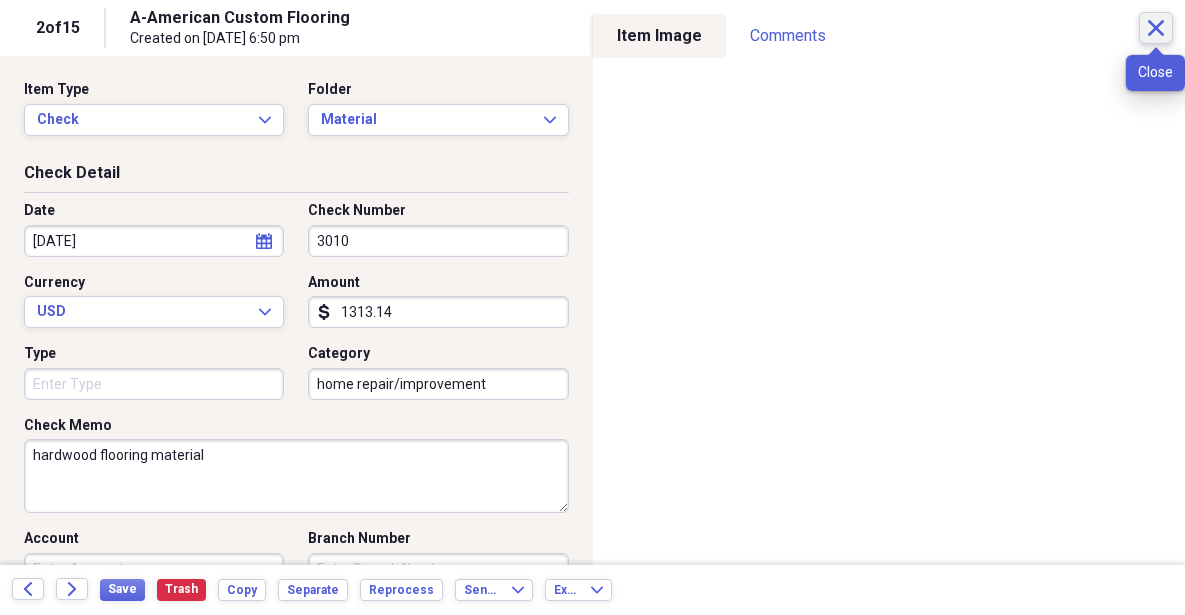 click on "Close" at bounding box center [1156, 28] 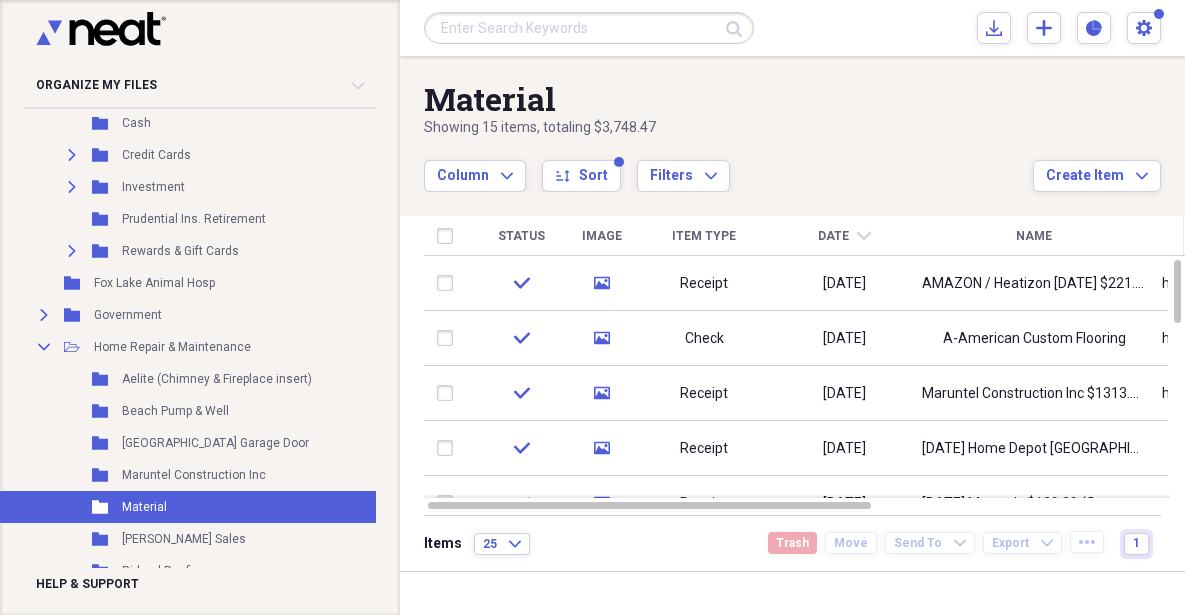 click on "A-American Custom Flooring" at bounding box center (1034, 339) 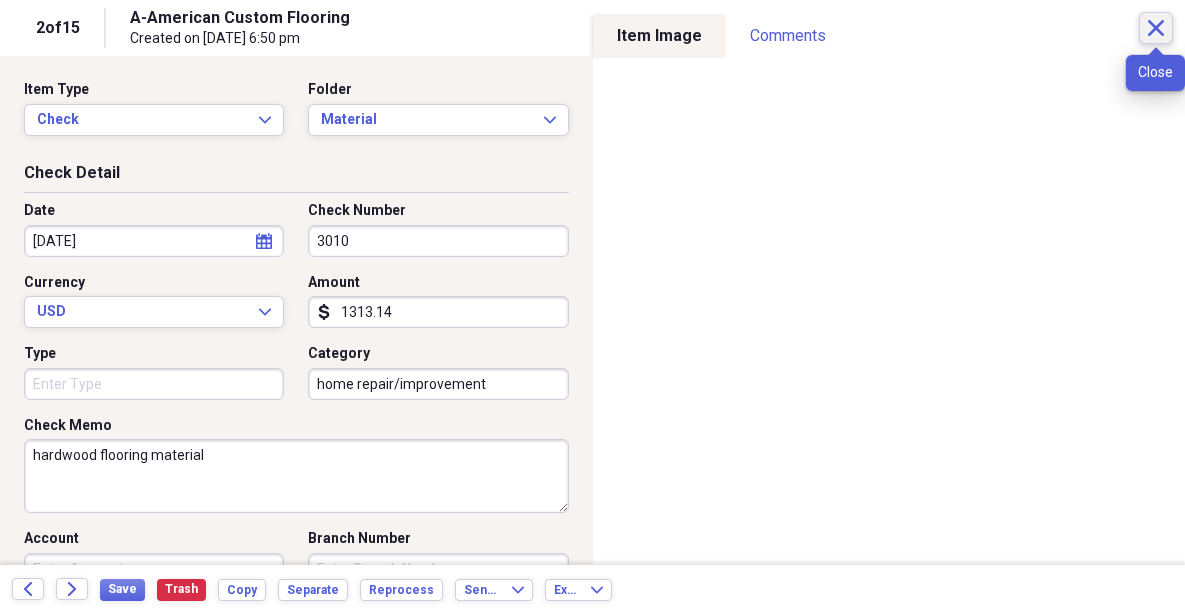 click on "Close" 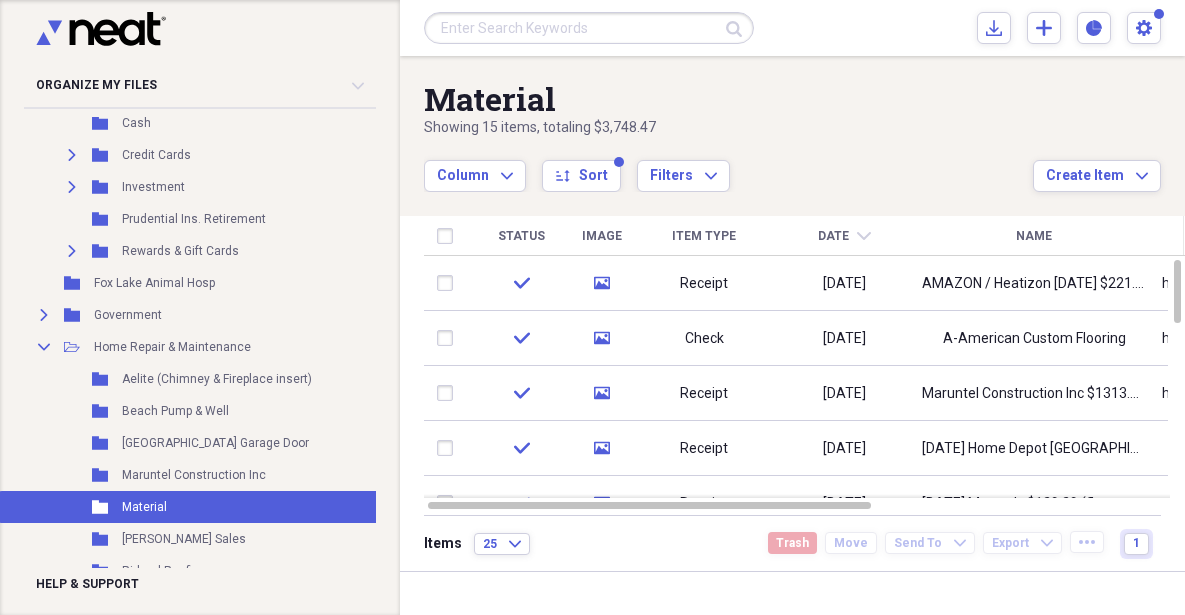 click at bounding box center [449, 393] 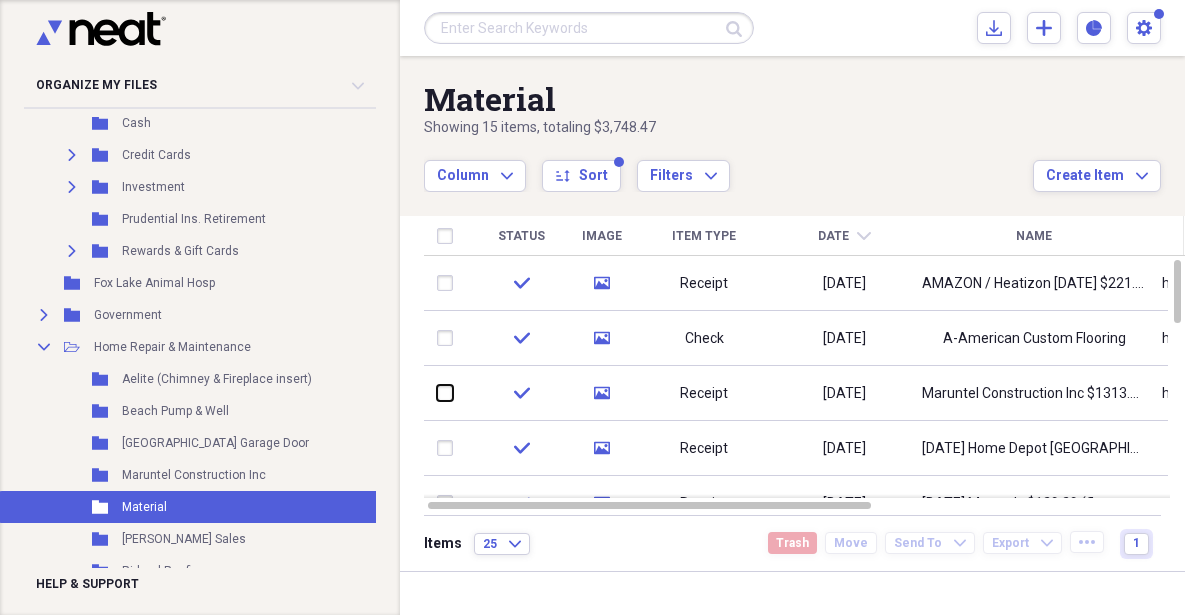 click at bounding box center [437, 393] 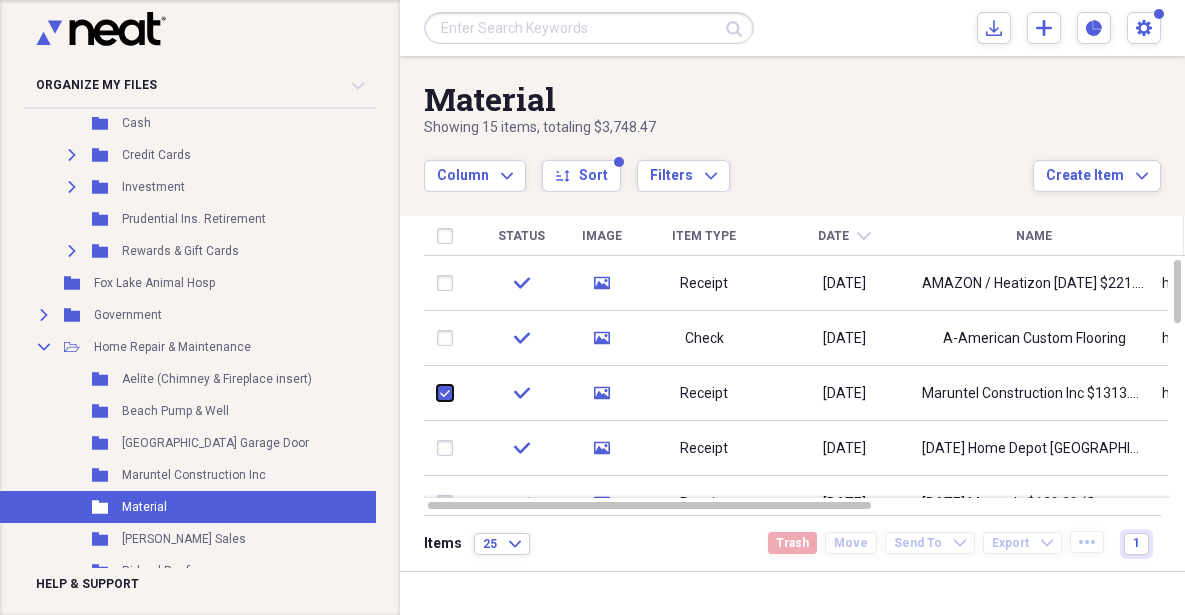 checkbox on "true" 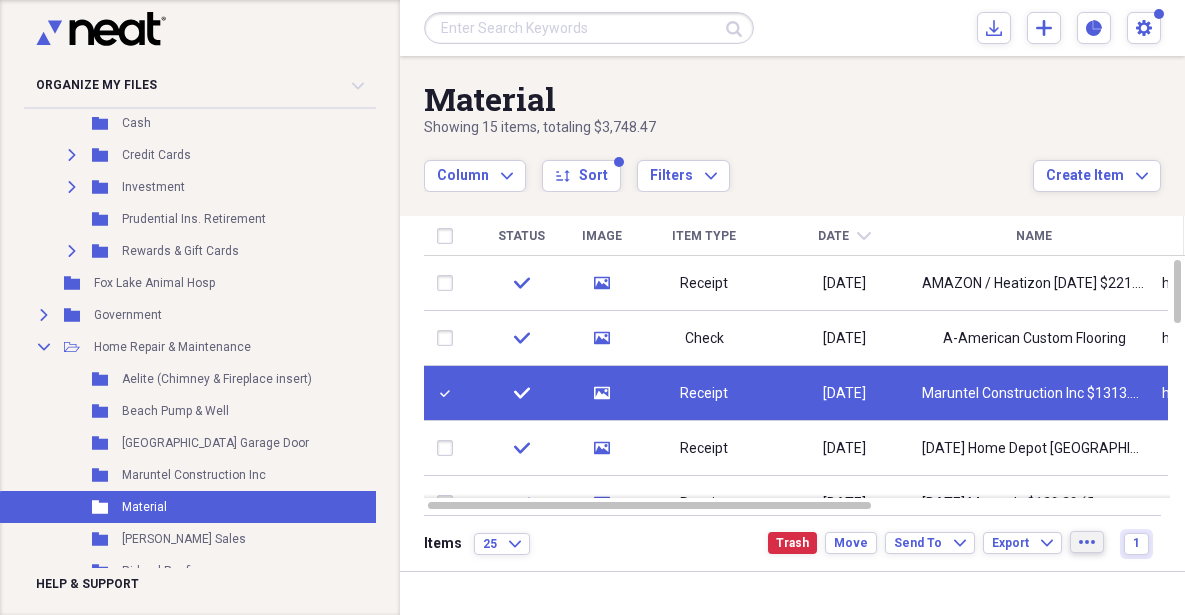 click on "more" at bounding box center (1087, 542) 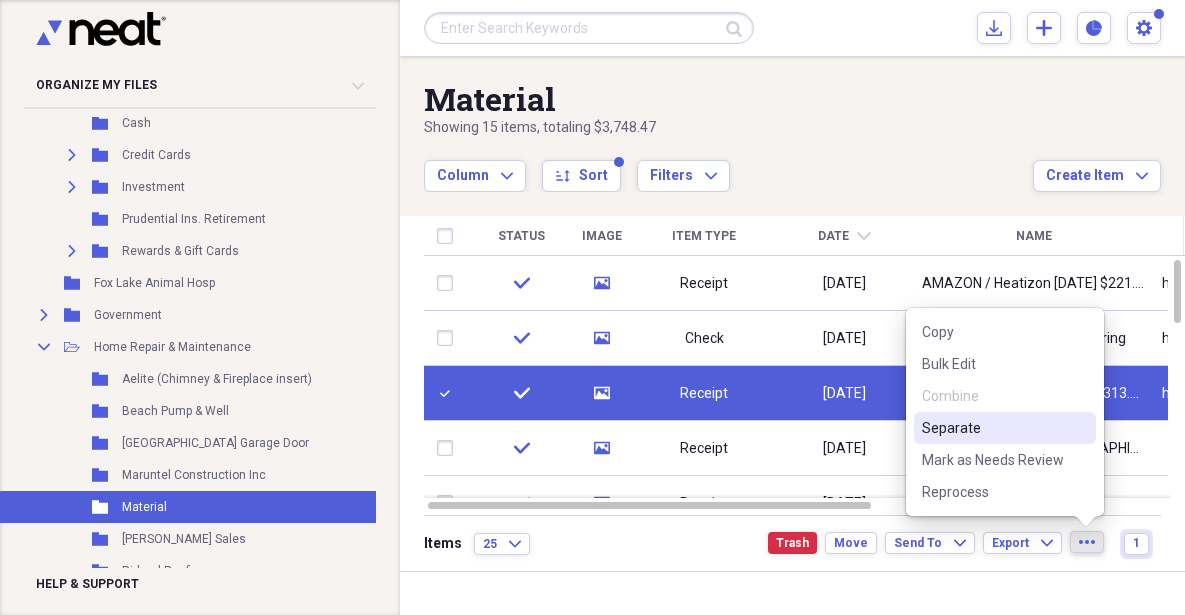 click on "Separate" at bounding box center (993, 428) 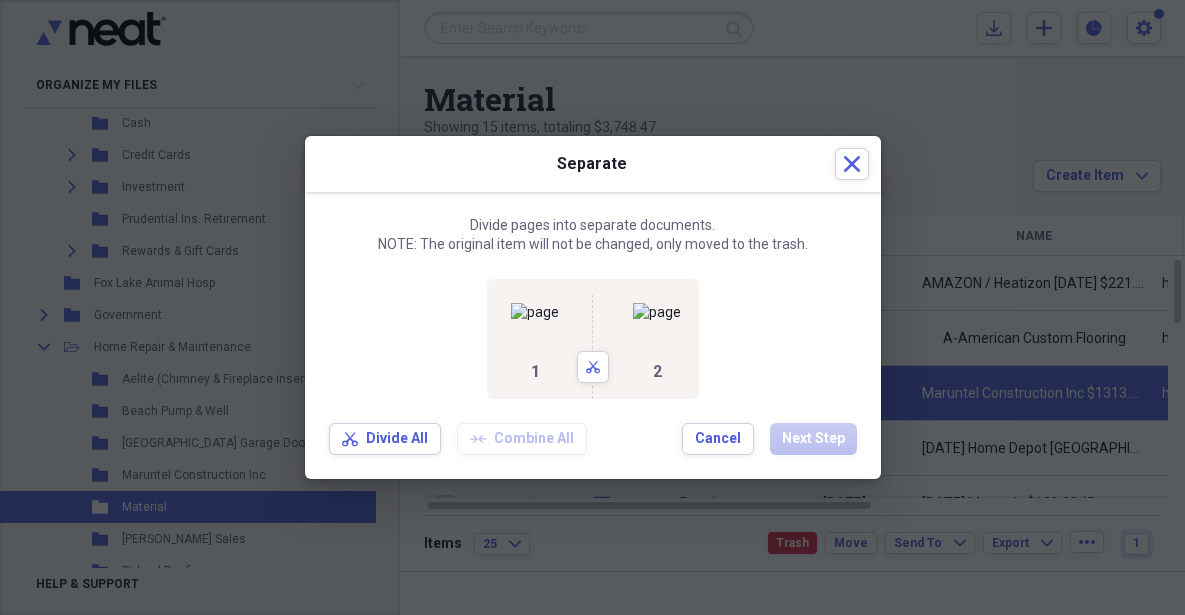 click on "2" at bounding box center [654, 339] 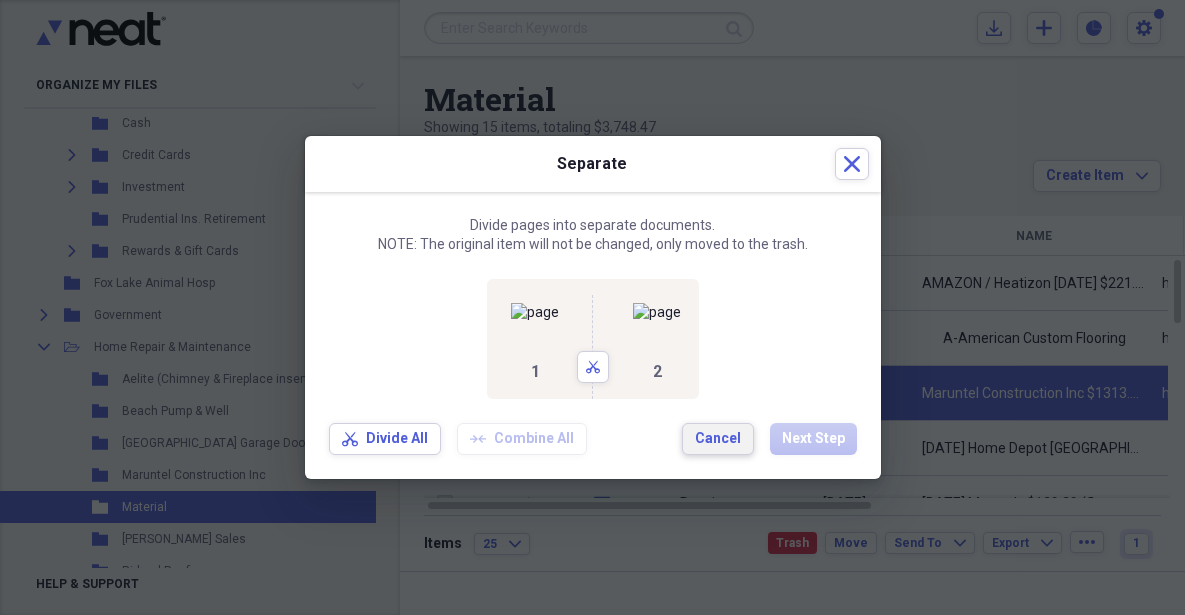 click on "Cancel" at bounding box center (718, 439) 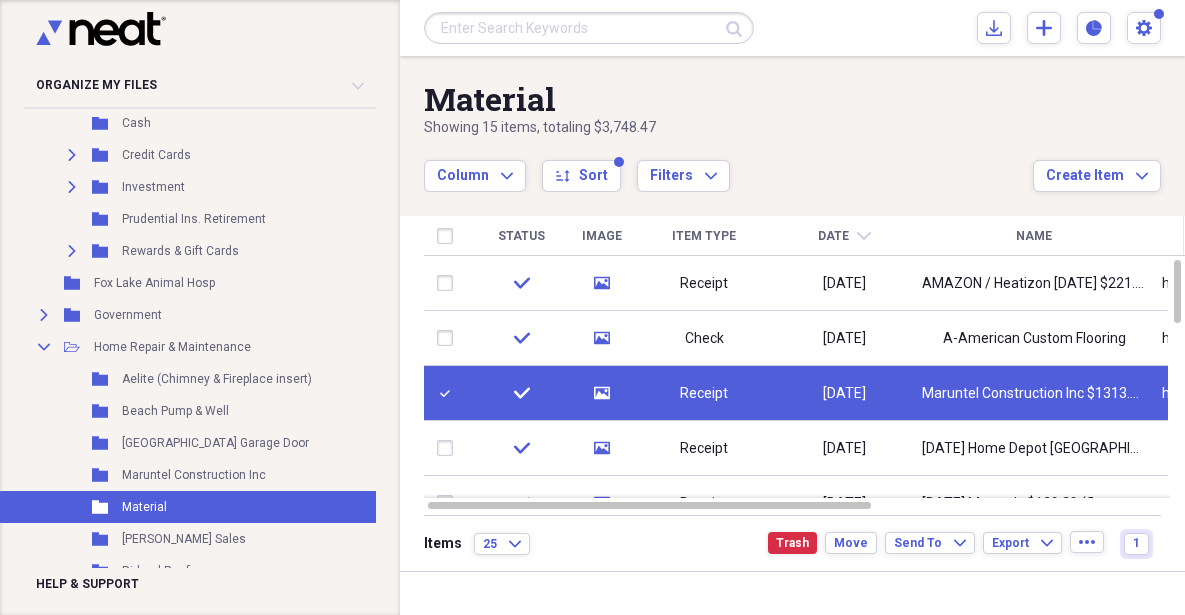 click at bounding box center [449, 338] 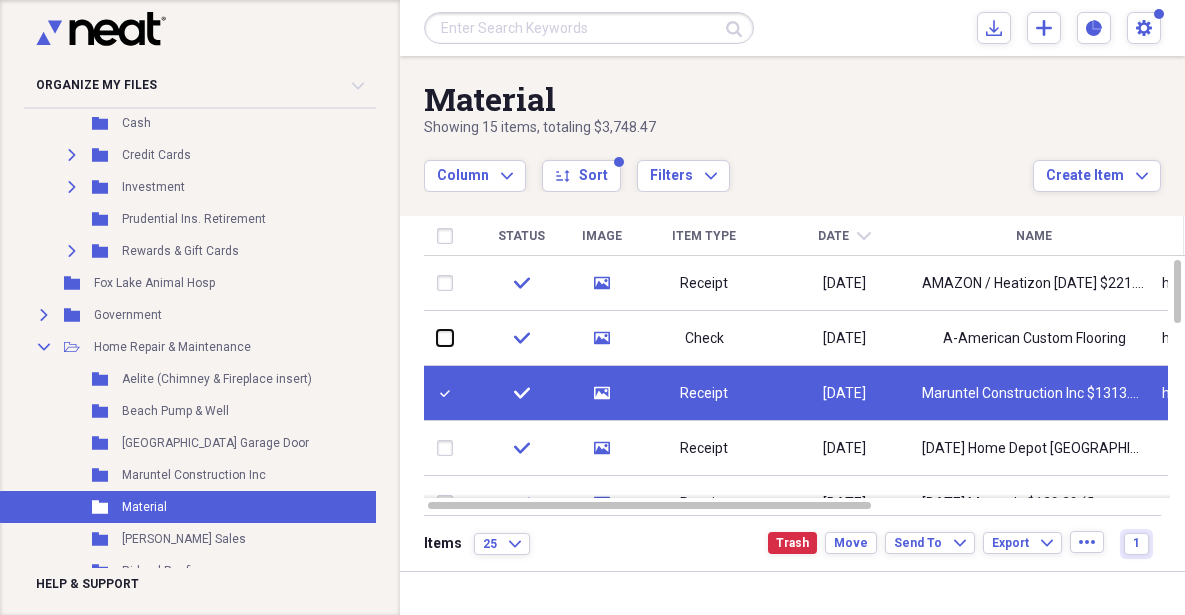 click at bounding box center [437, 338] 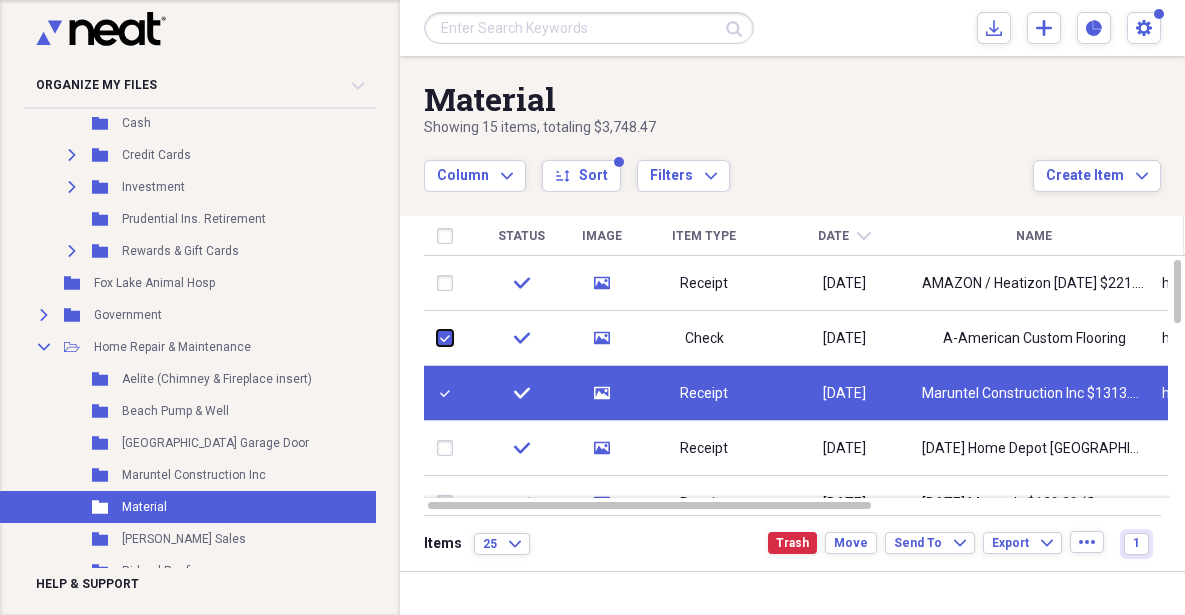 checkbox on "true" 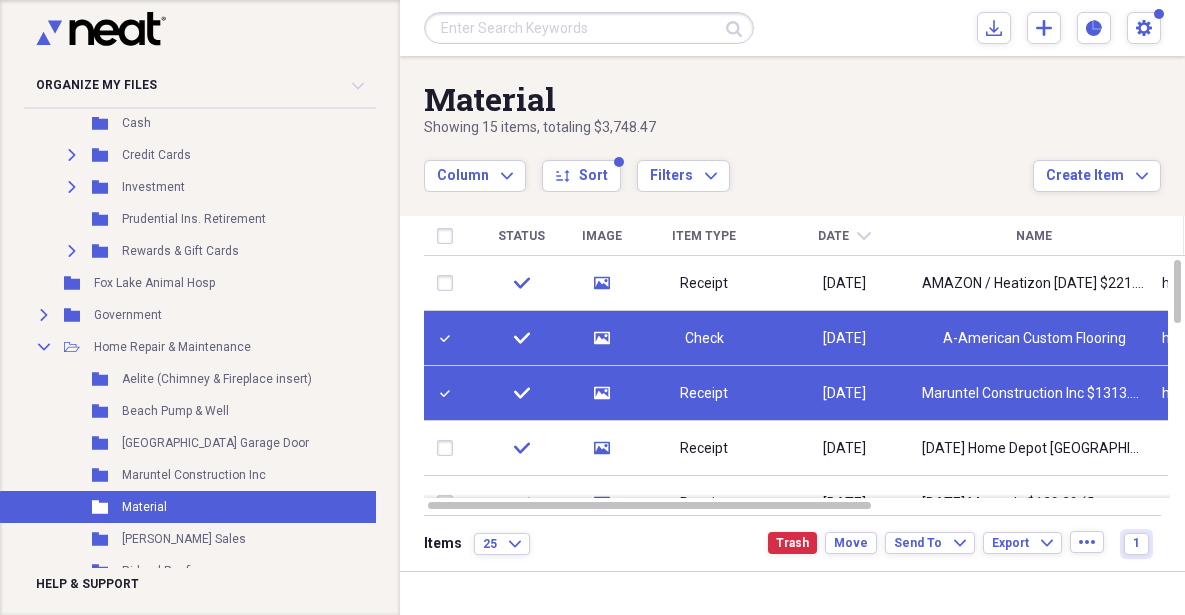 click at bounding box center [449, 393] 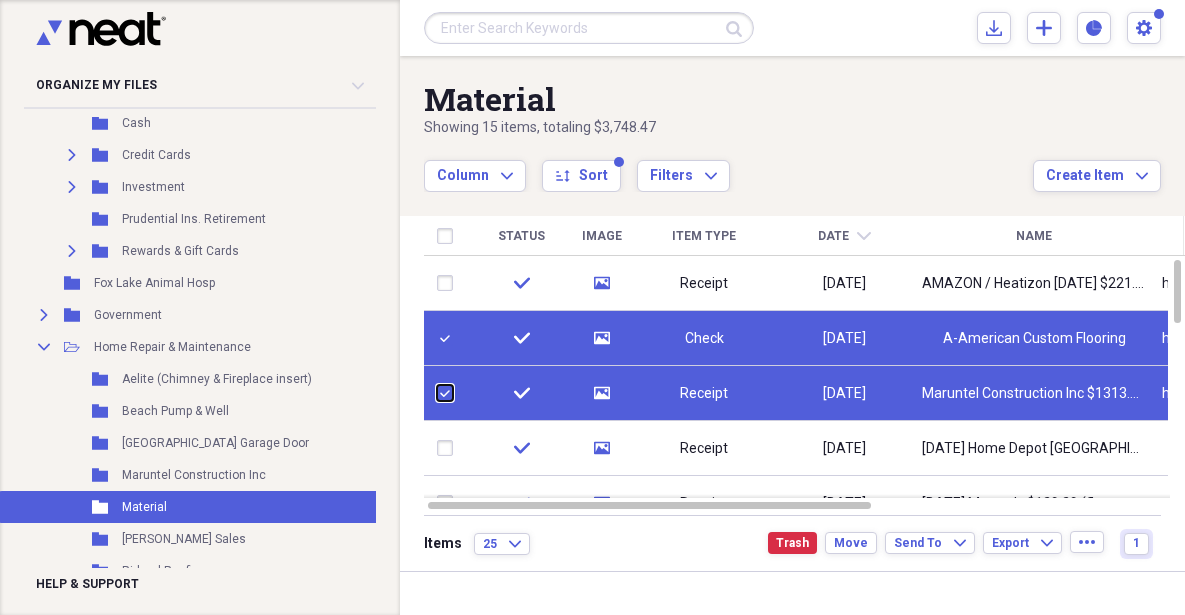 click at bounding box center [437, 393] 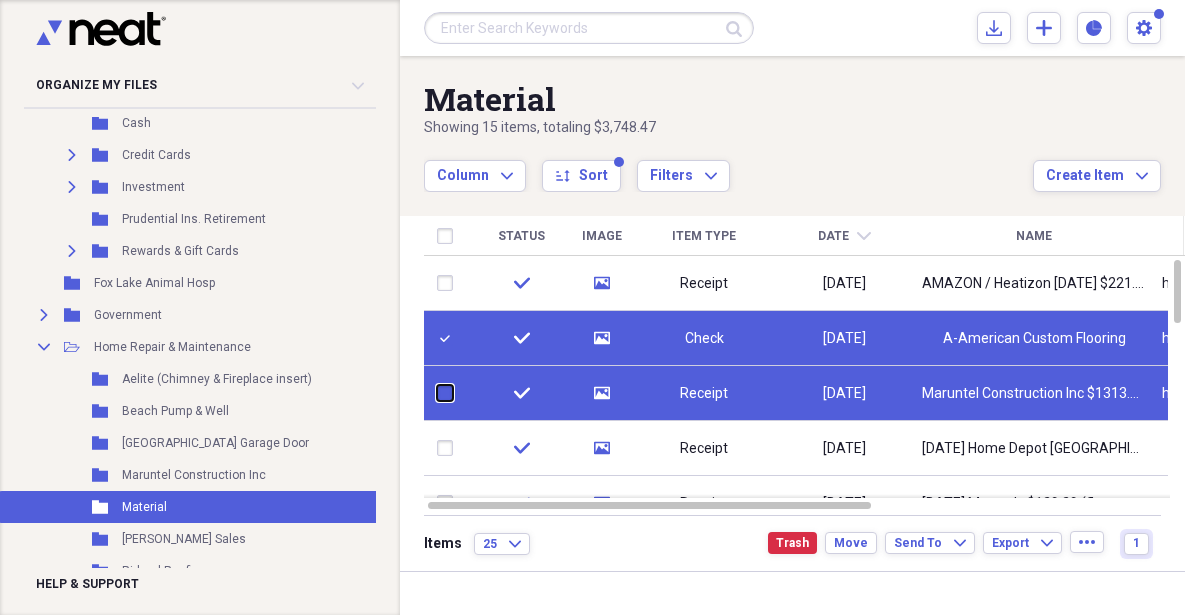 checkbox on "false" 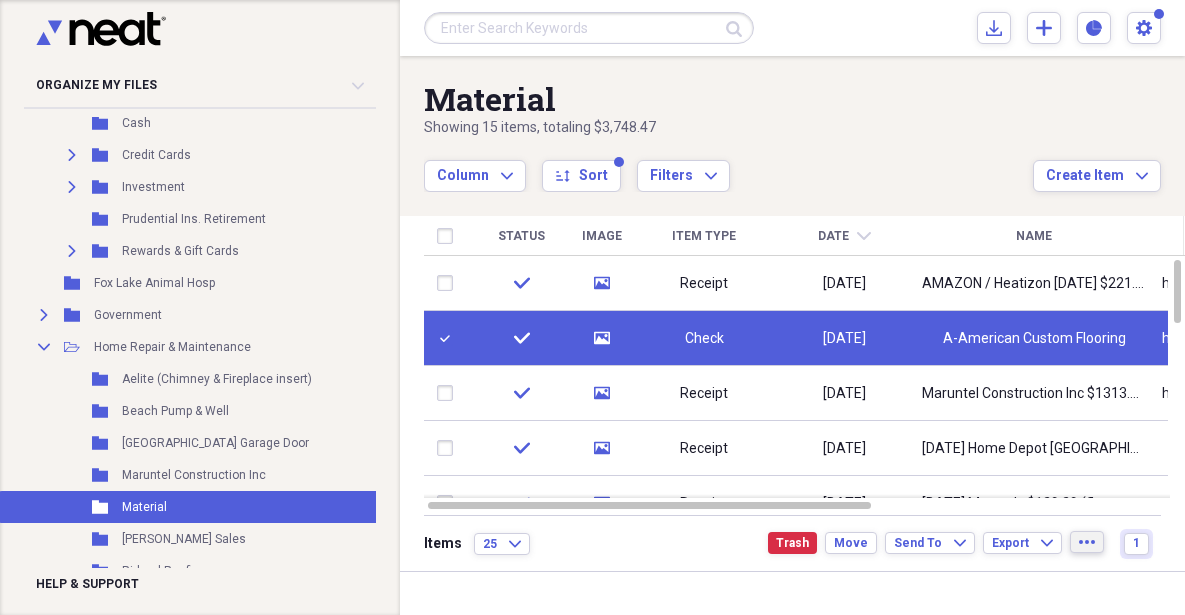 click 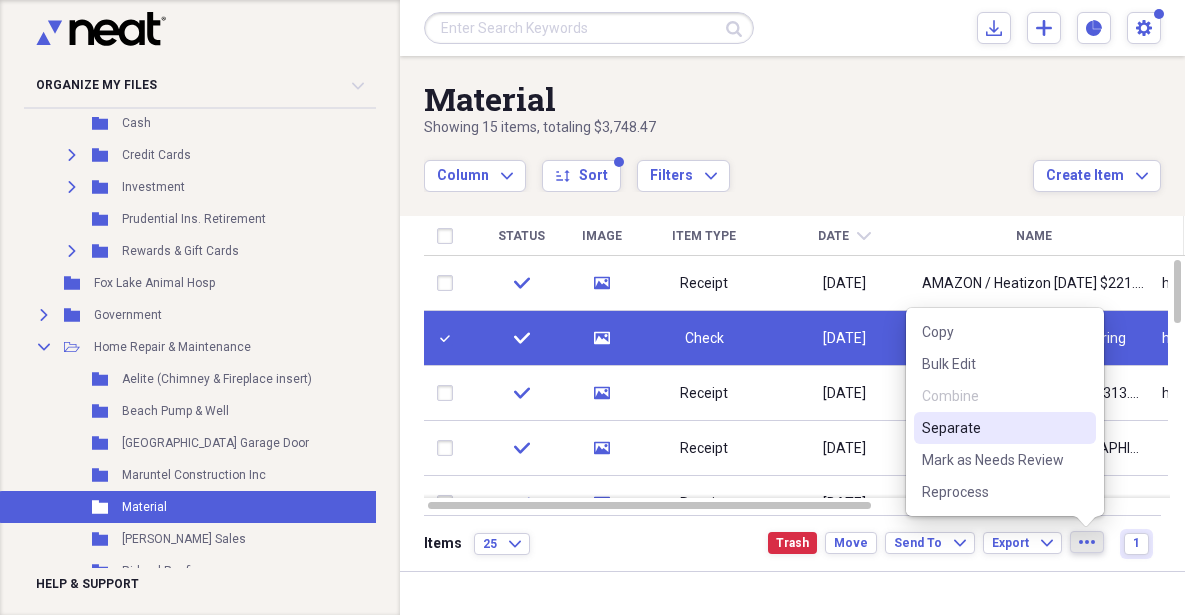 click on "Separate" at bounding box center [993, 428] 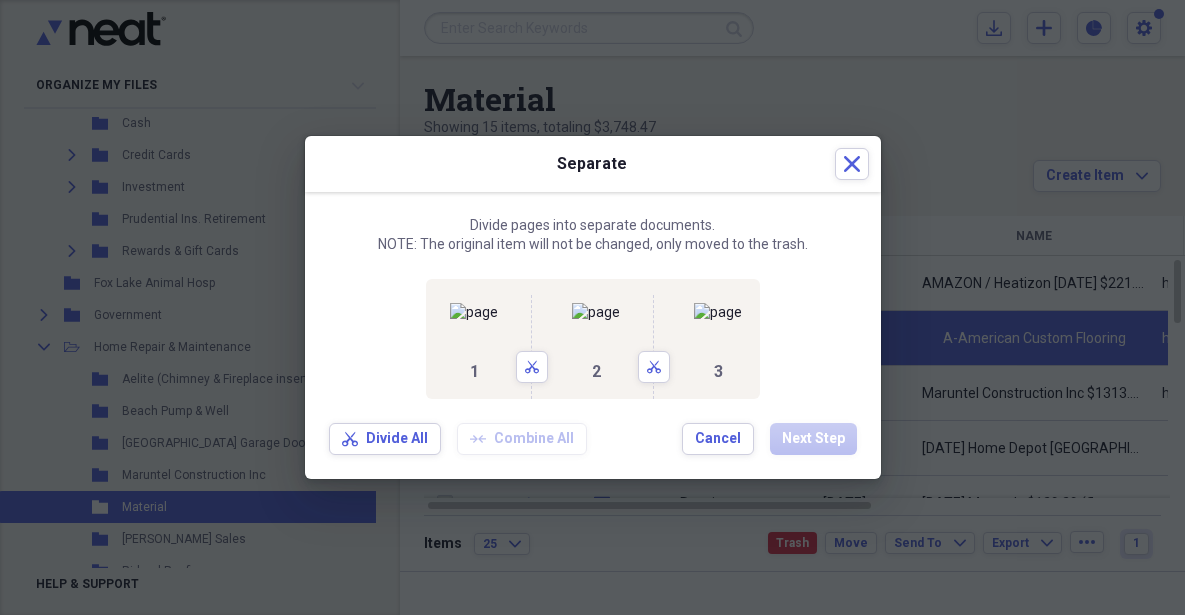 drag, startPoint x: 634, startPoint y: 461, endPoint x: 652, endPoint y: 464, distance: 18.248287 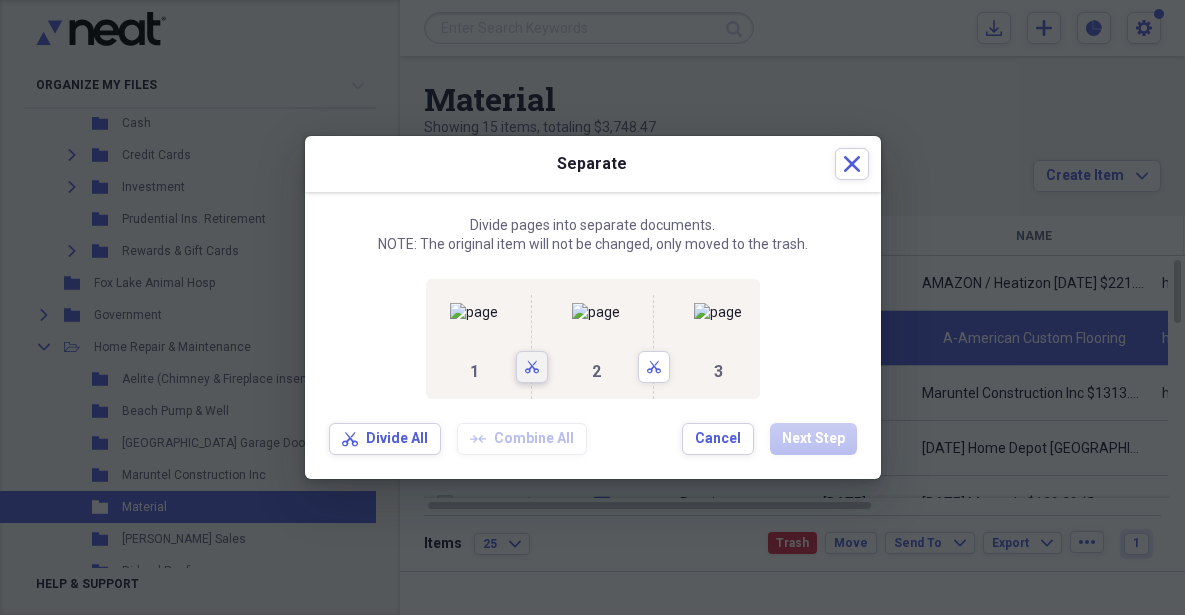 click 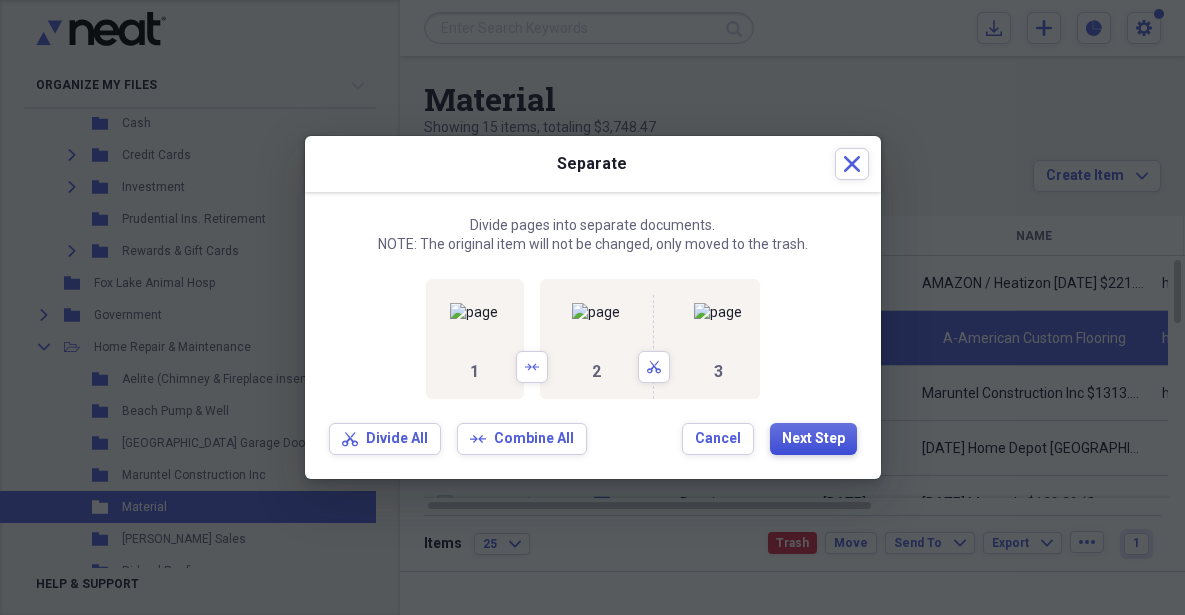 click on "Next Step" at bounding box center [813, 439] 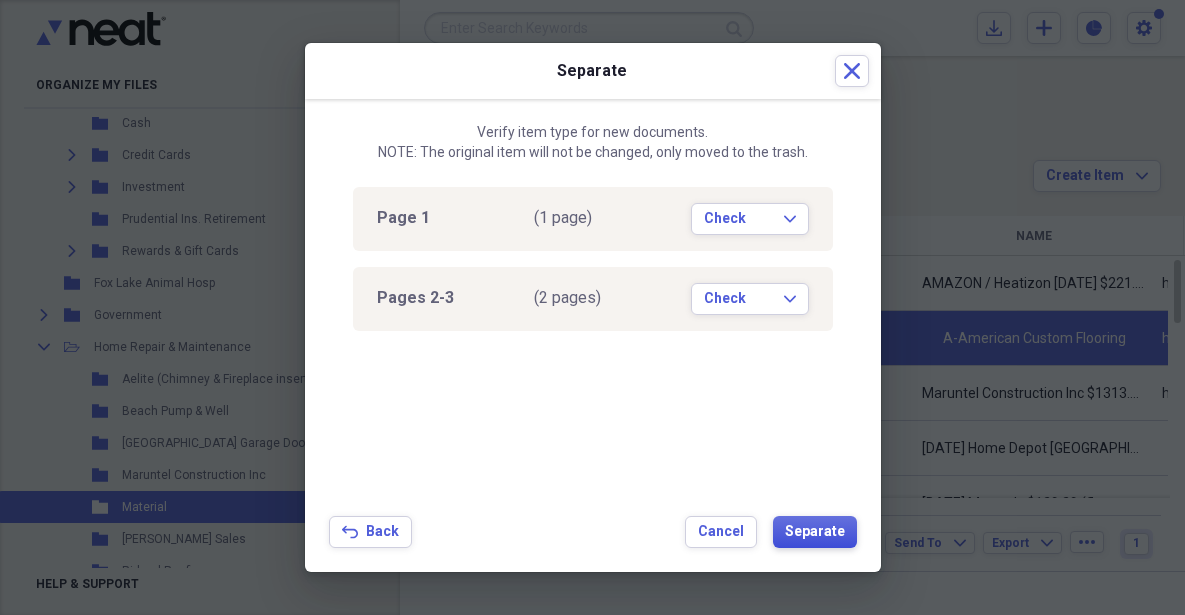 click on "Separate" at bounding box center [815, 532] 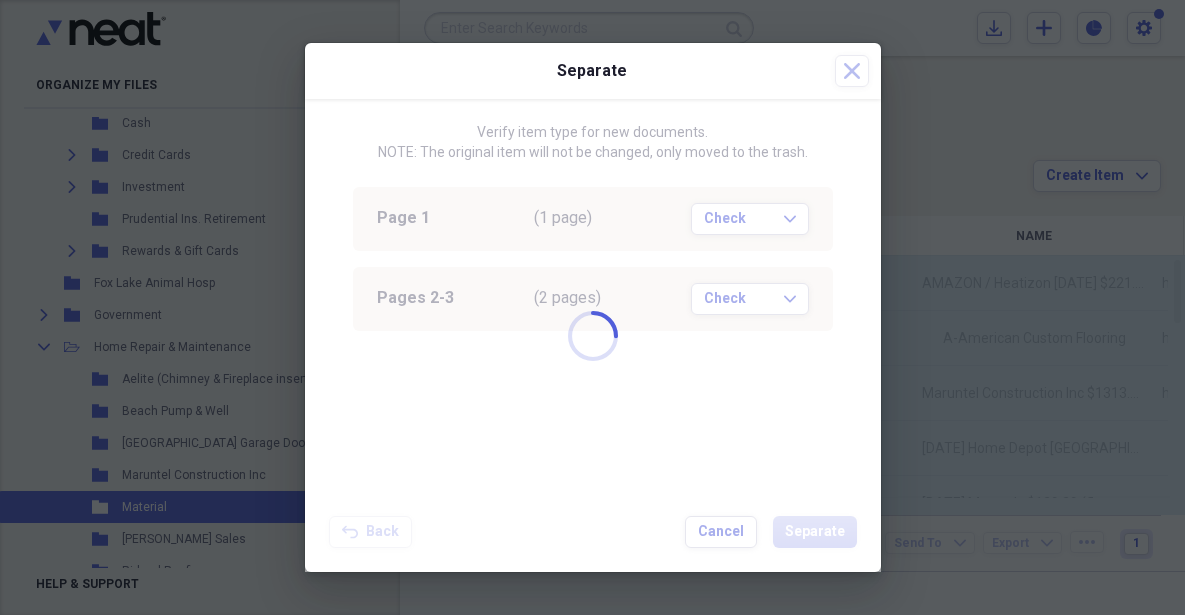 checkbox on "false" 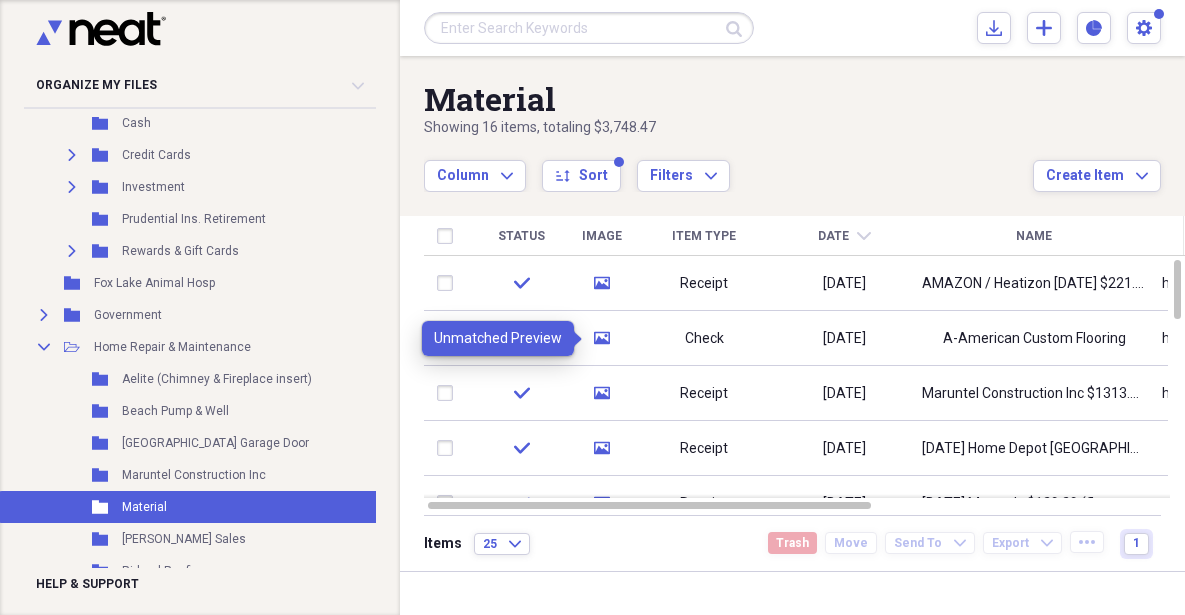 click on "media" 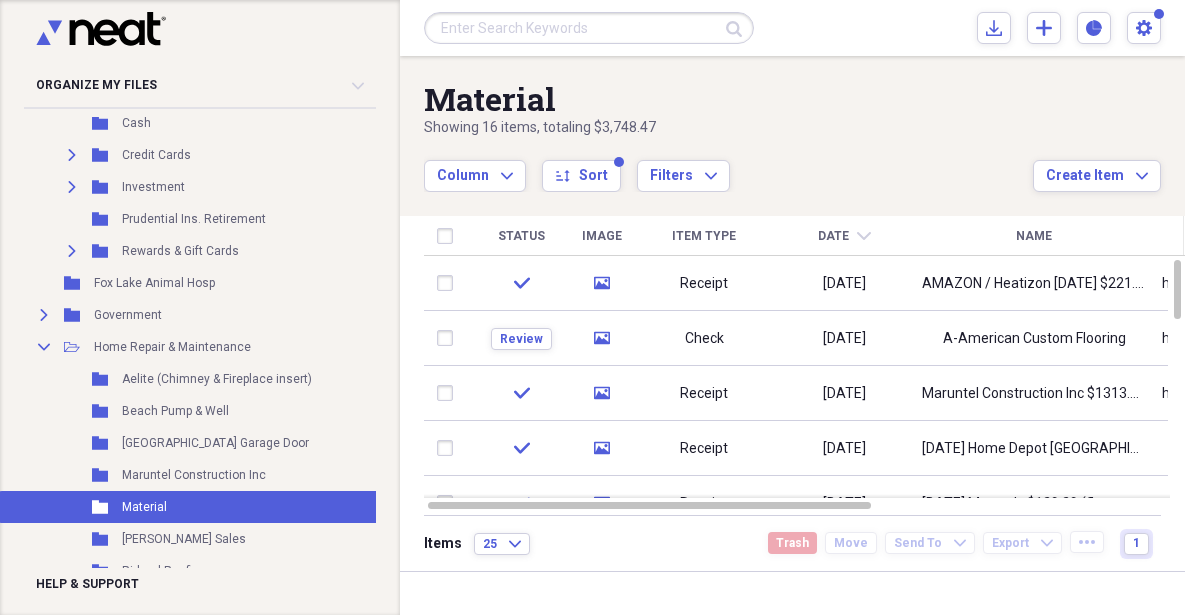 click on "Items 25 Expand Trash Move Send To Expand Export Expand more 1" at bounding box center (792, 543) 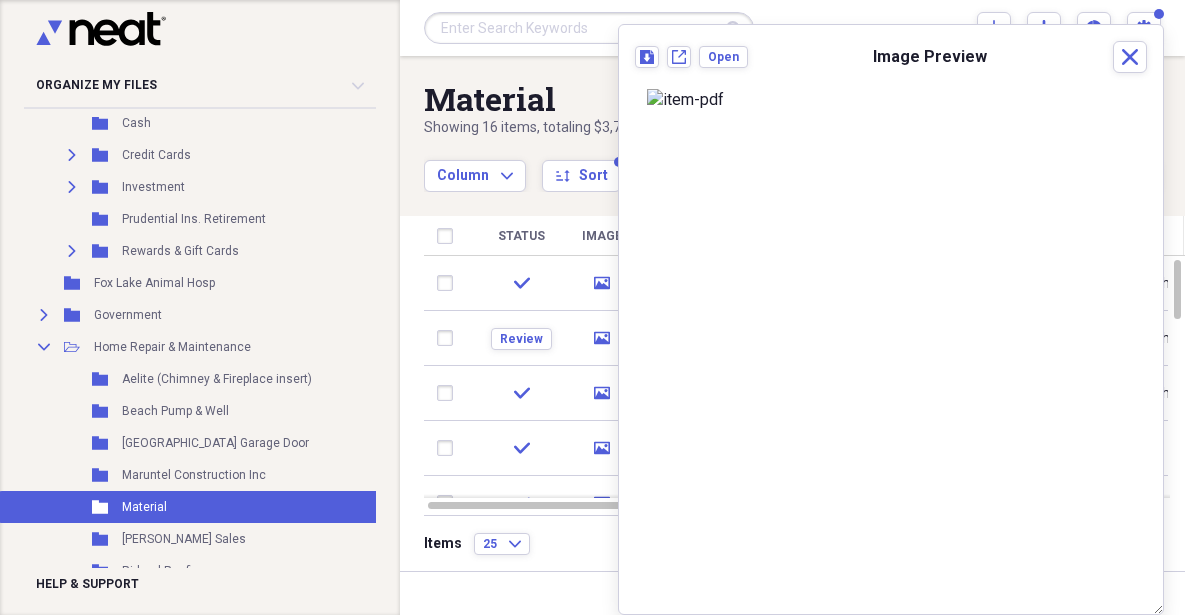 click on "Items 25 Expand Trash Move Send To Expand Export Expand more 1" at bounding box center (792, 543) 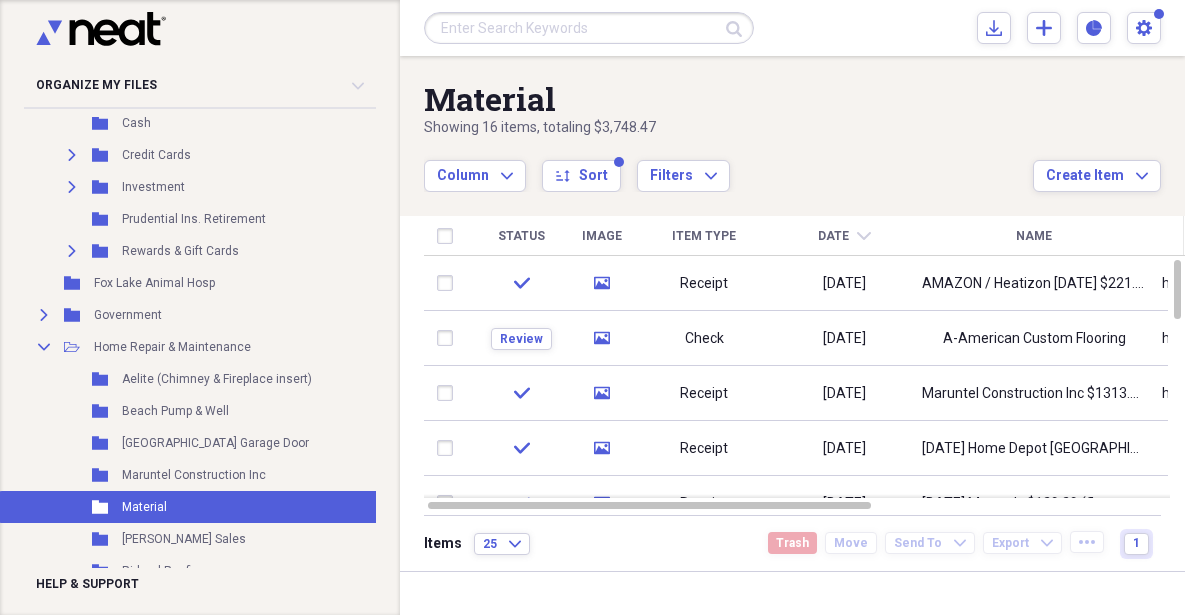 click at bounding box center (449, 393) 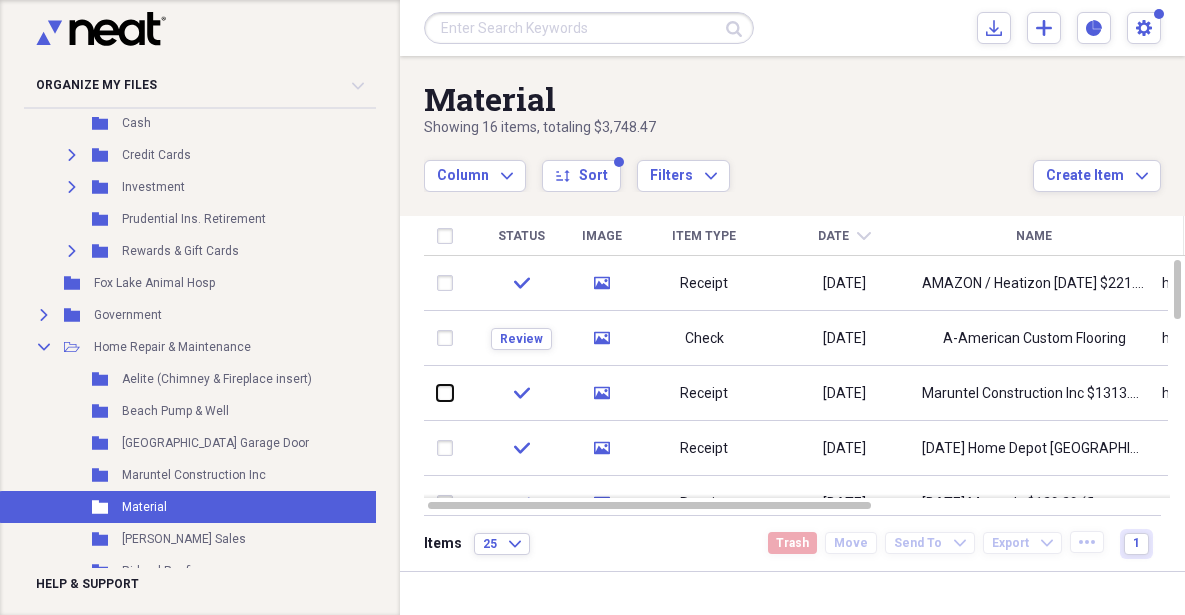 click at bounding box center [437, 393] 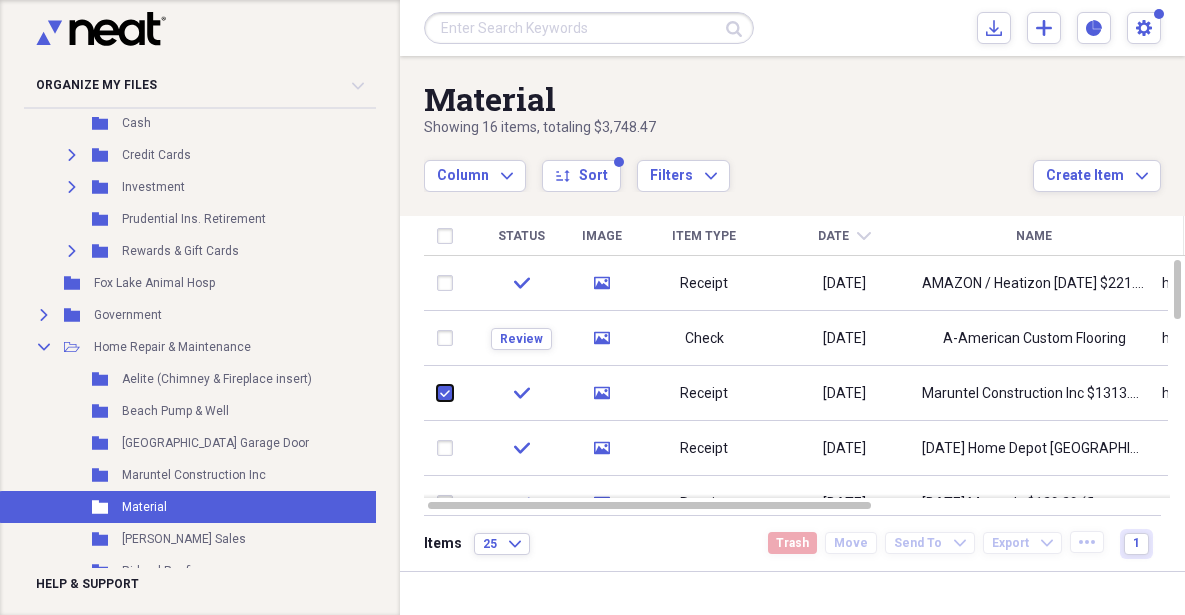 checkbox on "true" 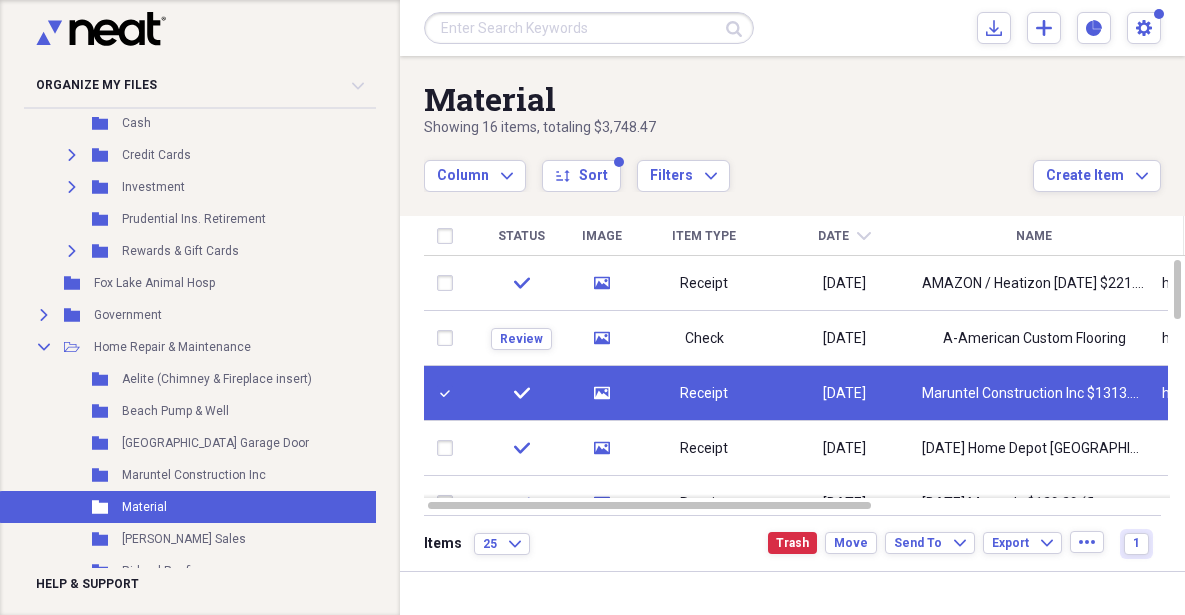 click at bounding box center (449, 338) 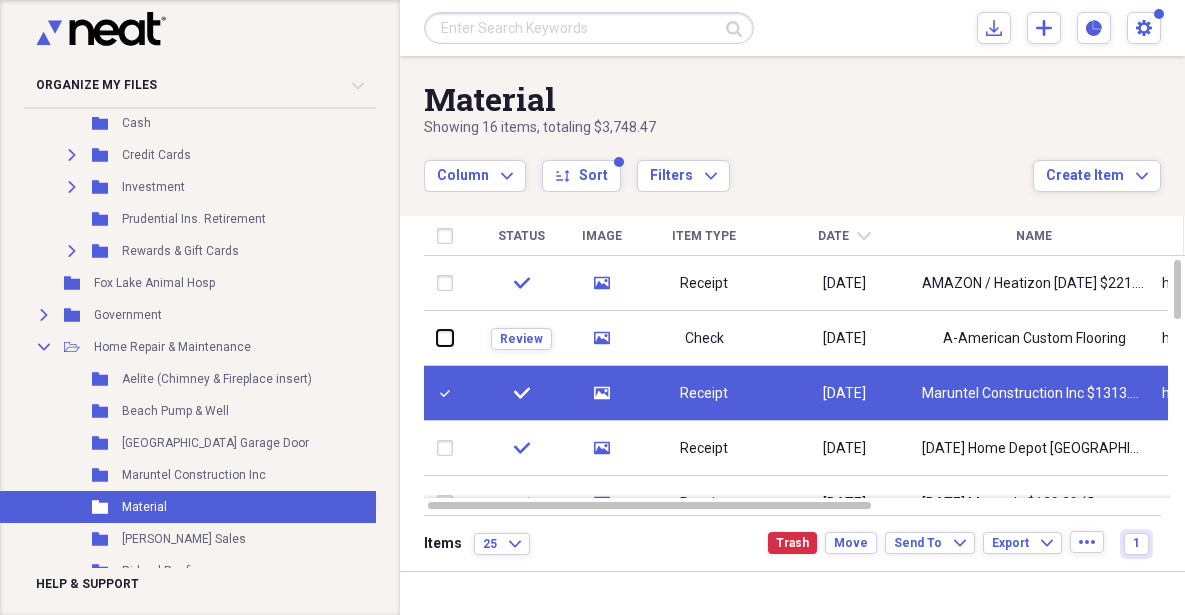click at bounding box center (437, 338) 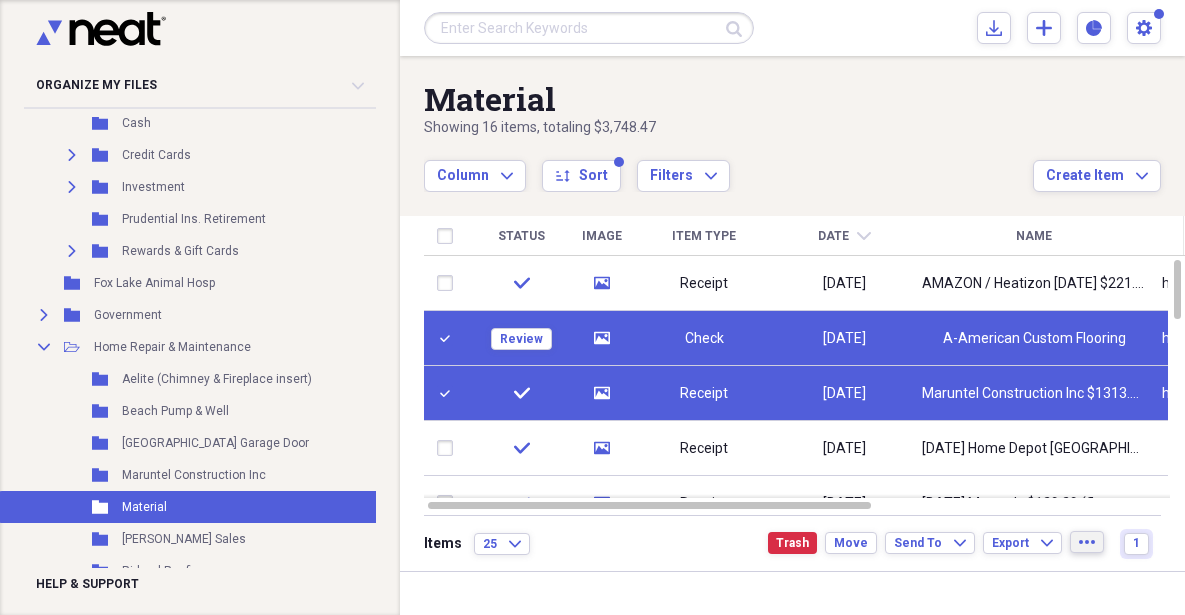 click 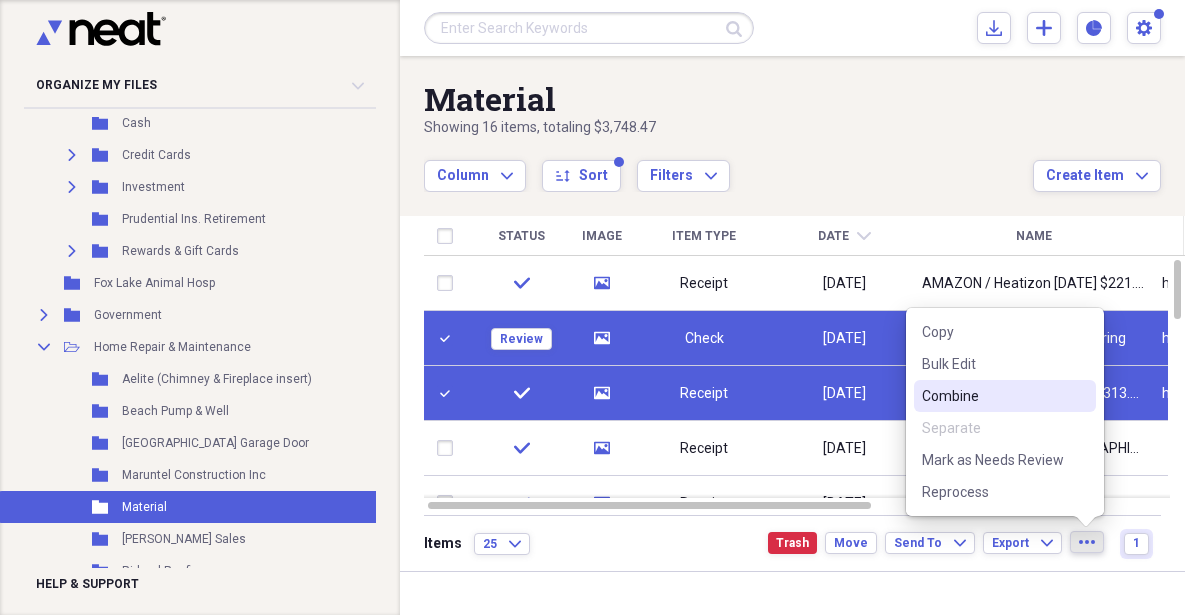 click on "Combine" at bounding box center (993, 396) 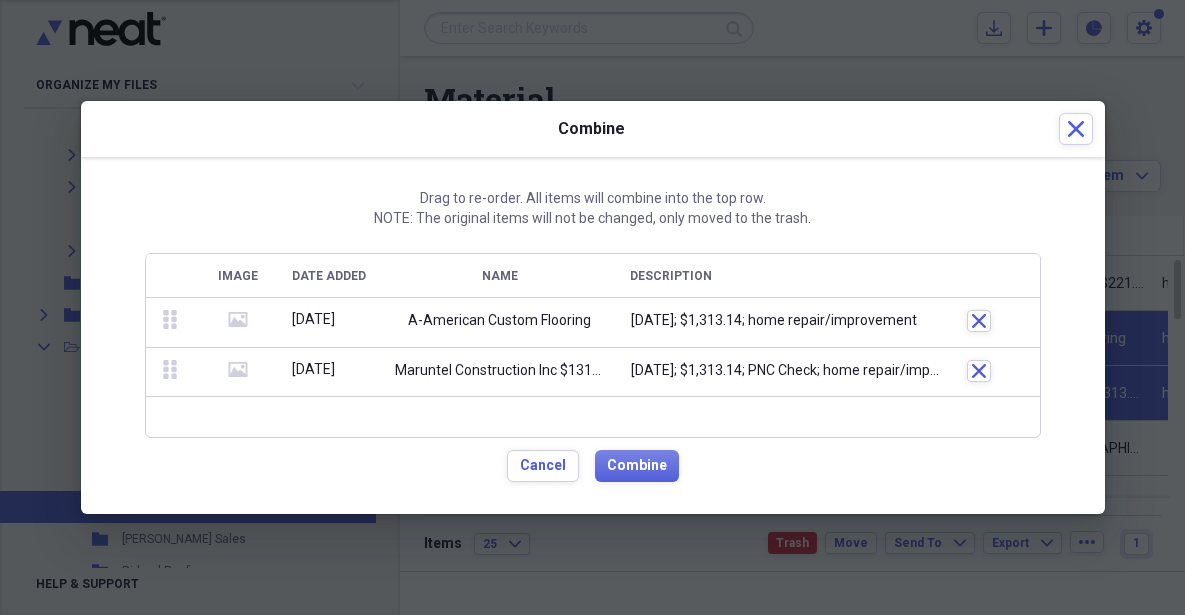 click 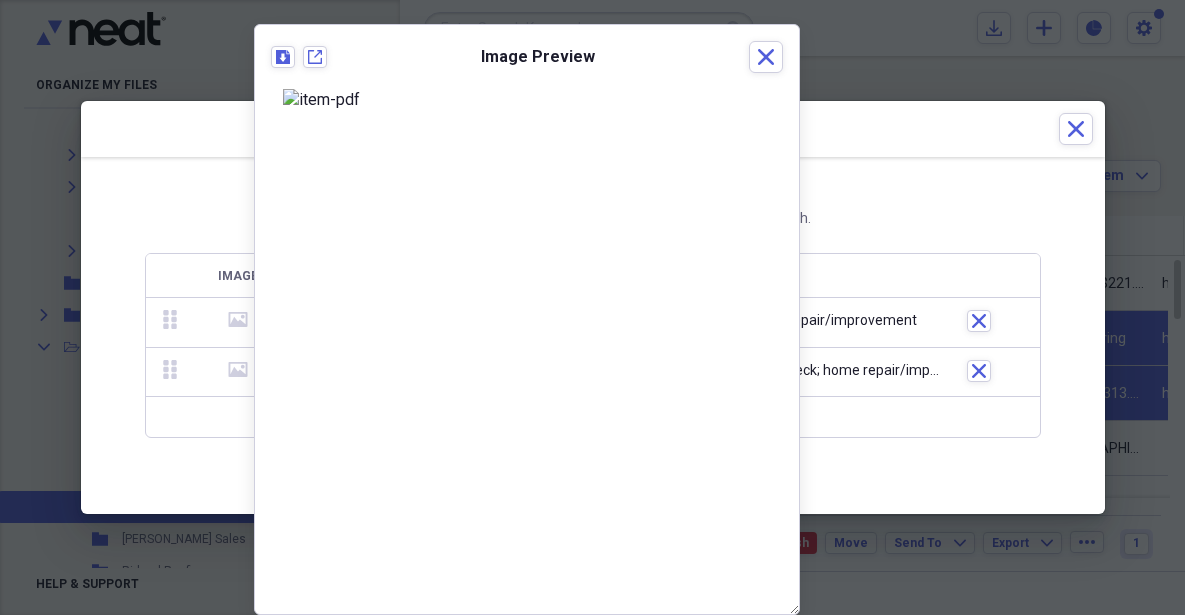 click on "Cancel Combine" at bounding box center [593, 466] 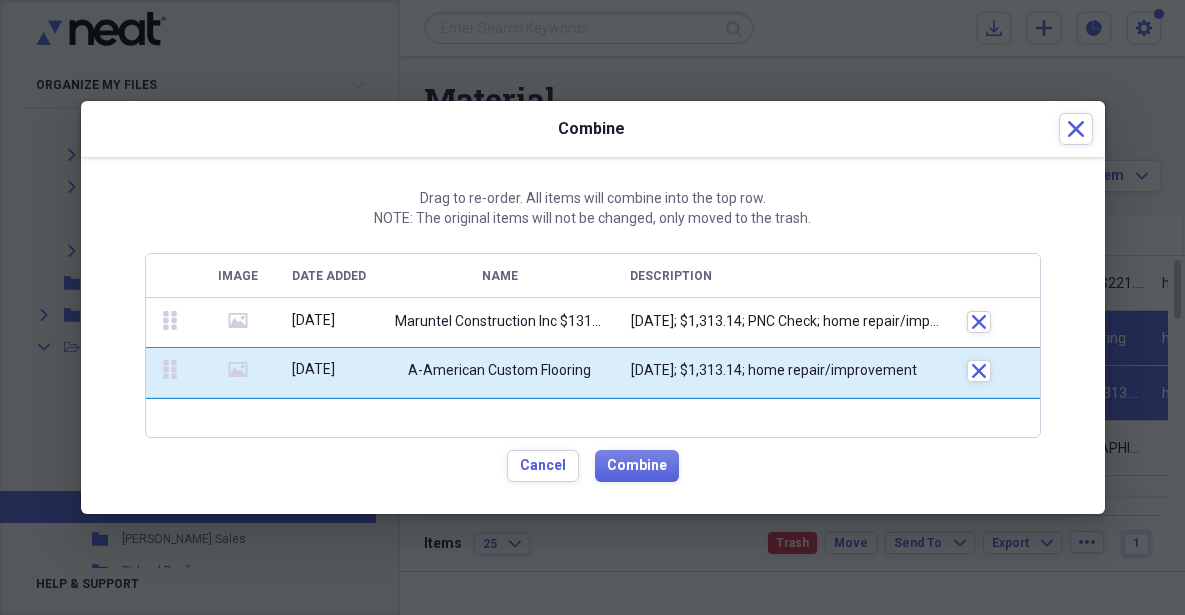 drag, startPoint x: 169, startPoint y: 327, endPoint x: 176, endPoint y: 411, distance: 84.29116 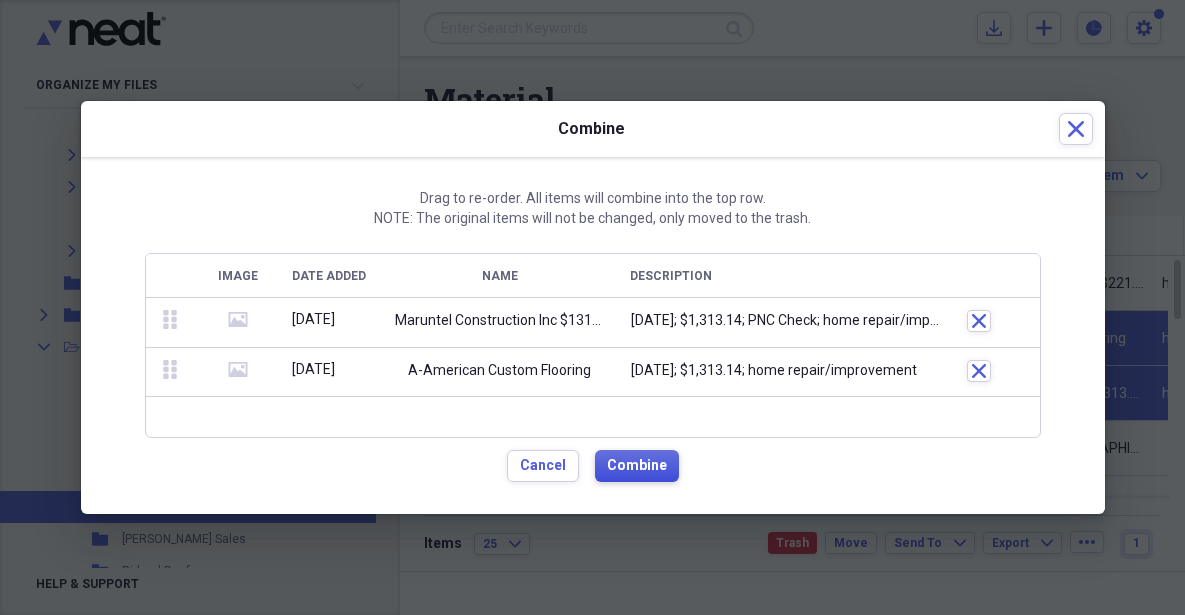 click on "Combine" at bounding box center (637, 466) 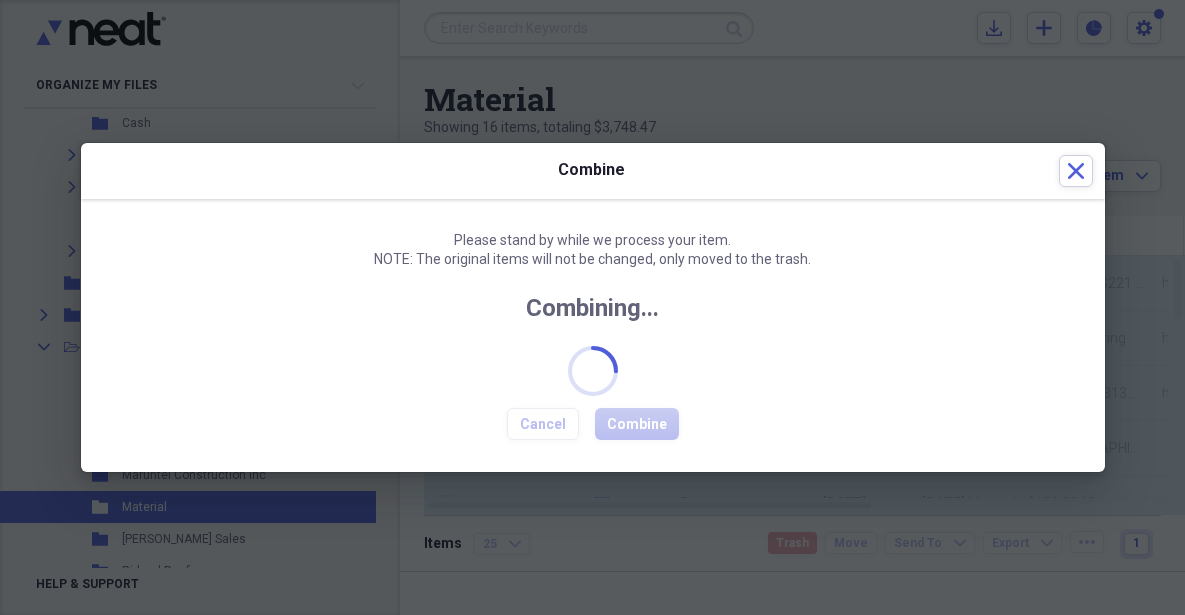 checkbox on "false" 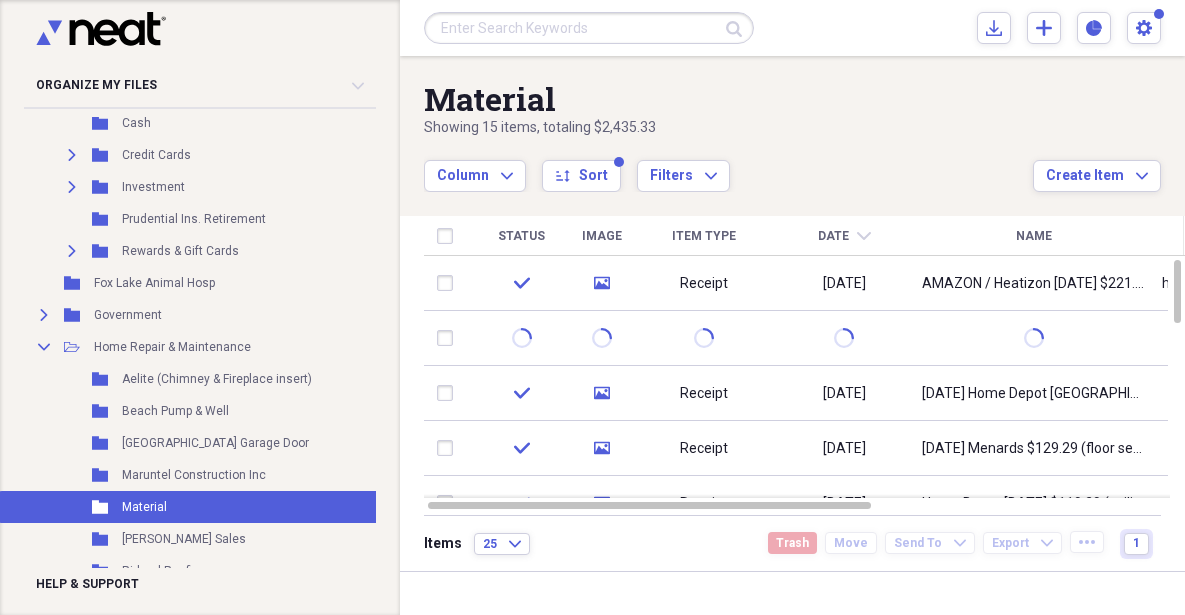 click on "chevron-down" 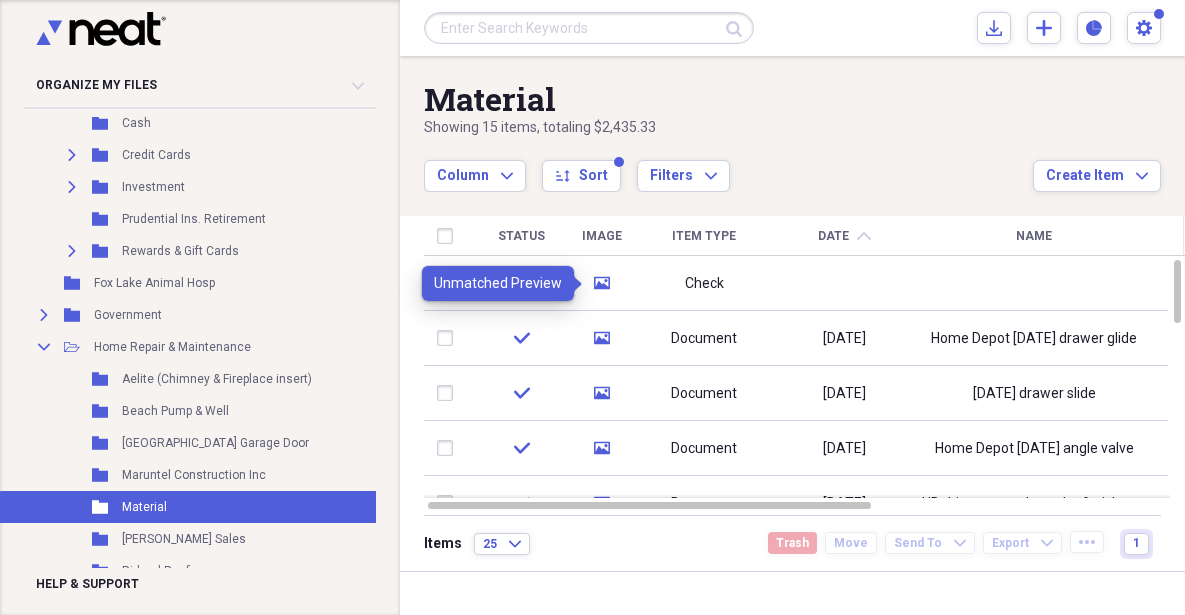 click on "media" 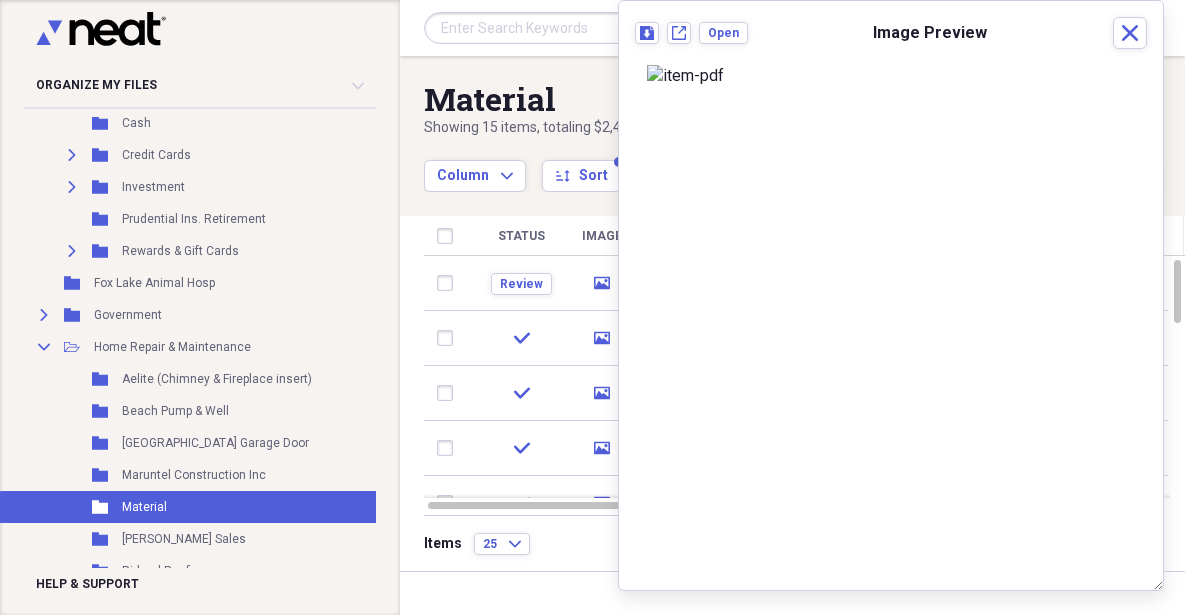 scroll, scrollTop: 0, scrollLeft: 0, axis: both 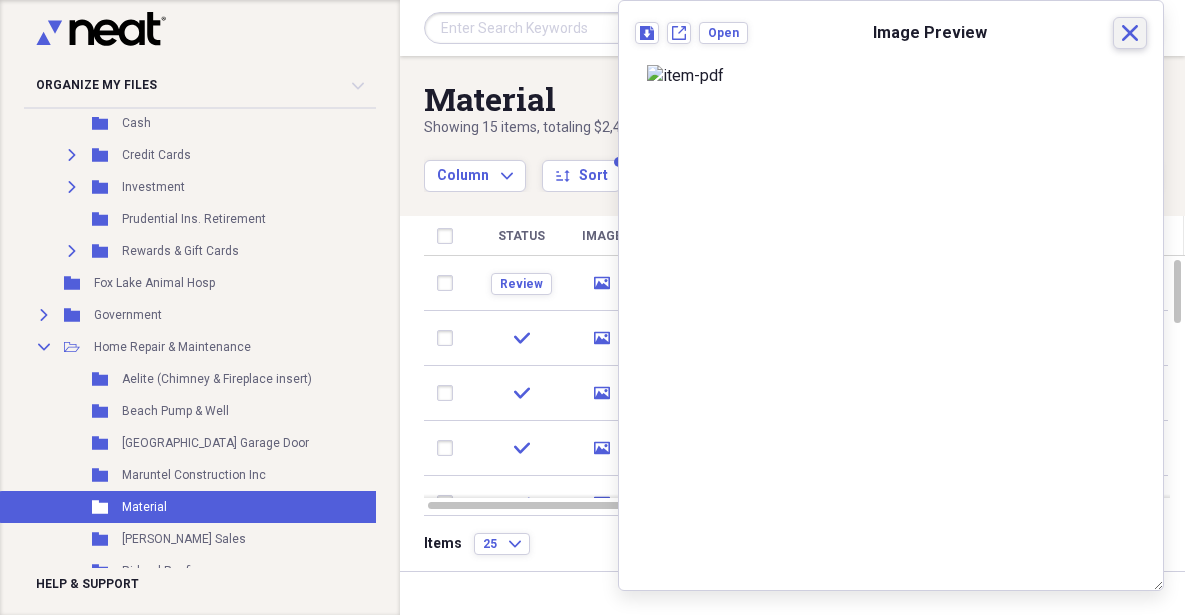 click on "Close" 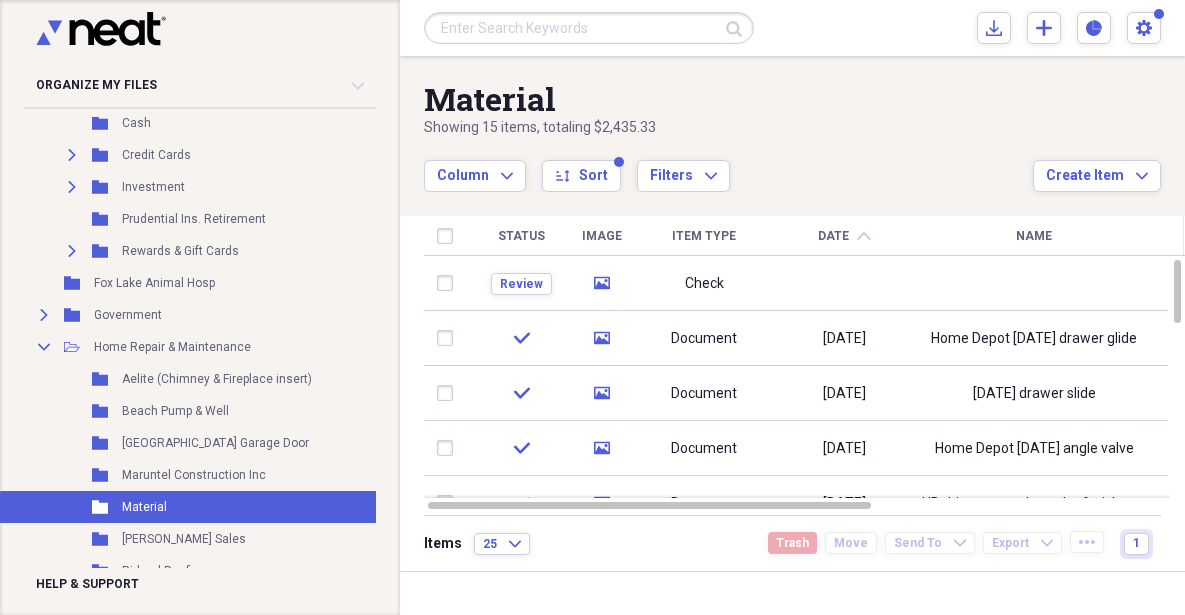 click at bounding box center [449, 283] 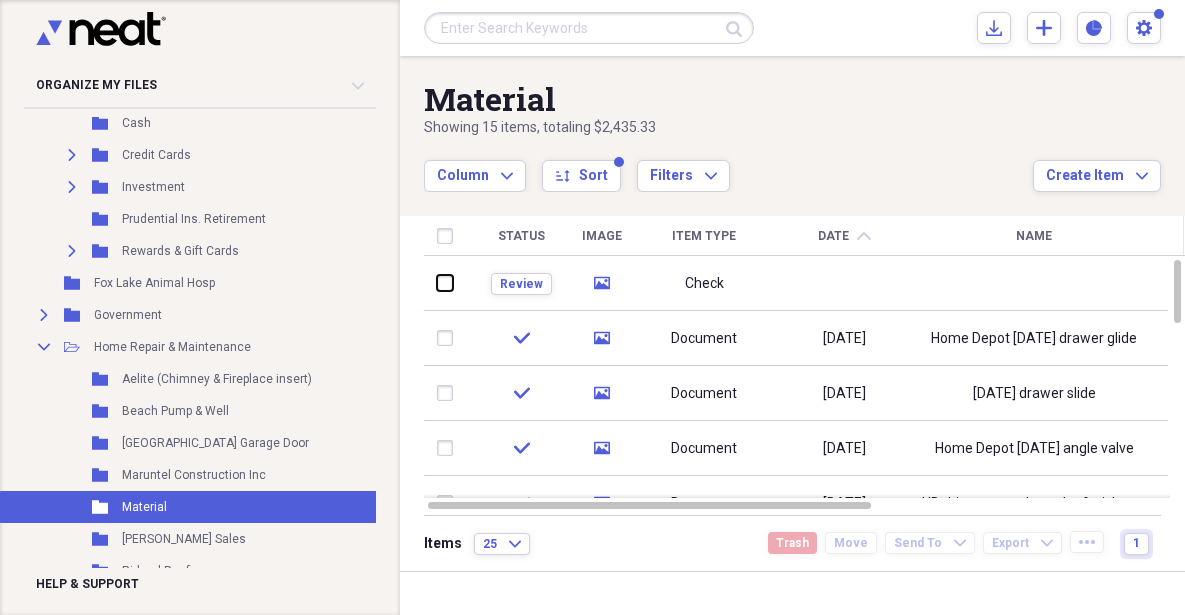 click at bounding box center [437, 283] 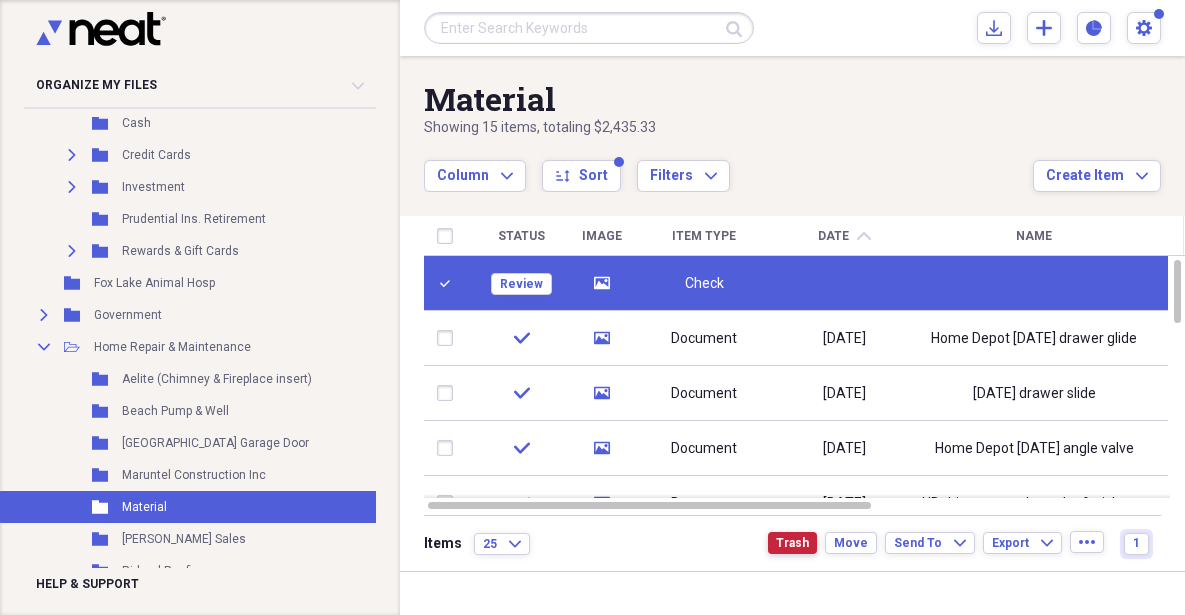 click on "Trash" at bounding box center [792, 543] 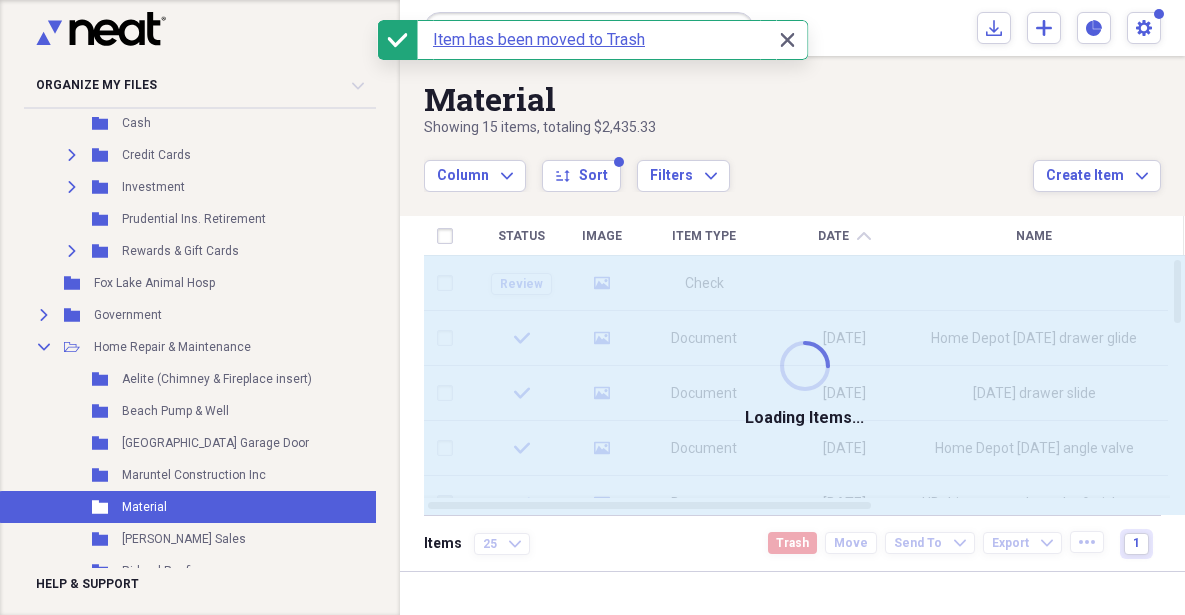 checkbox on "false" 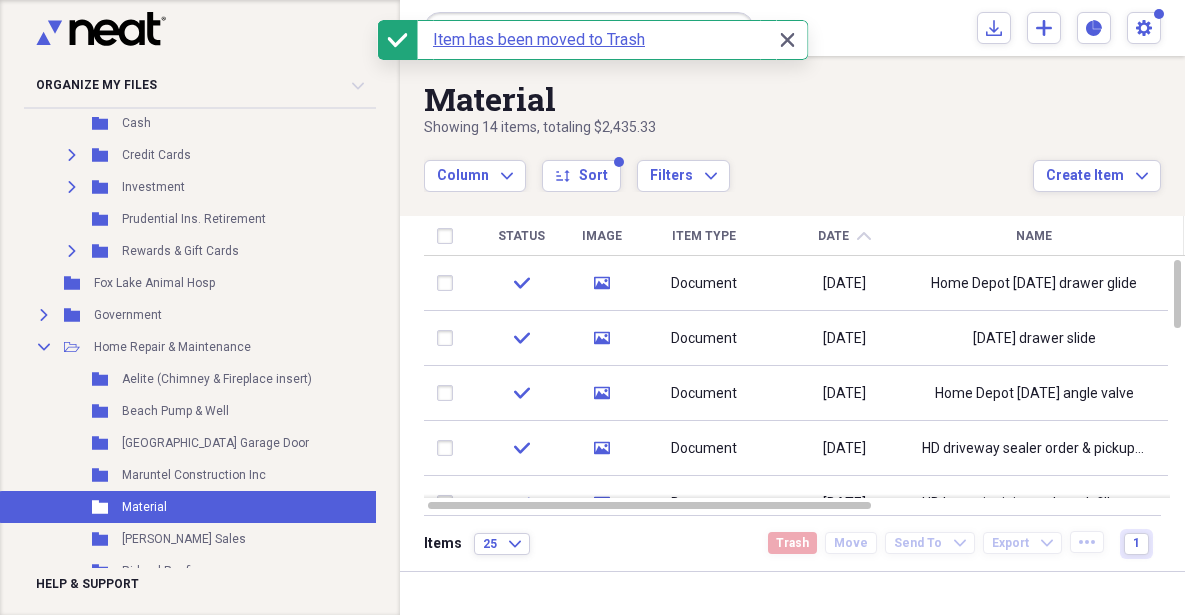 click on "chevron-up" 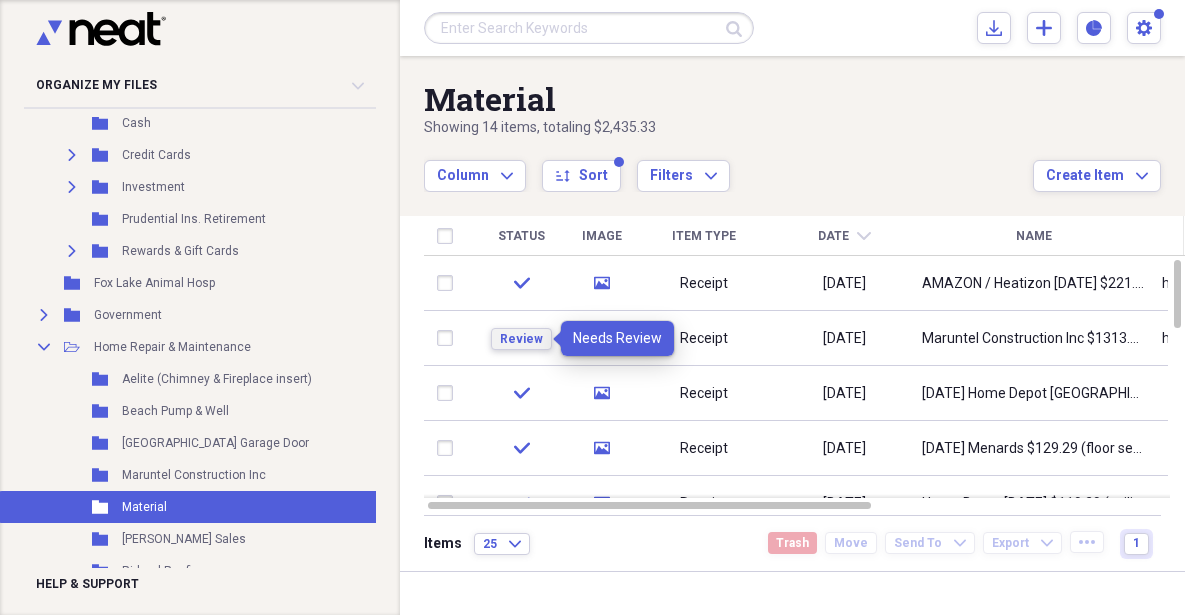 click on "Review" at bounding box center (521, 339) 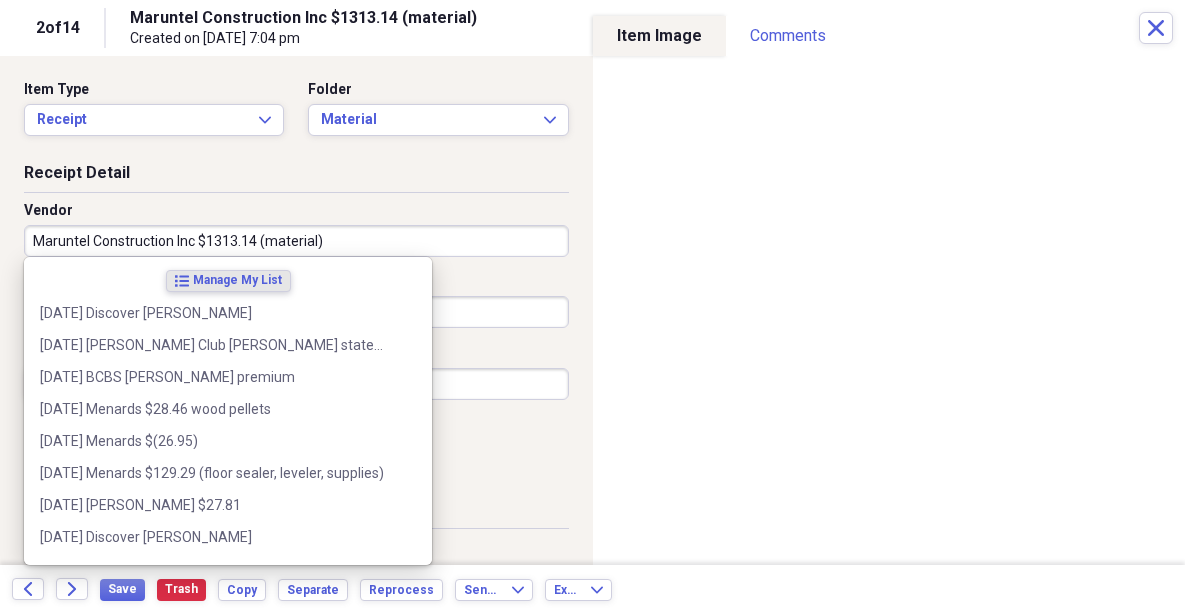click on "Maruntel Construction Inc $1313.14 (material)" at bounding box center [296, 241] 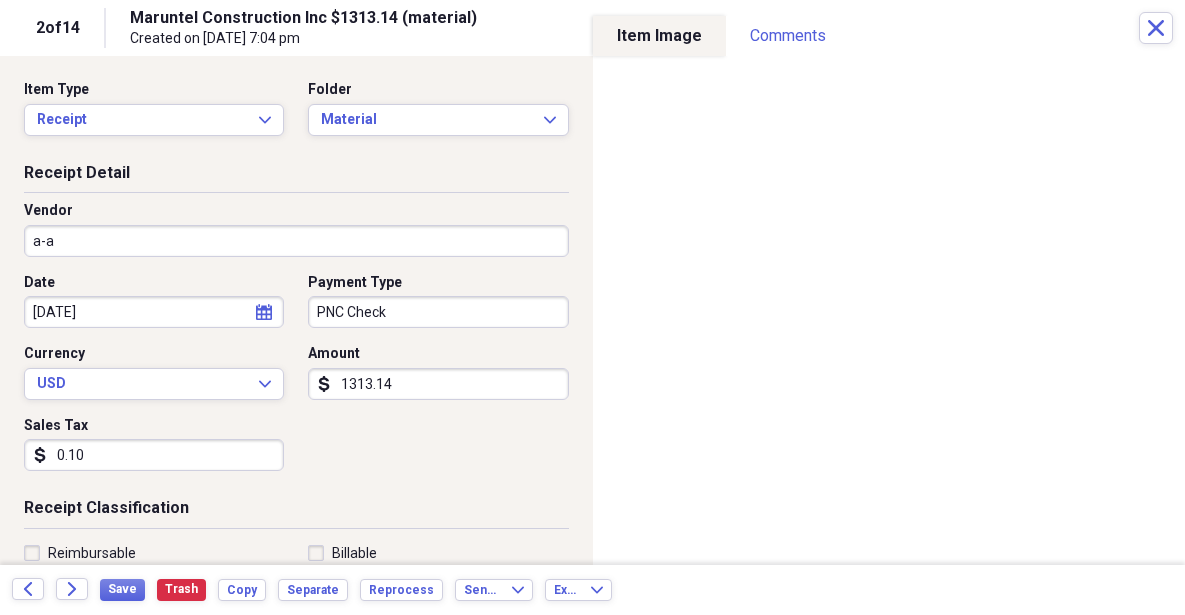 drag, startPoint x: 123, startPoint y: 244, endPoint x: 6, endPoint y: 246, distance: 117.01709 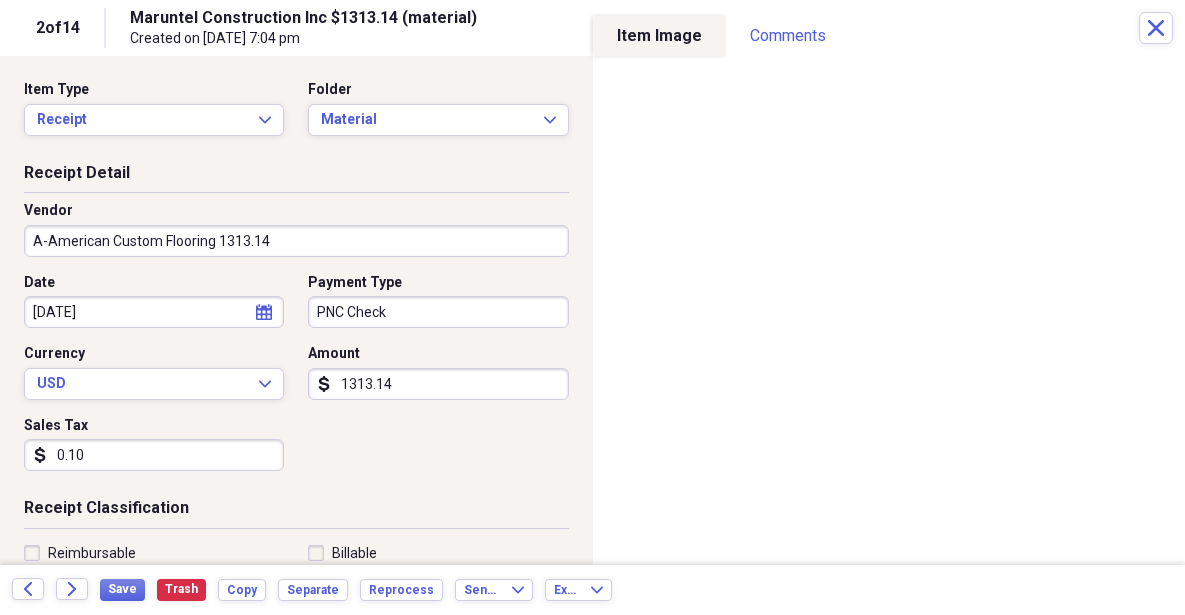 type on "A-American Custom Flooring 1313.14" 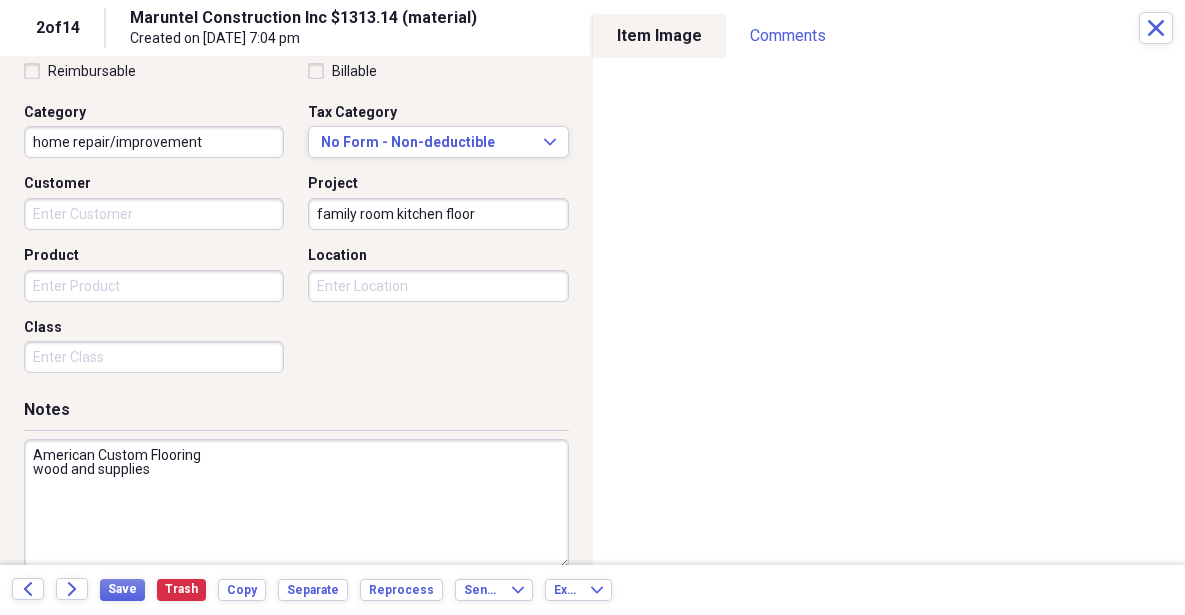 scroll, scrollTop: 512, scrollLeft: 0, axis: vertical 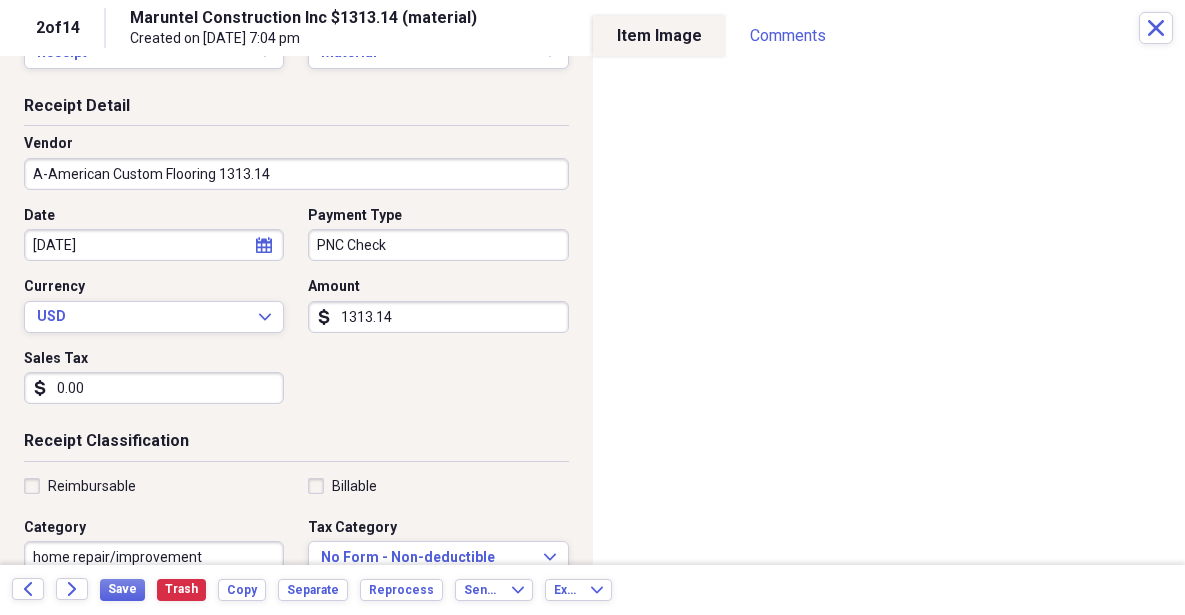 type on "0.00" 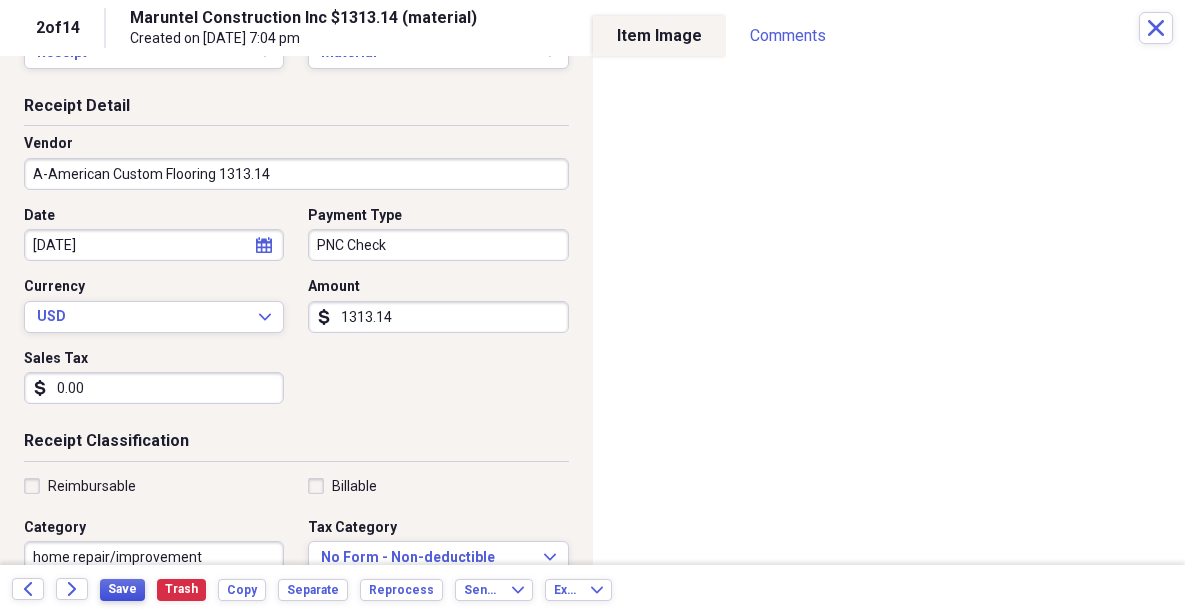 click on "Save" at bounding box center (122, 589) 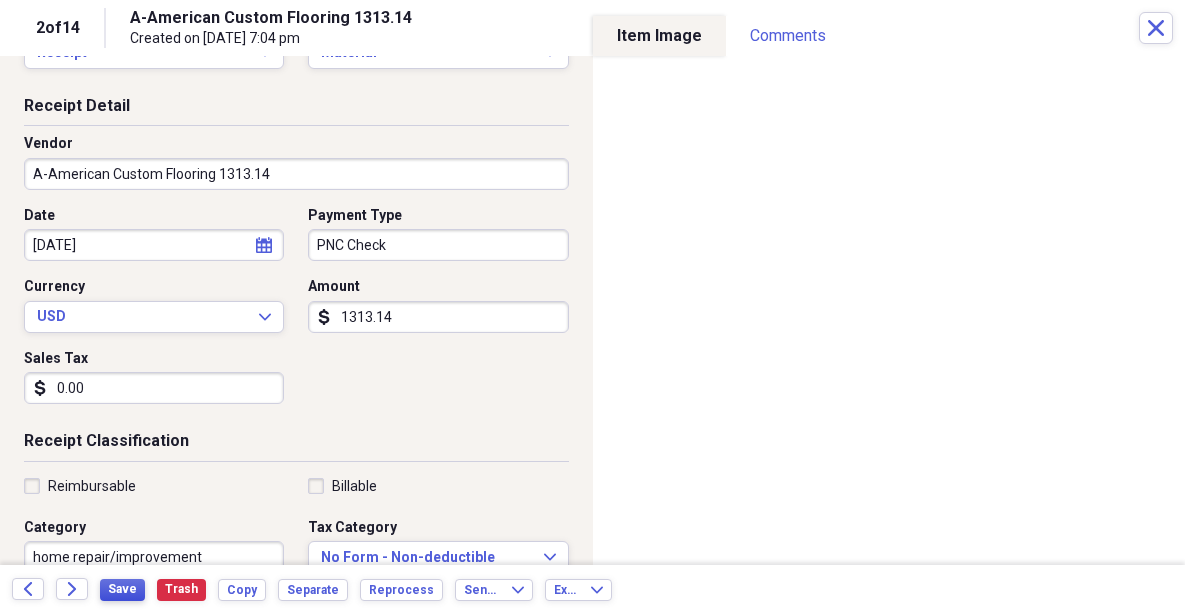 click on "Save" at bounding box center [122, 589] 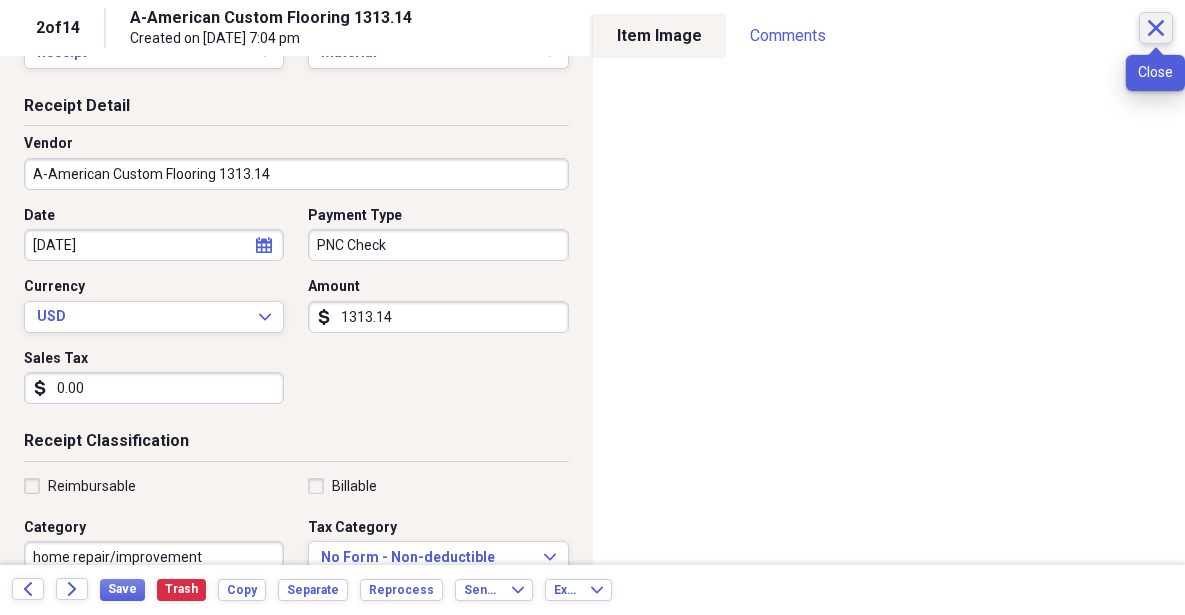 click on "Close" 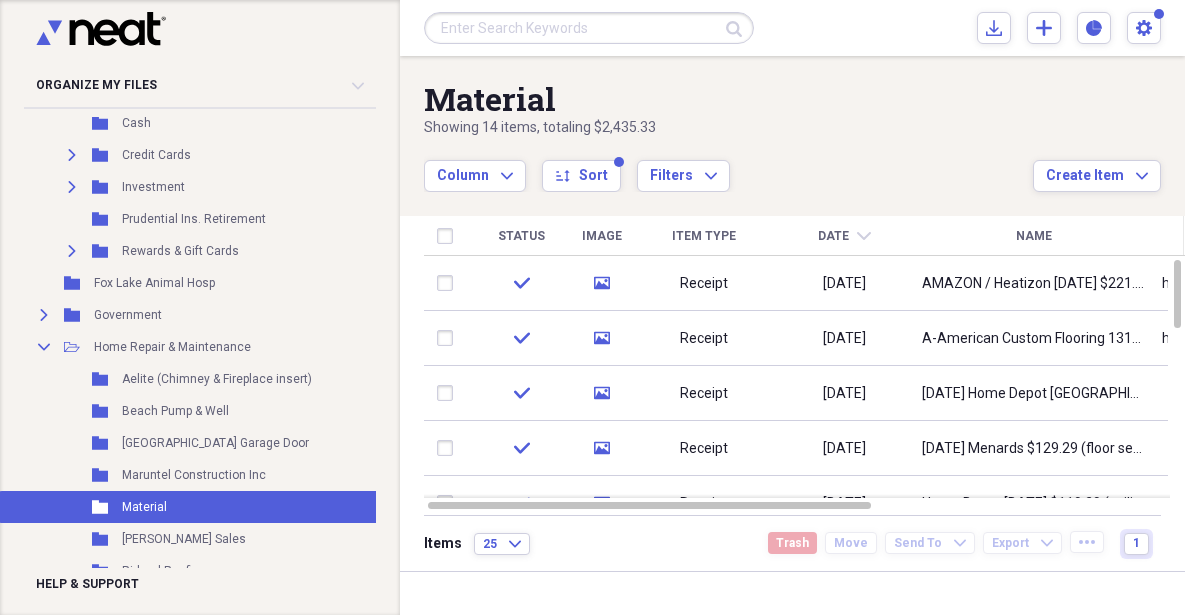 click on "Maruntel Construction Inc" at bounding box center [194, 475] 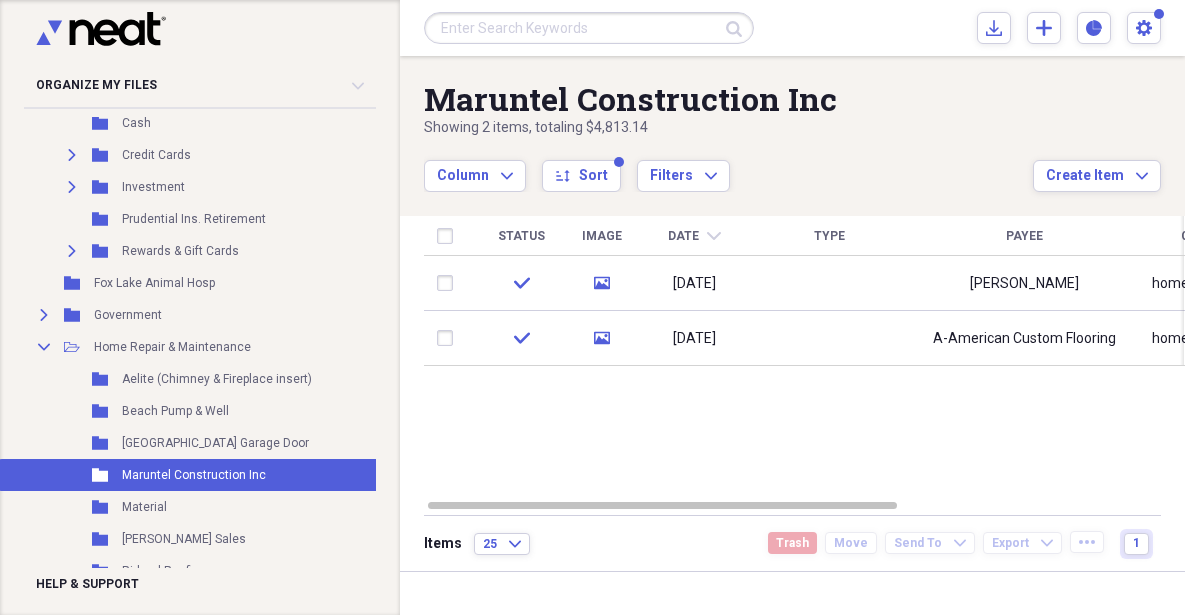 click on "Status Image Date chevron-down Type Payee Category Amount Memo Source check media [DATE] [PERSON_NAME] home repair/improvement $3,500.00 hardwood flooring labor and supplies Import check media [DATE] A-American Custom Flooring home repair/improvement $1,313.14 hardwood flooring material Import" at bounding box center (804, 357) 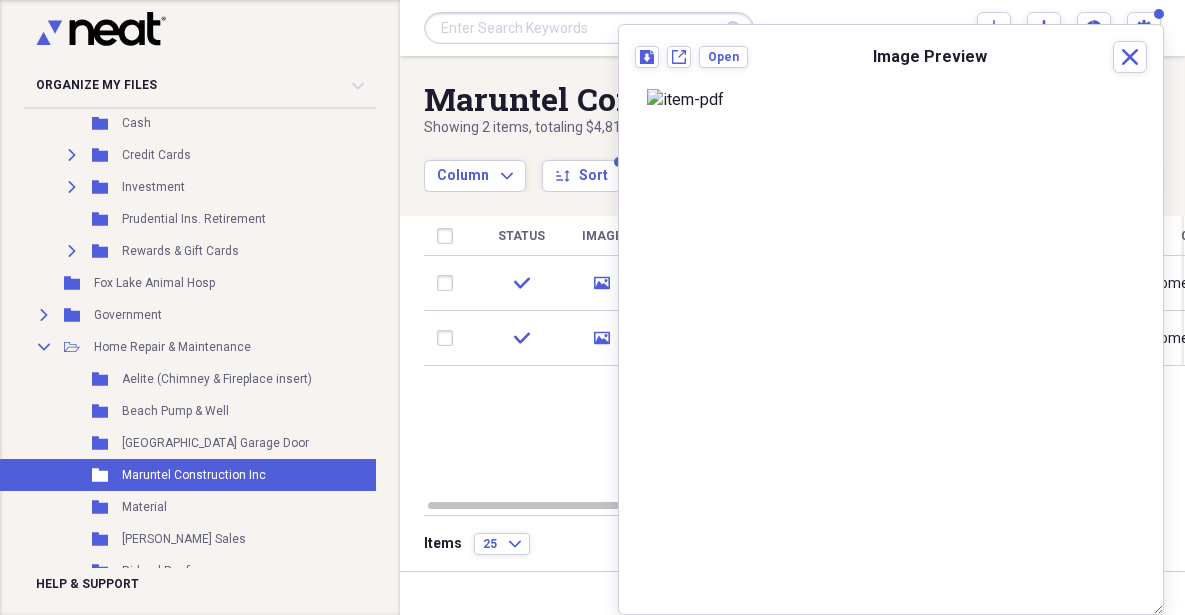 scroll, scrollTop: 0, scrollLeft: 0, axis: both 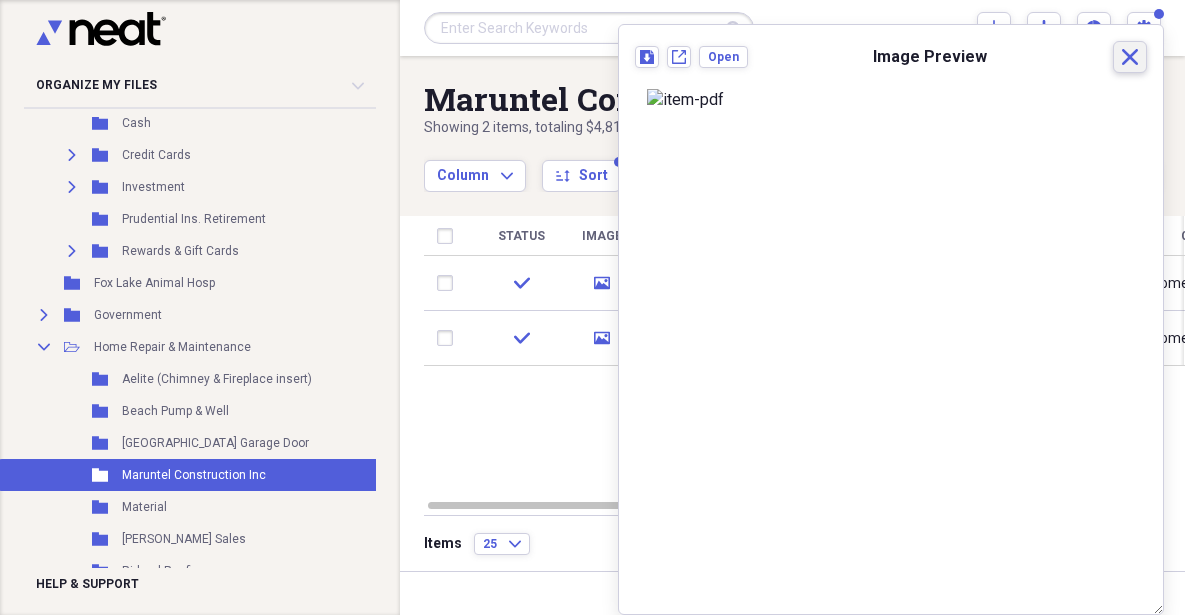 click on "Close" 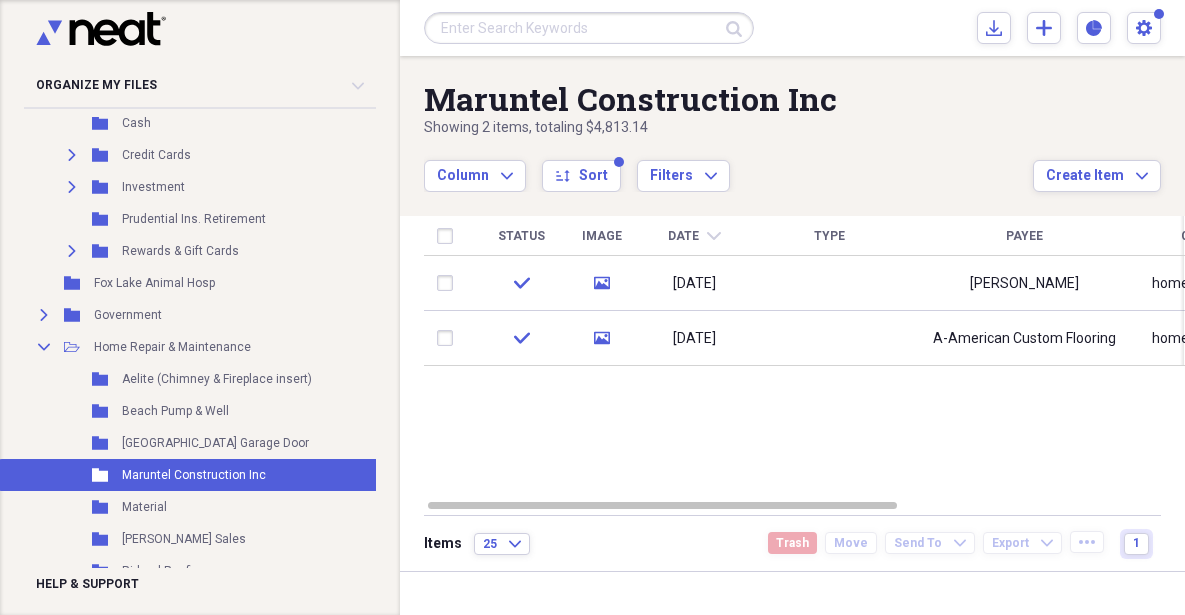 click at bounding box center [449, 338] 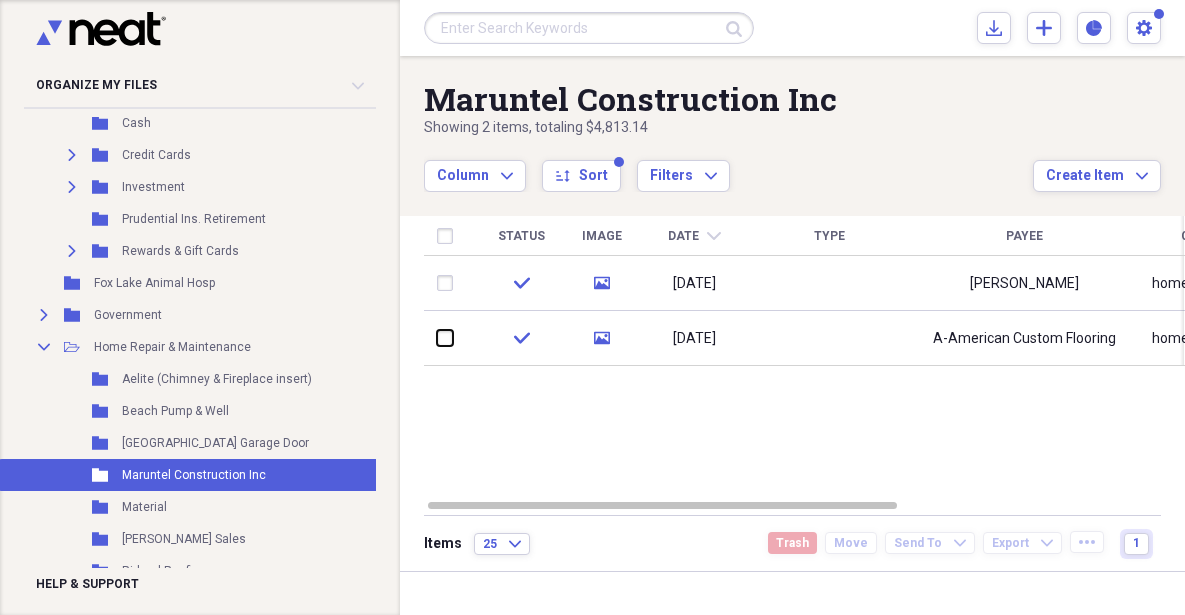 click at bounding box center (437, 338) 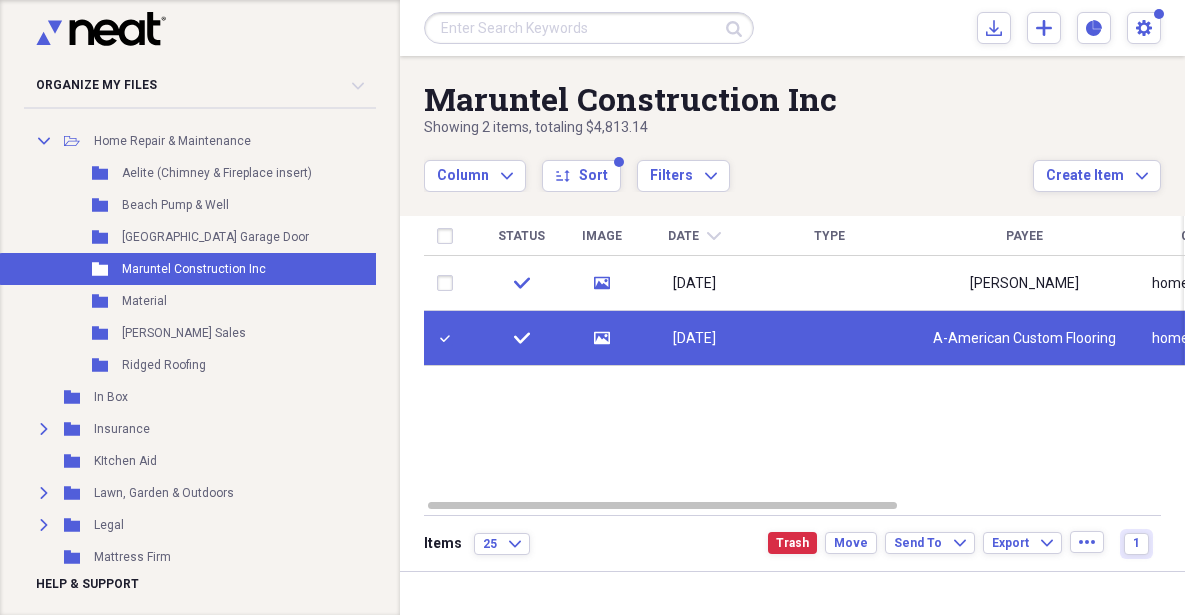scroll, scrollTop: 980, scrollLeft: 0, axis: vertical 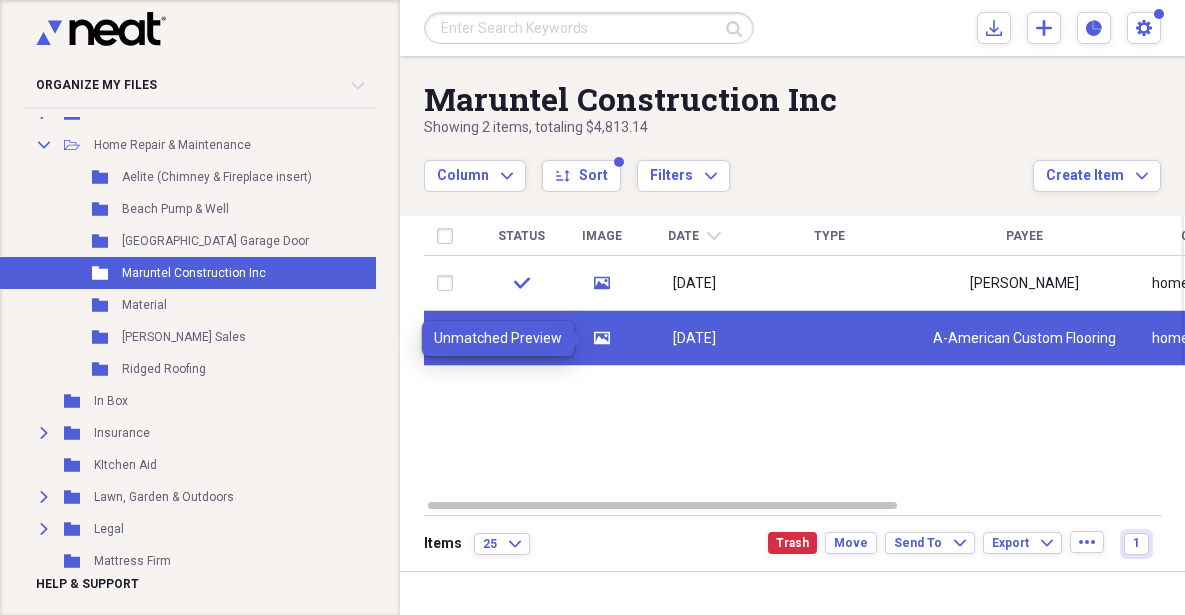 click 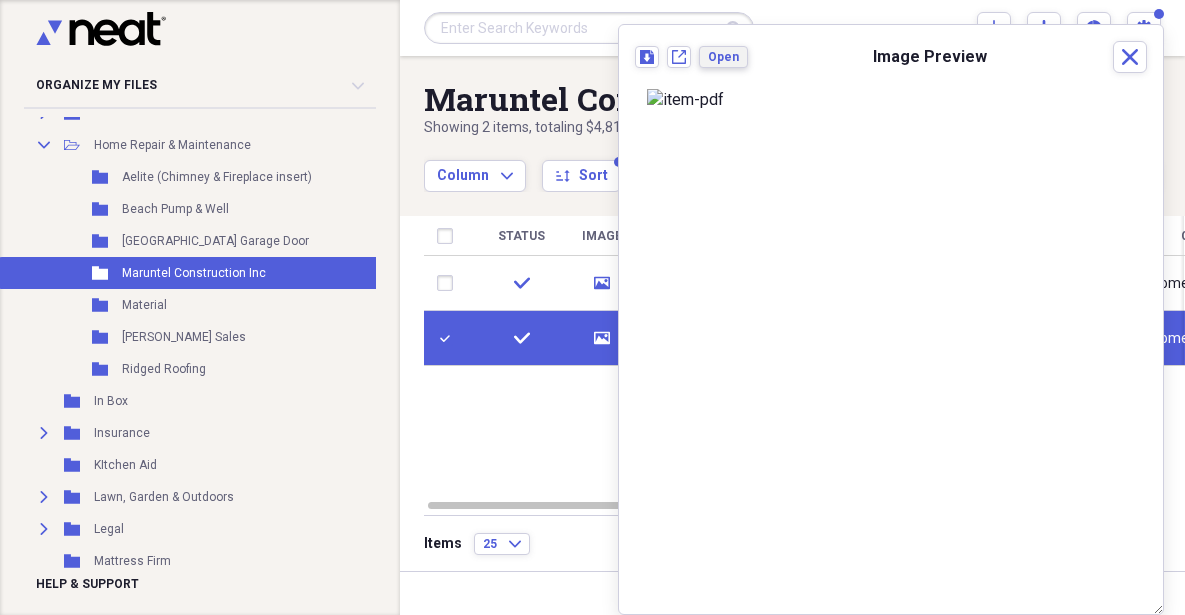 click on "Open" at bounding box center [723, 57] 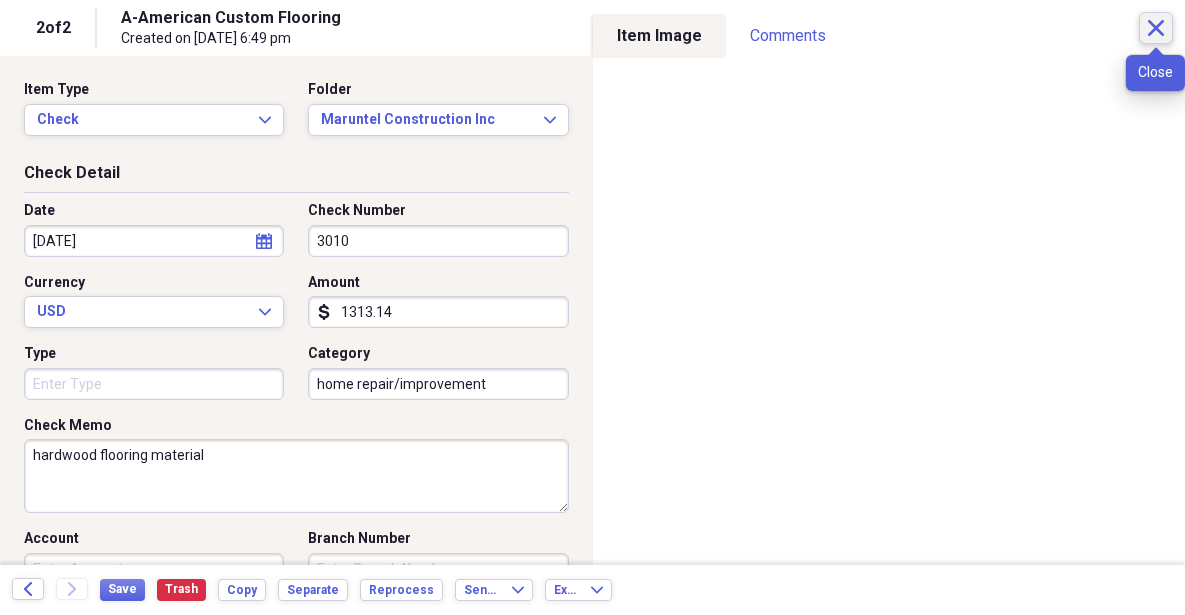click on "Close" 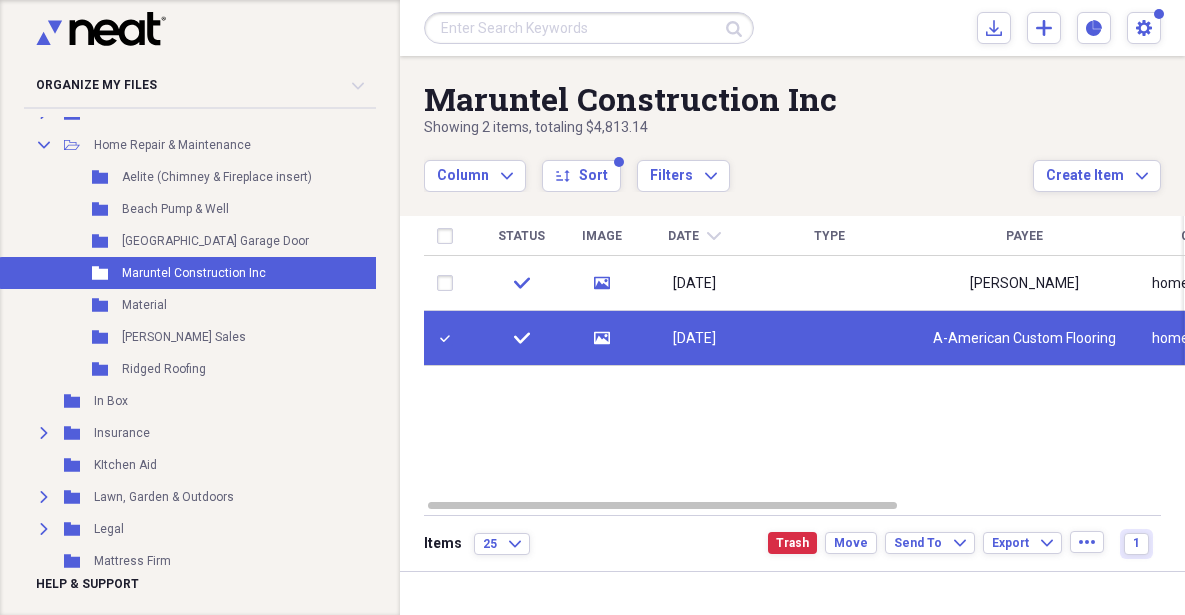 click at bounding box center [449, 338] 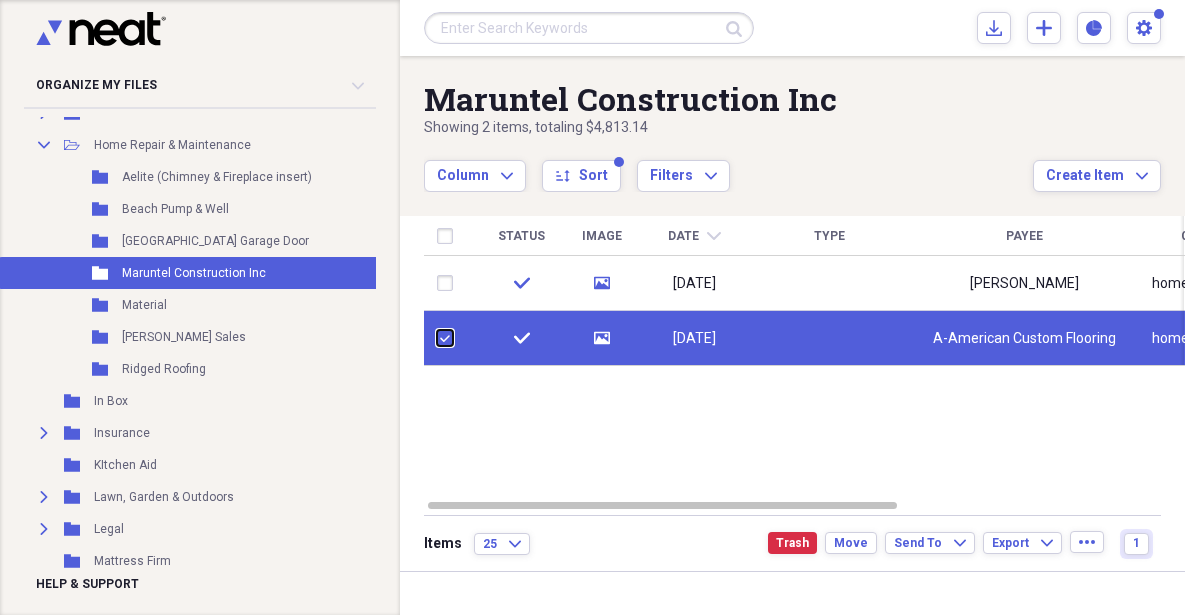 click at bounding box center [437, 338] 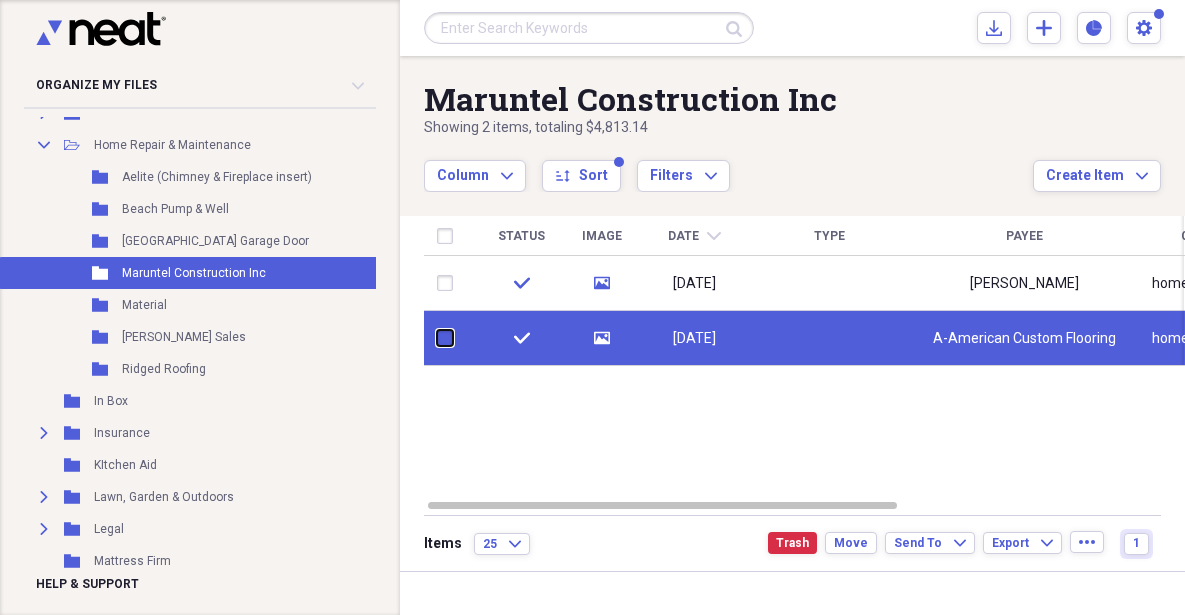 checkbox on "false" 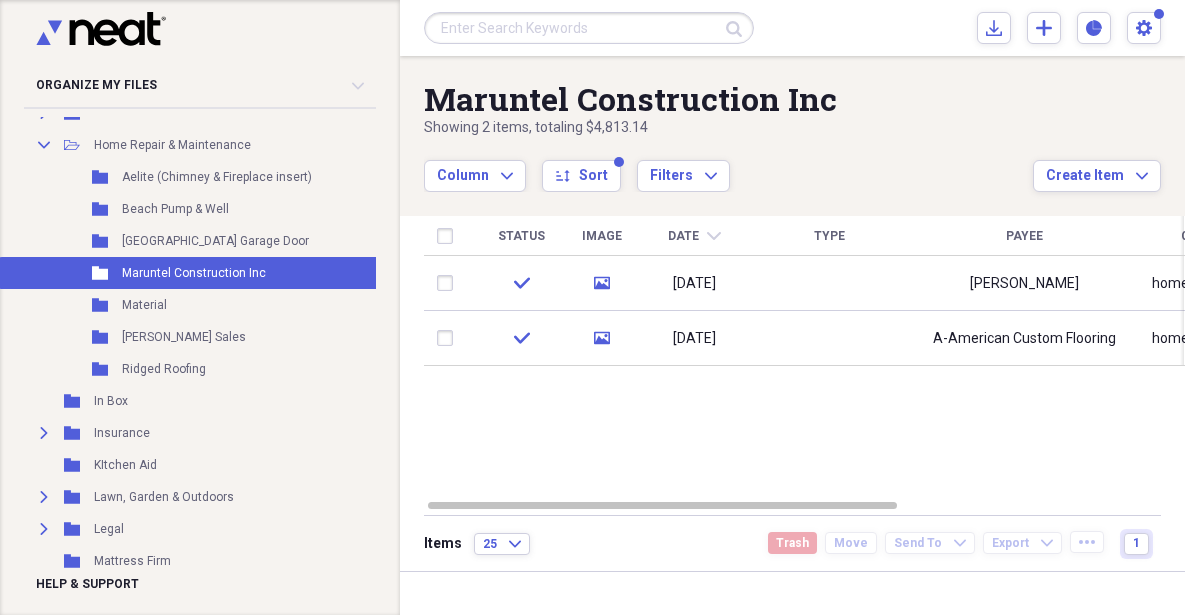 click 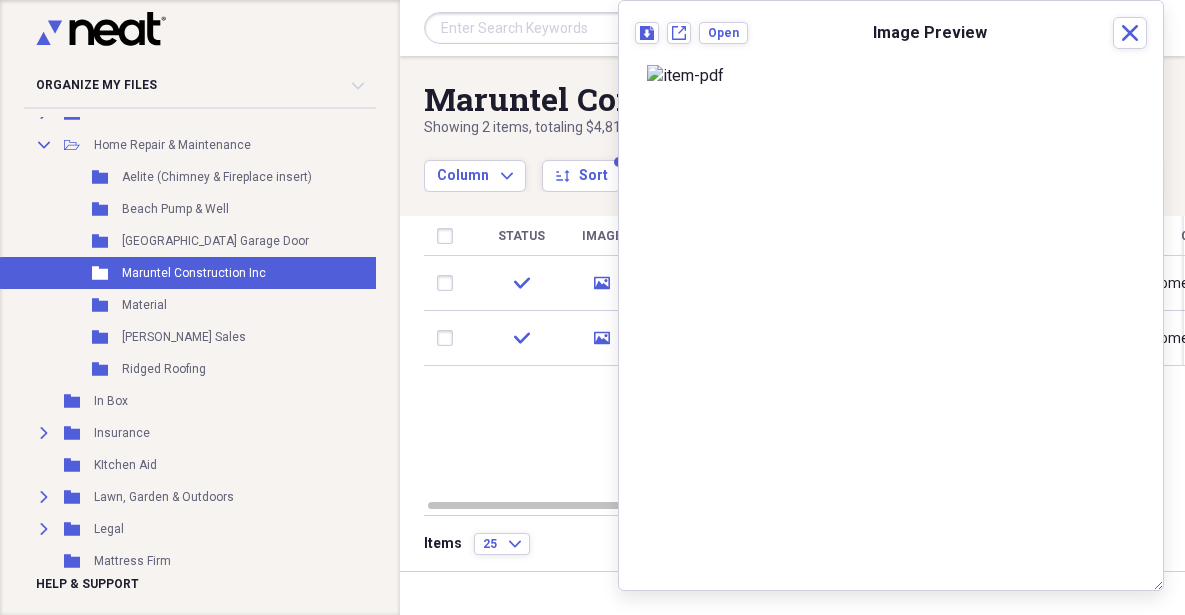 scroll, scrollTop: 87, scrollLeft: 0, axis: vertical 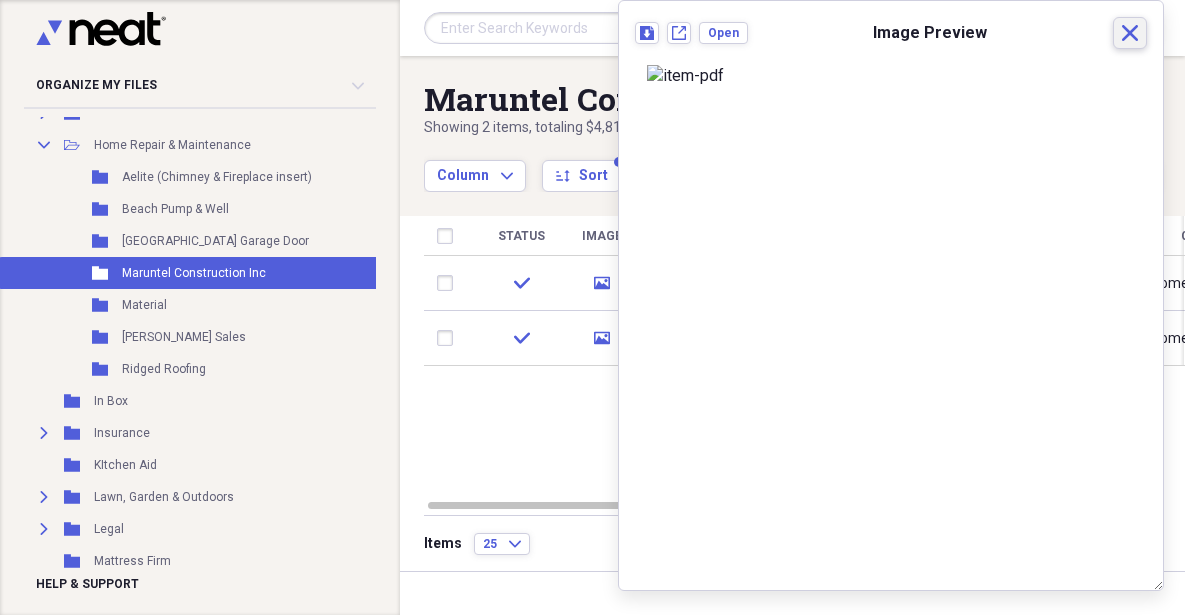 click 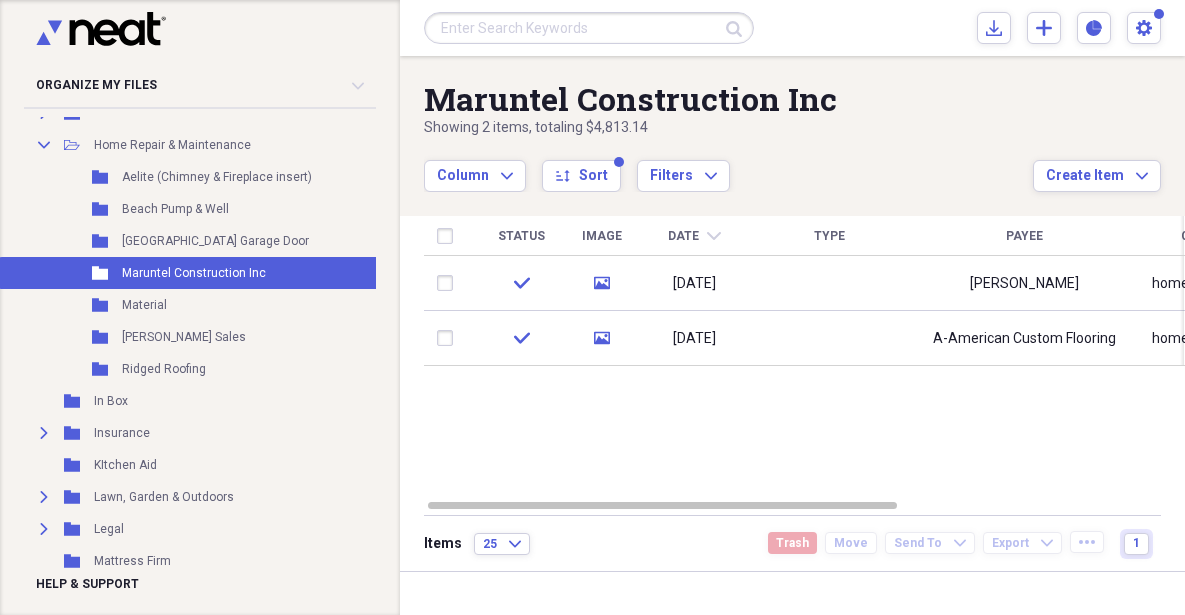 click on "Material" at bounding box center [144, 305] 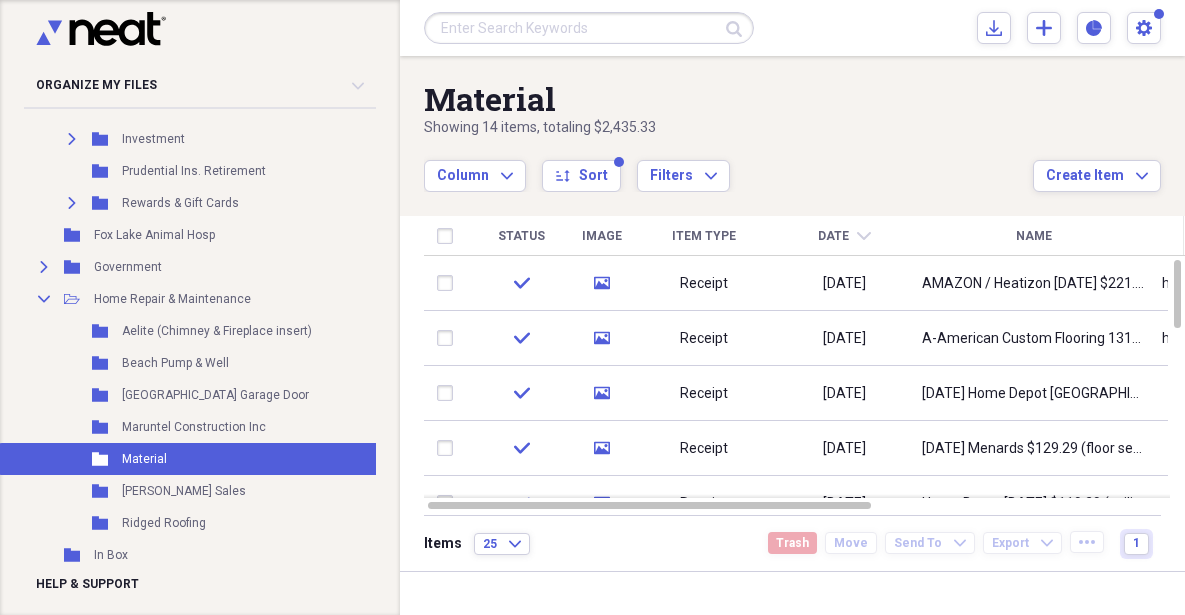scroll, scrollTop: 828, scrollLeft: 0, axis: vertical 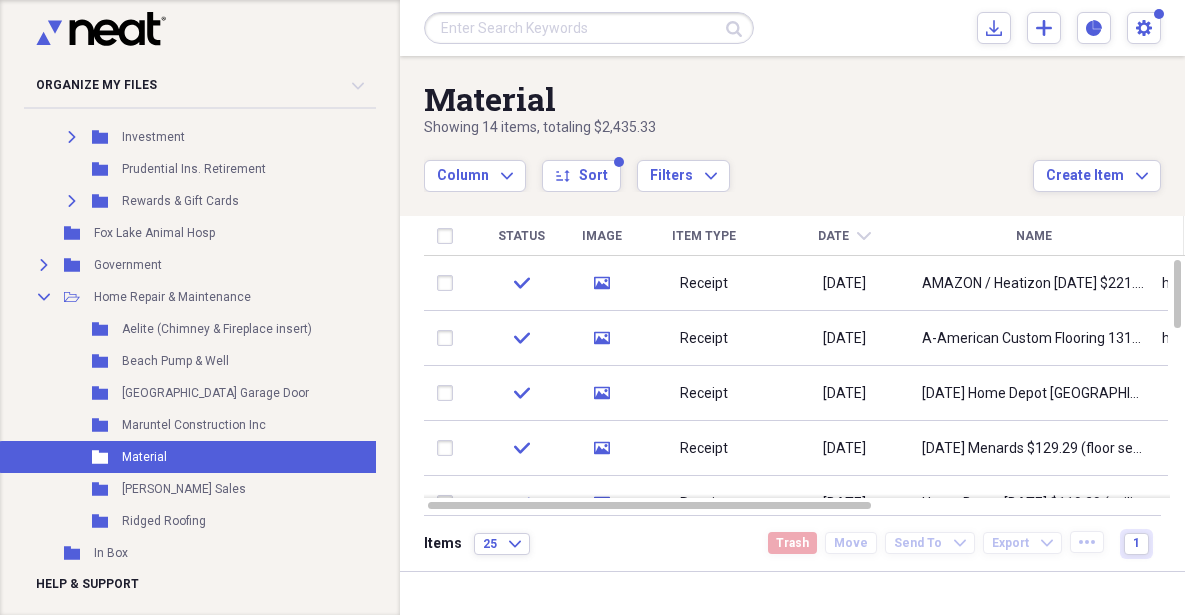 click on "Collapse" 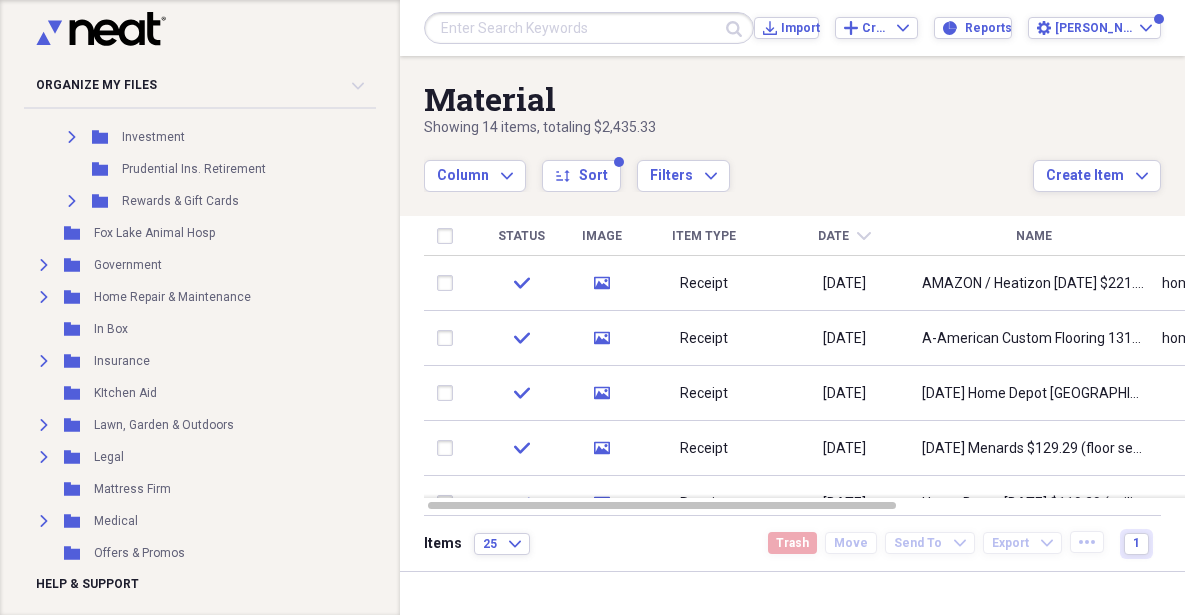 drag, startPoint x: 355, startPoint y: 339, endPoint x: 354, endPoint y: 287, distance: 52.009613 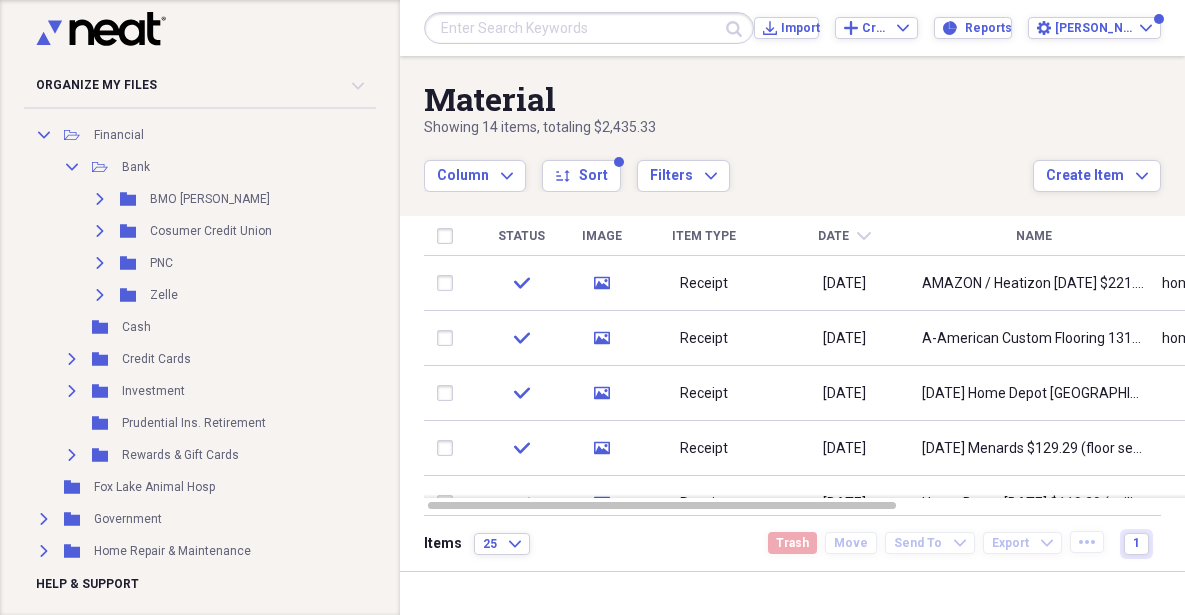 scroll, scrollTop: 516, scrollLeft: 0, axis: vertical 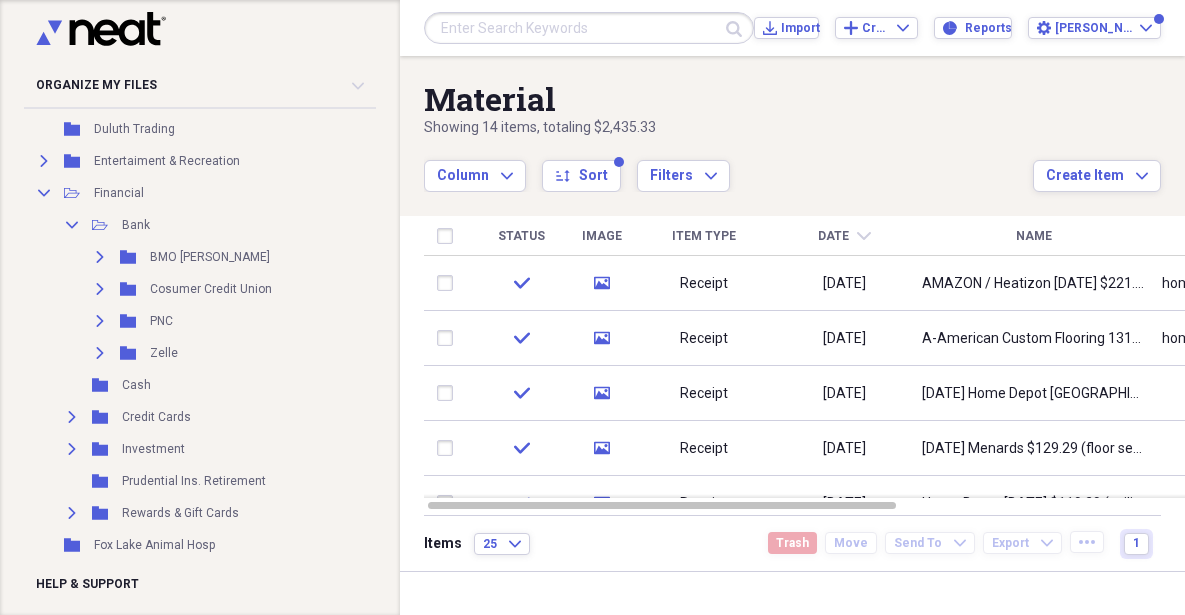 click on "Expand" 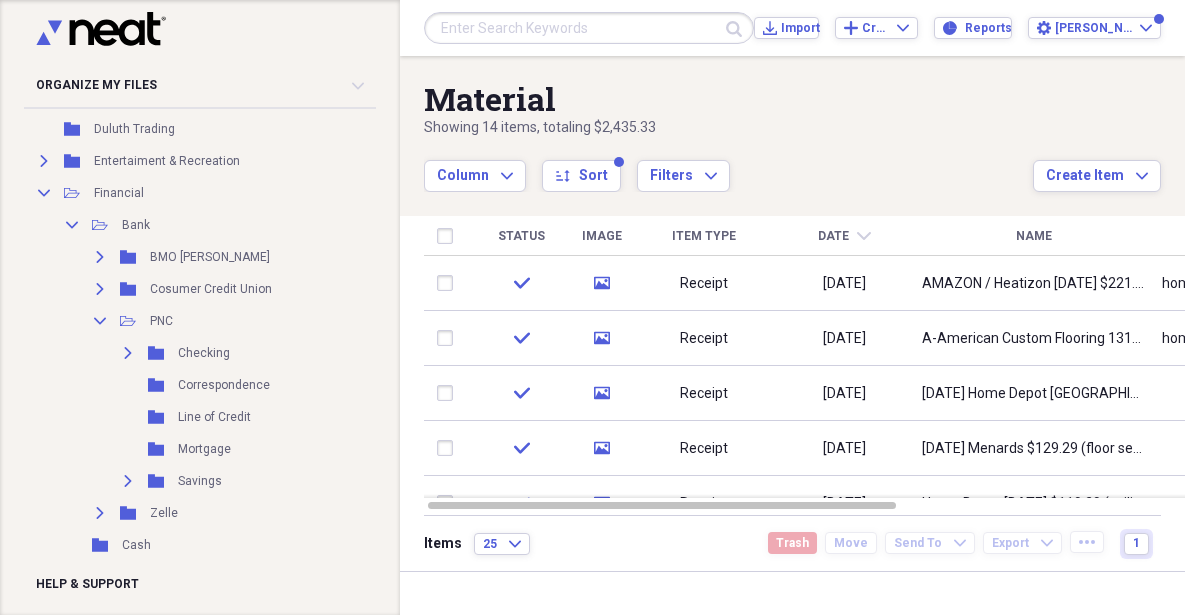 click on "Expand" 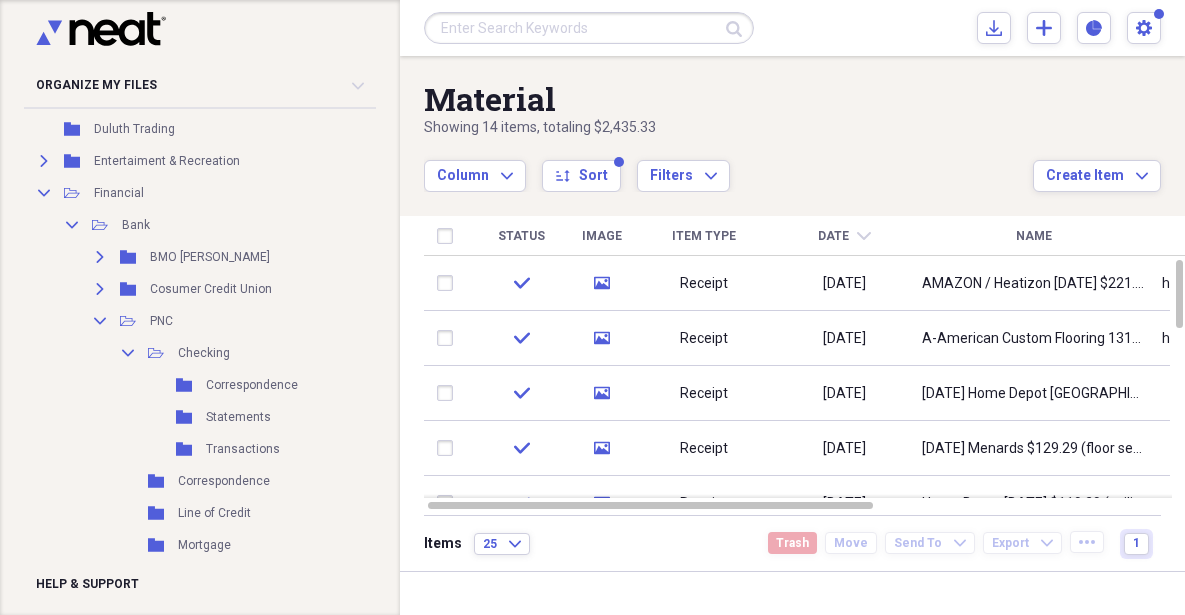 click on "Transactions" at bounding box center [243, 449] 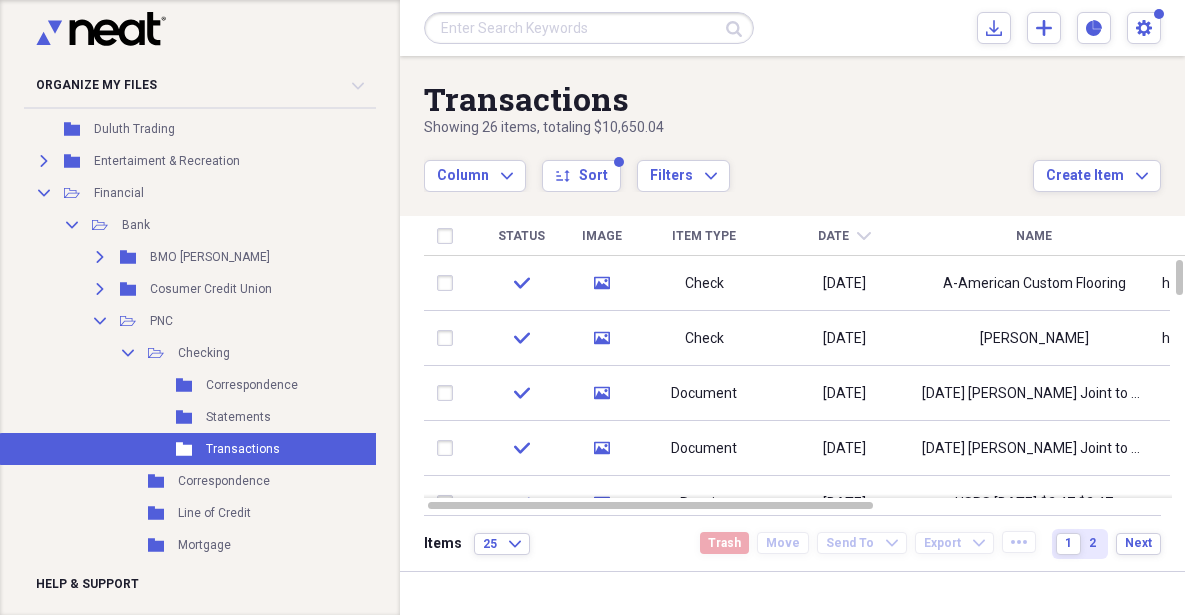 click on "media" 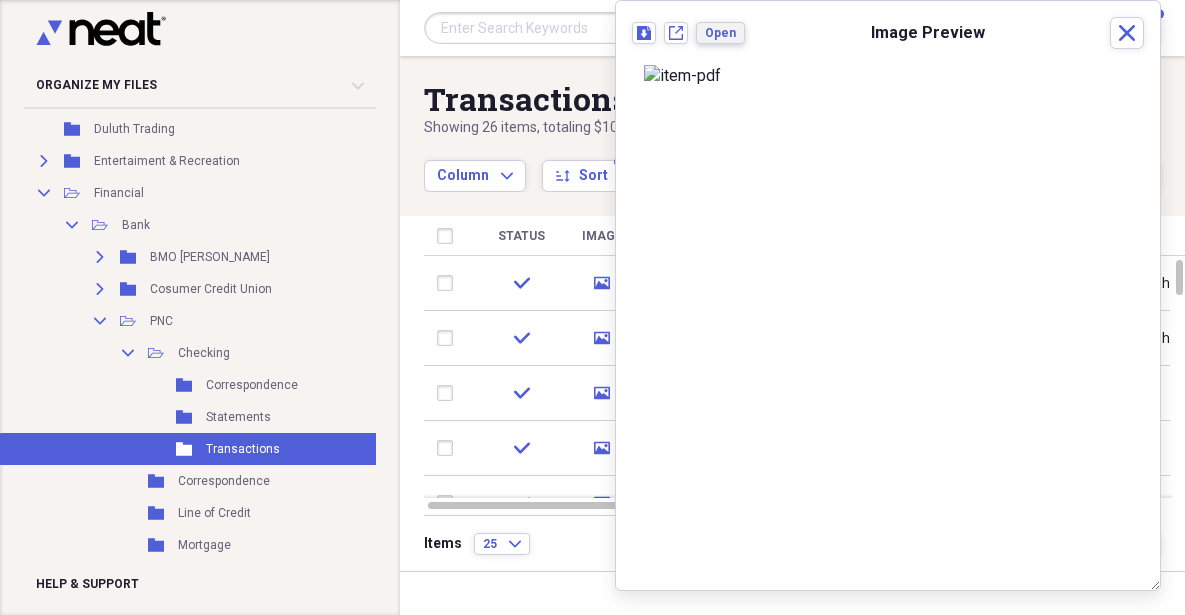 click on "Open" at bounding box center (720, 33) 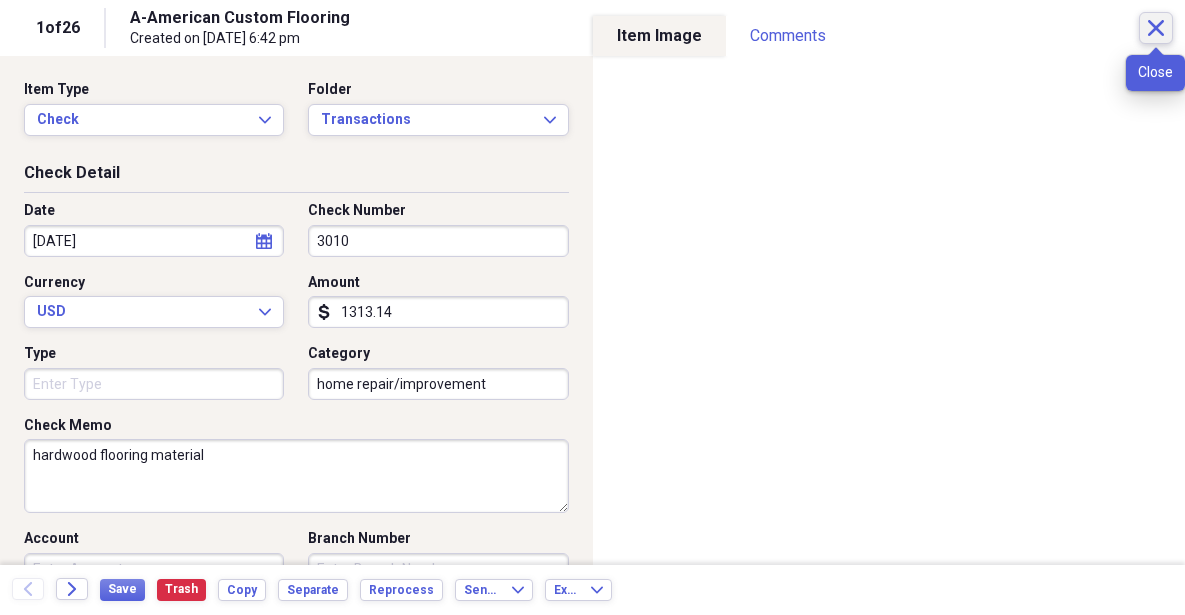 click on "Close" 